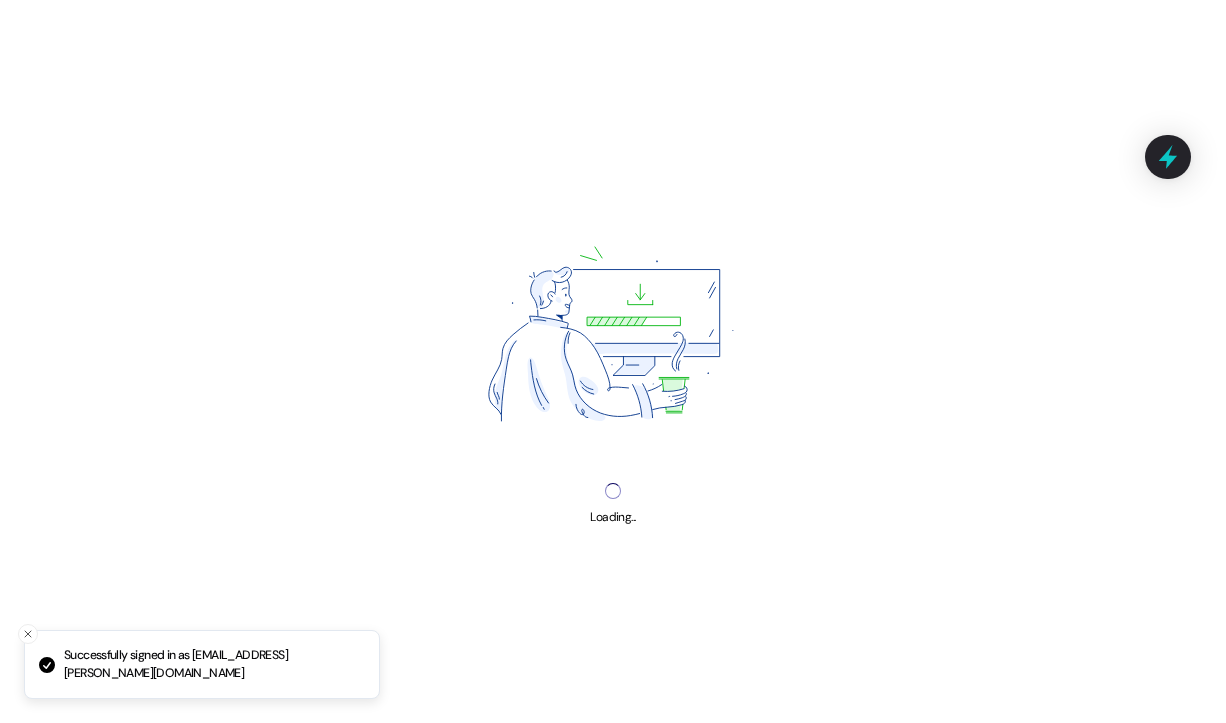 scroll, scrollTop: 0, scrollLeft: 0, axis: both 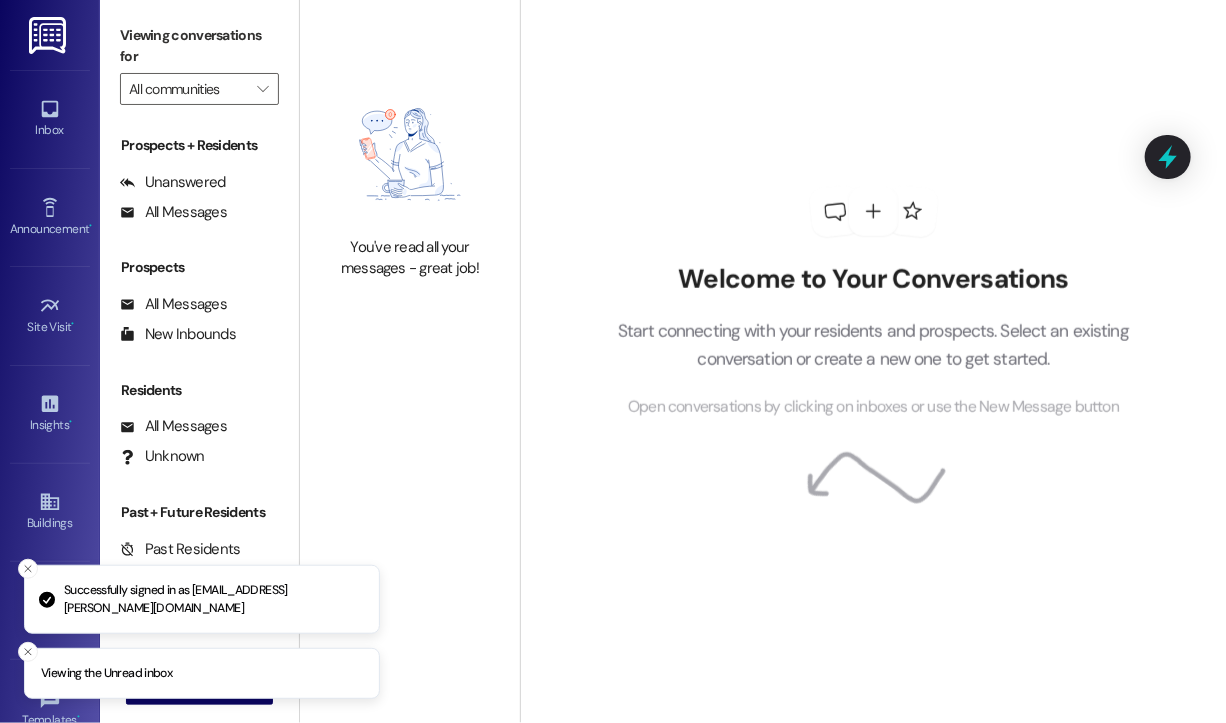 type 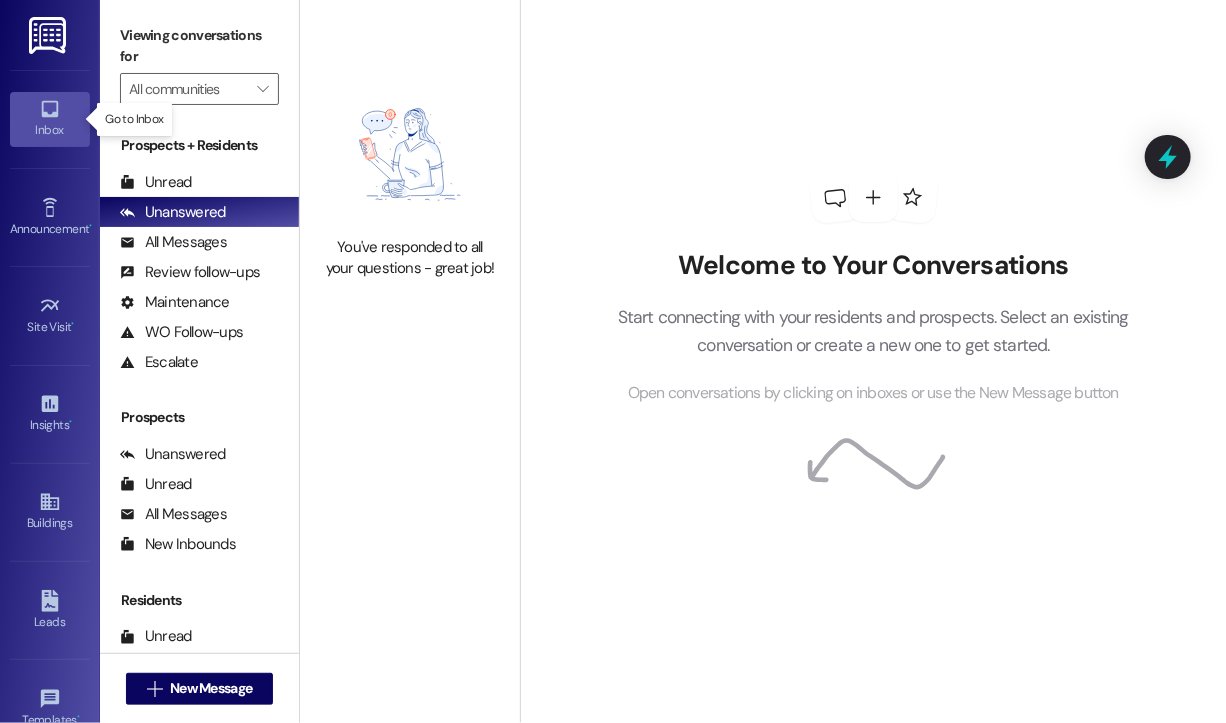click 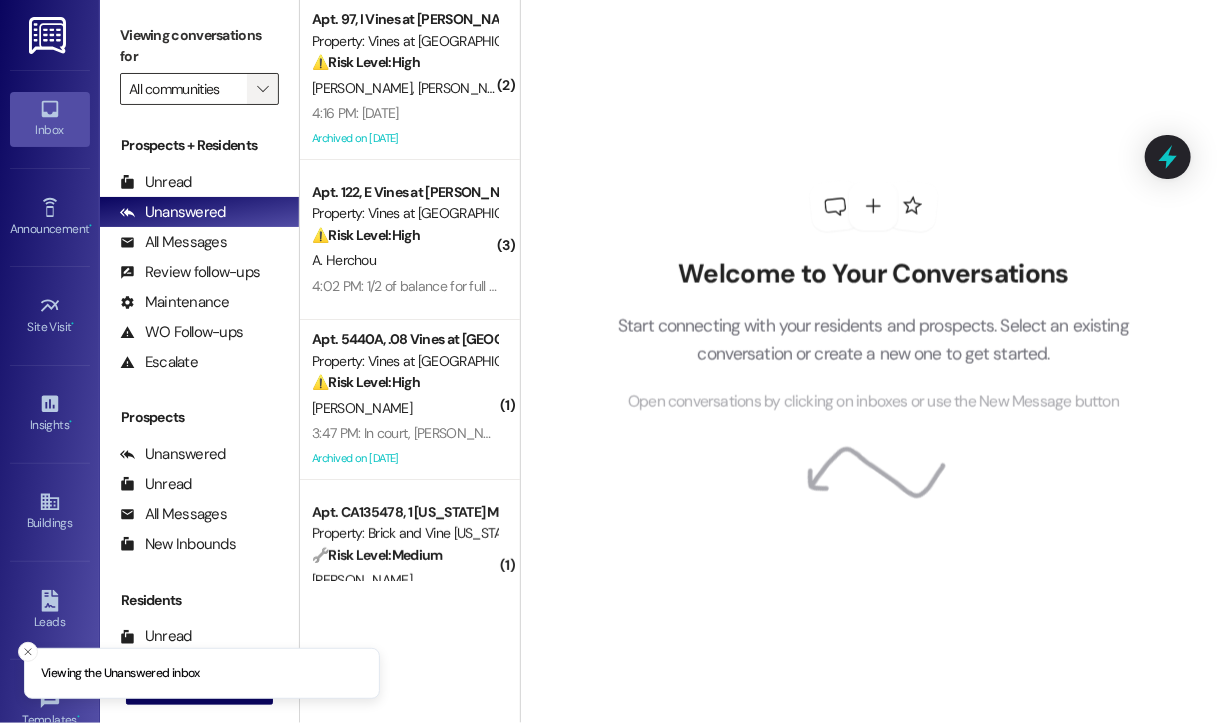 click on "" at bounding box center [262, 89] 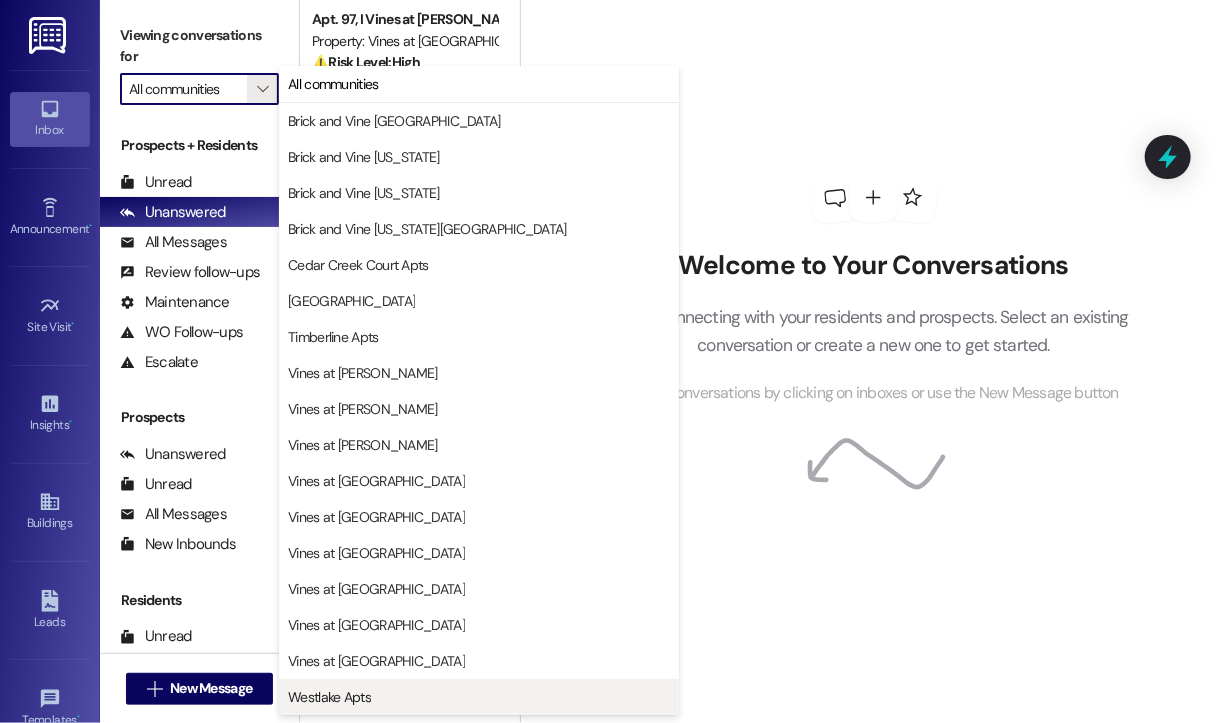 click on "Westlake Apts" at bounding box center [329, 697] 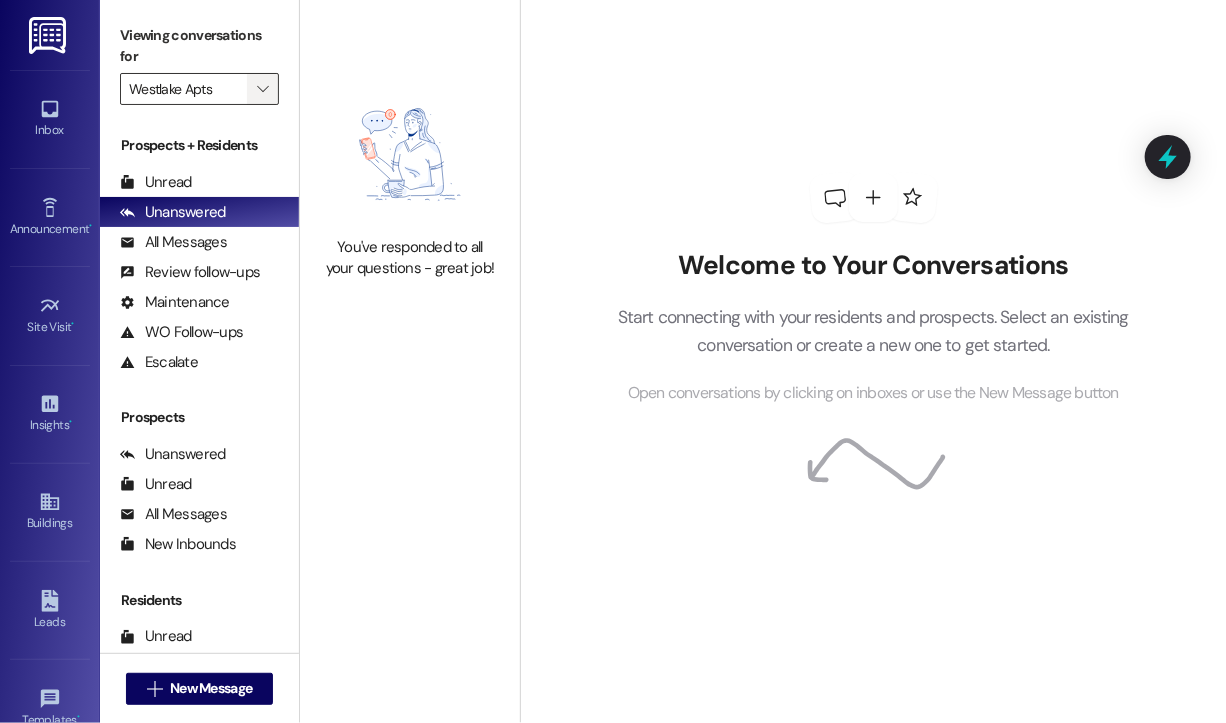 click on "" at bounding box center (262, 89) 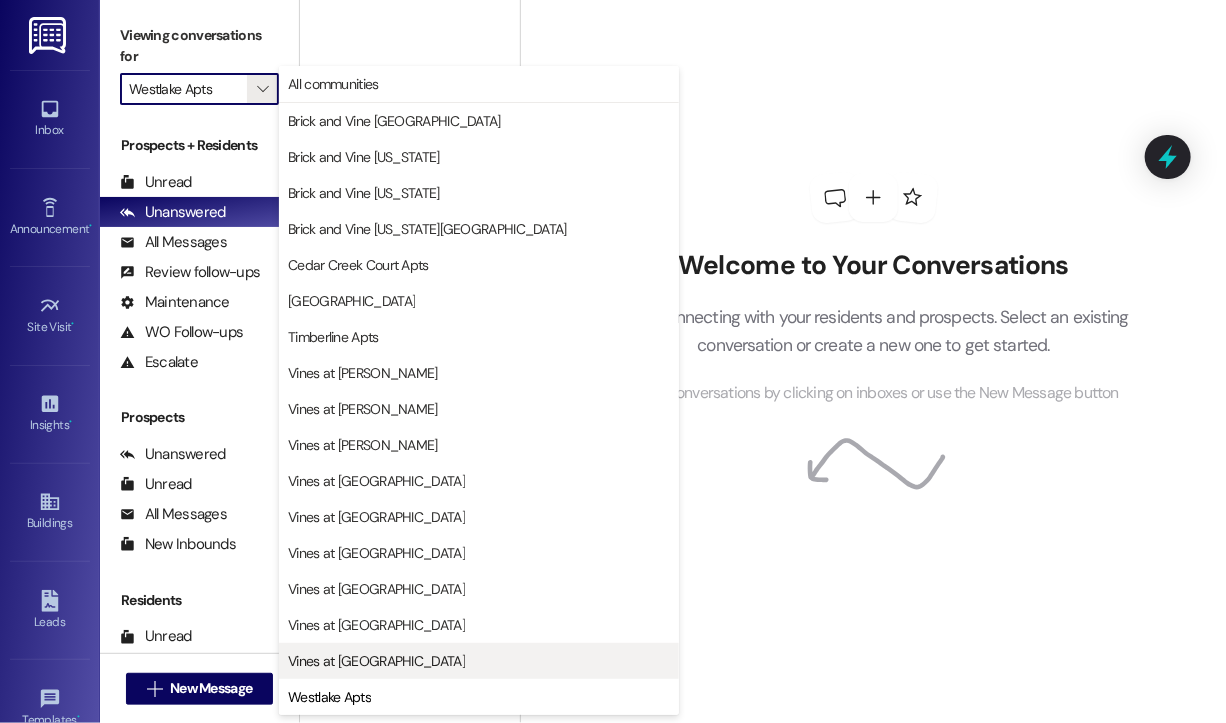 click on "Vines at [GEOGRAPHIC_DATA]" at bounding box center (376, 661) 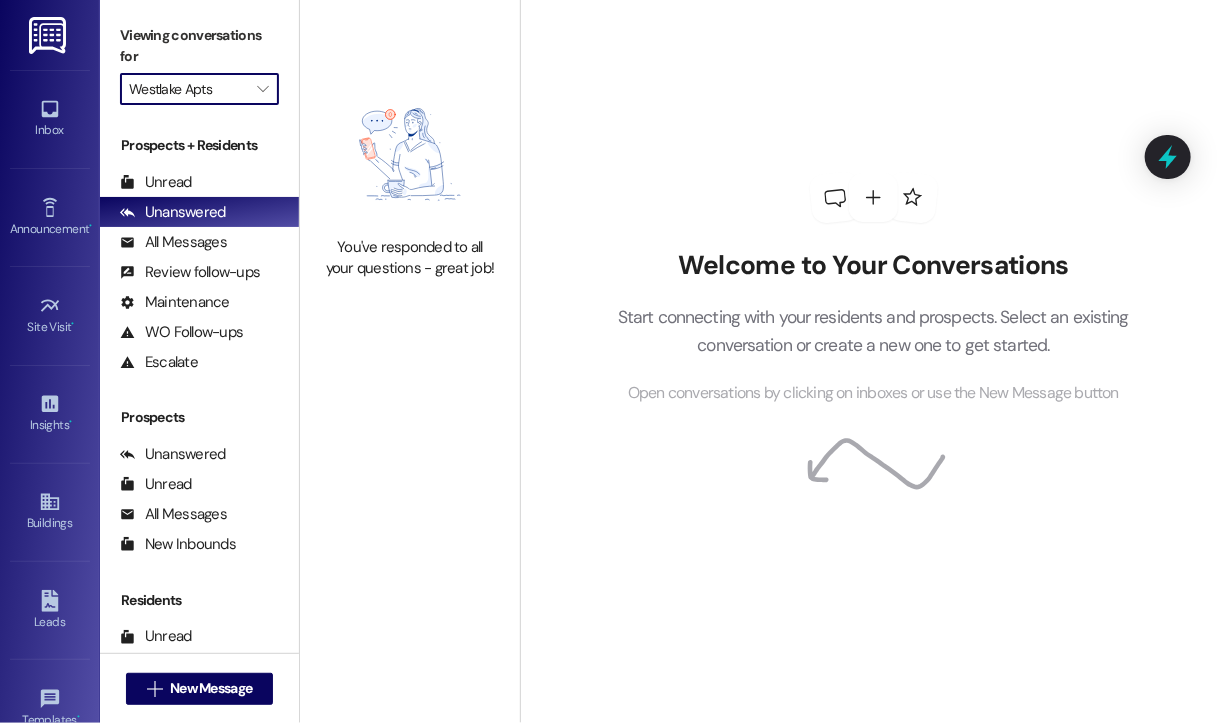type on "Vines at [GEOGRAPHIC_DATA]" 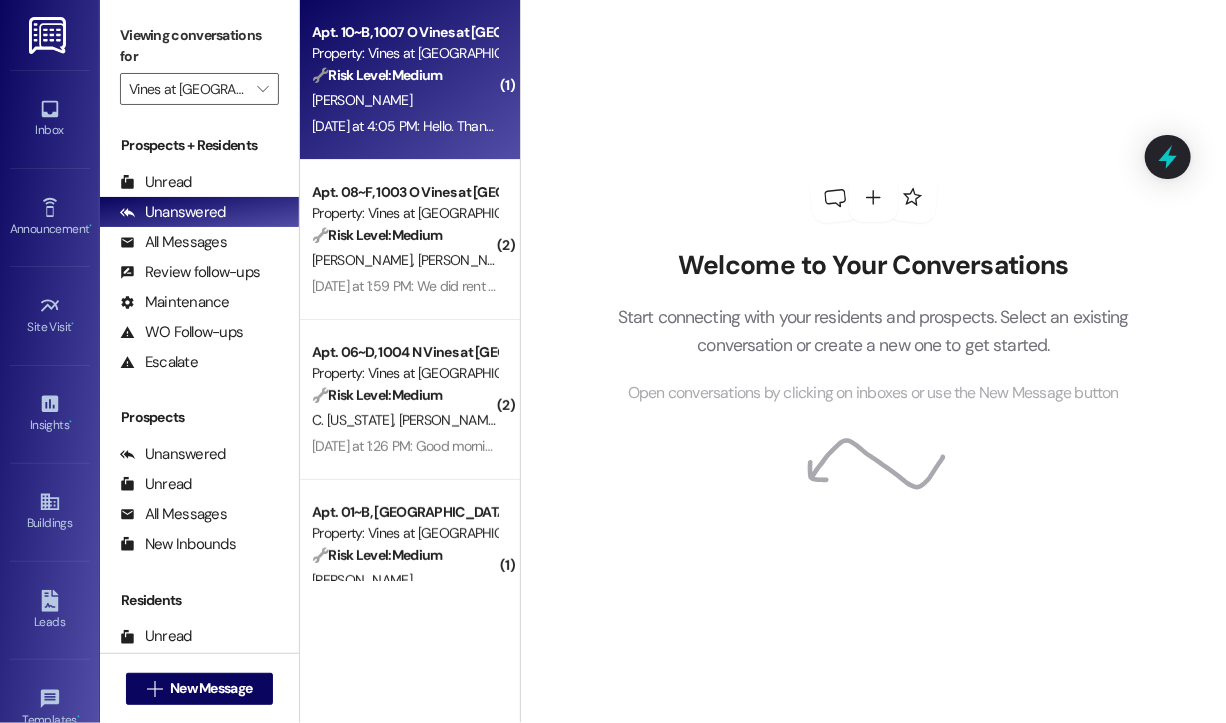 click on "[DATE] at 4:05 PM: Hello. Thank you for the gentle reminder. The remaining balance will be paid. Thank you for your patience and understanding  [DATE] at 4:05 PM: Hello. Thank you for the gentle reminder. The remaining balance will be paid. Thank you for your patience and understanding" at bounding box center [726, 126] 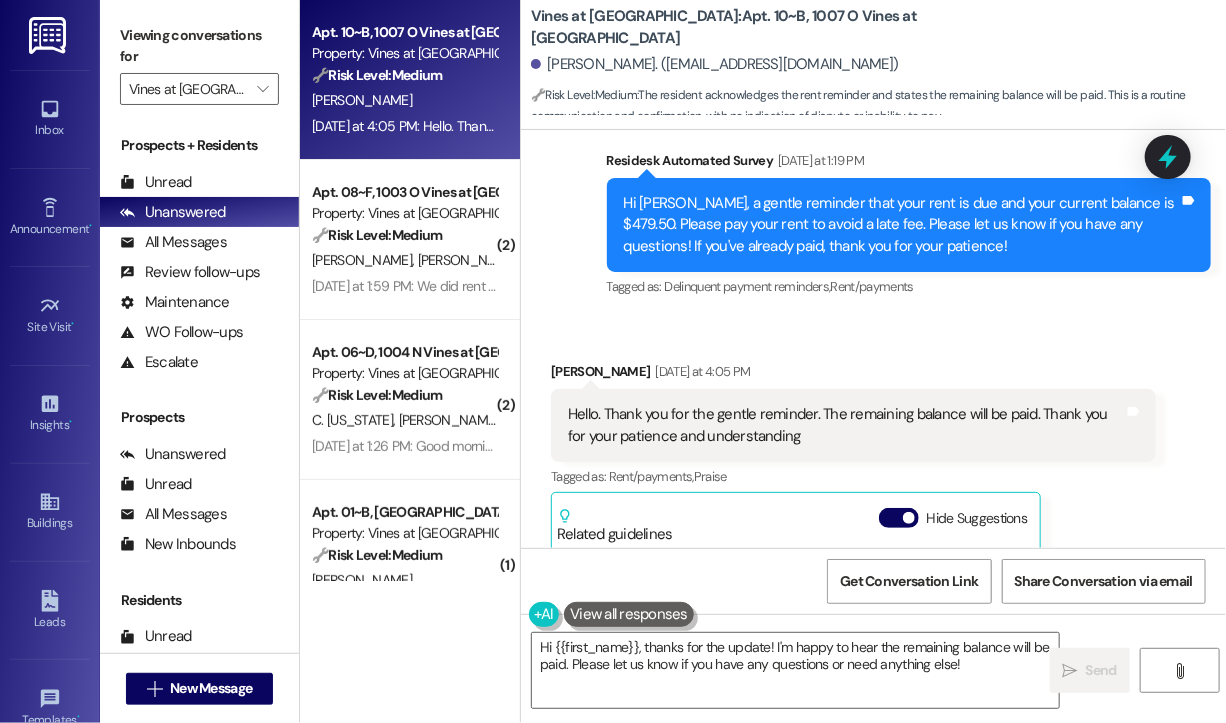 scroll, scrollTop: 6256, scrollLeft: 0, axis: vertical 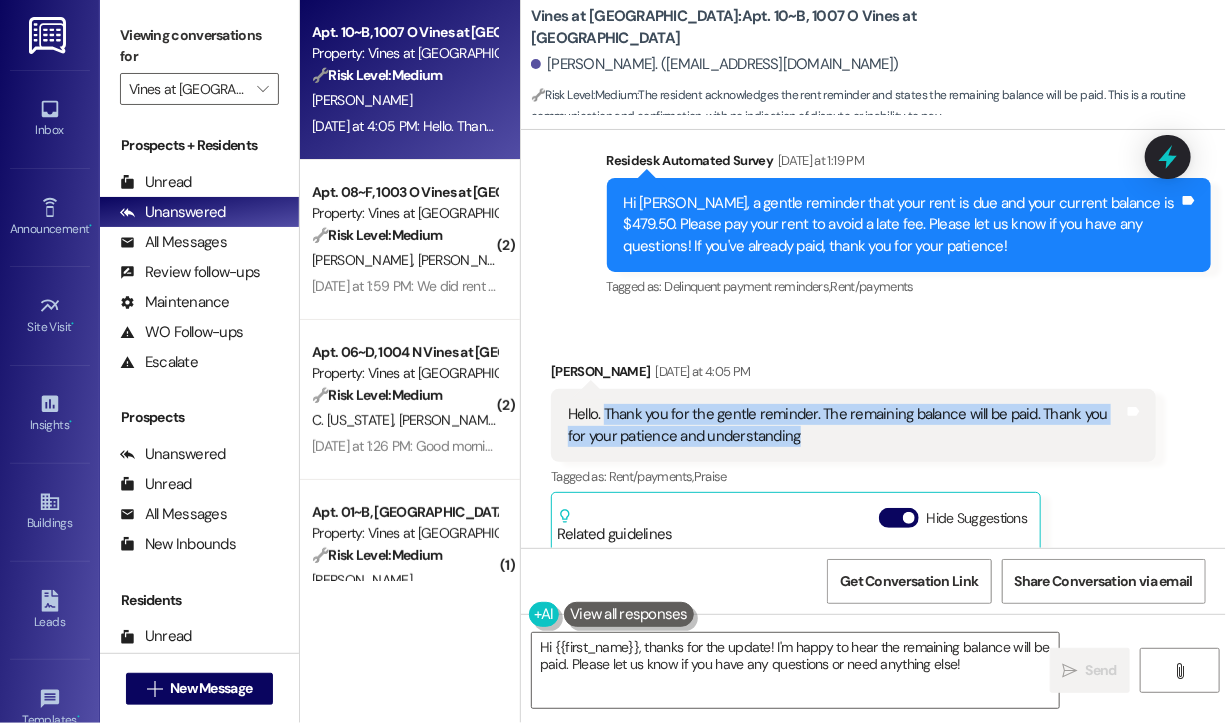 drag, startPoint x: 844, startPoint y: 329, endPoint x: 604, endPoint y: 298, distance: 241.9938 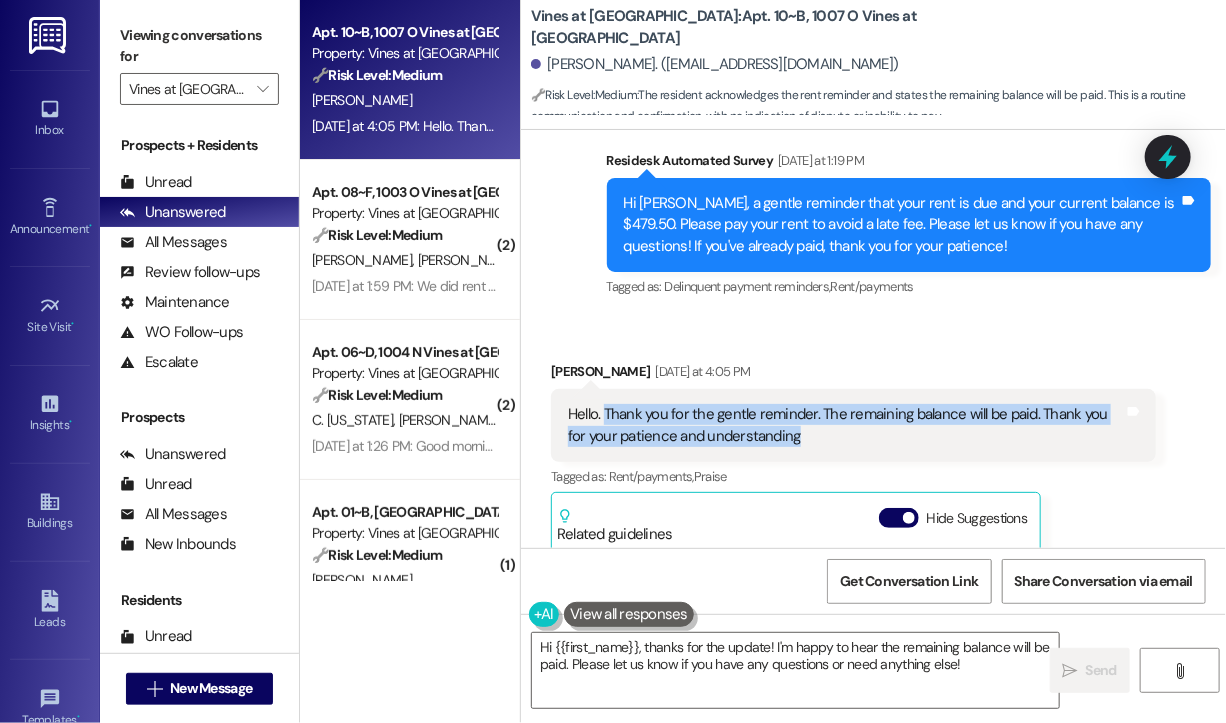 copy on "Thank you for the gentle reminder. The remaining balance will be paid. Thank you for your patience and understanding" 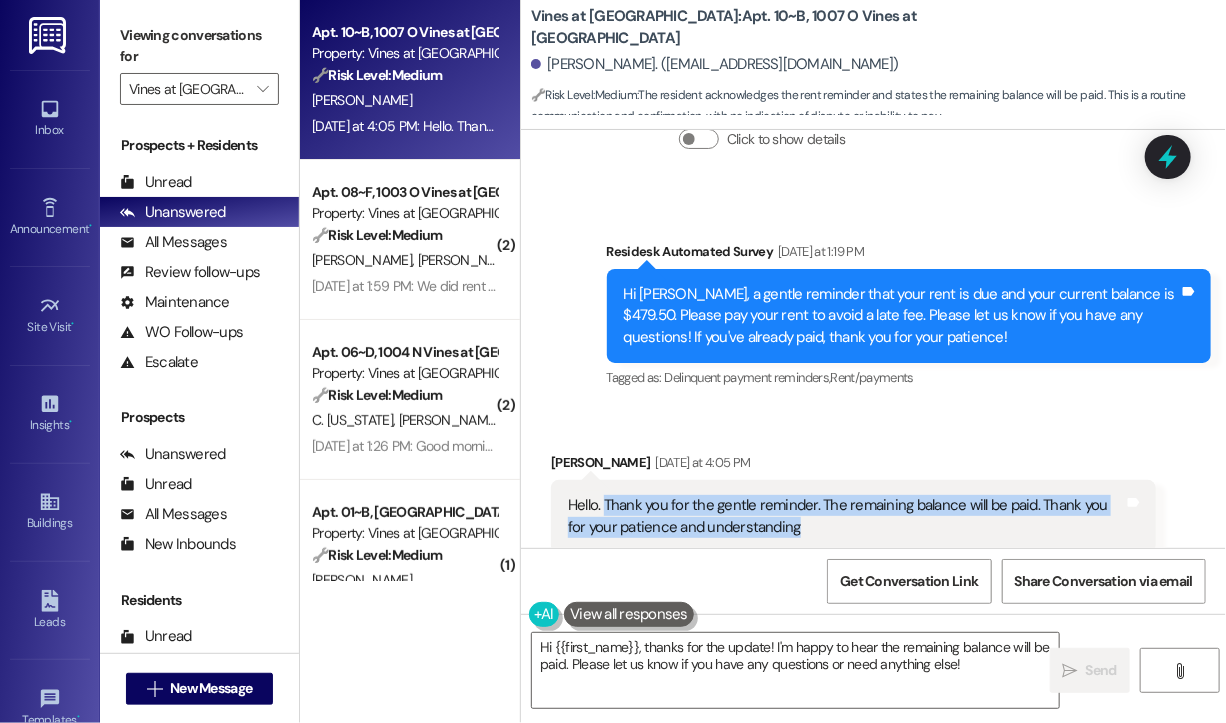 scroll, scrollTop: 6056, scrollLeft: 0, axis: vertical 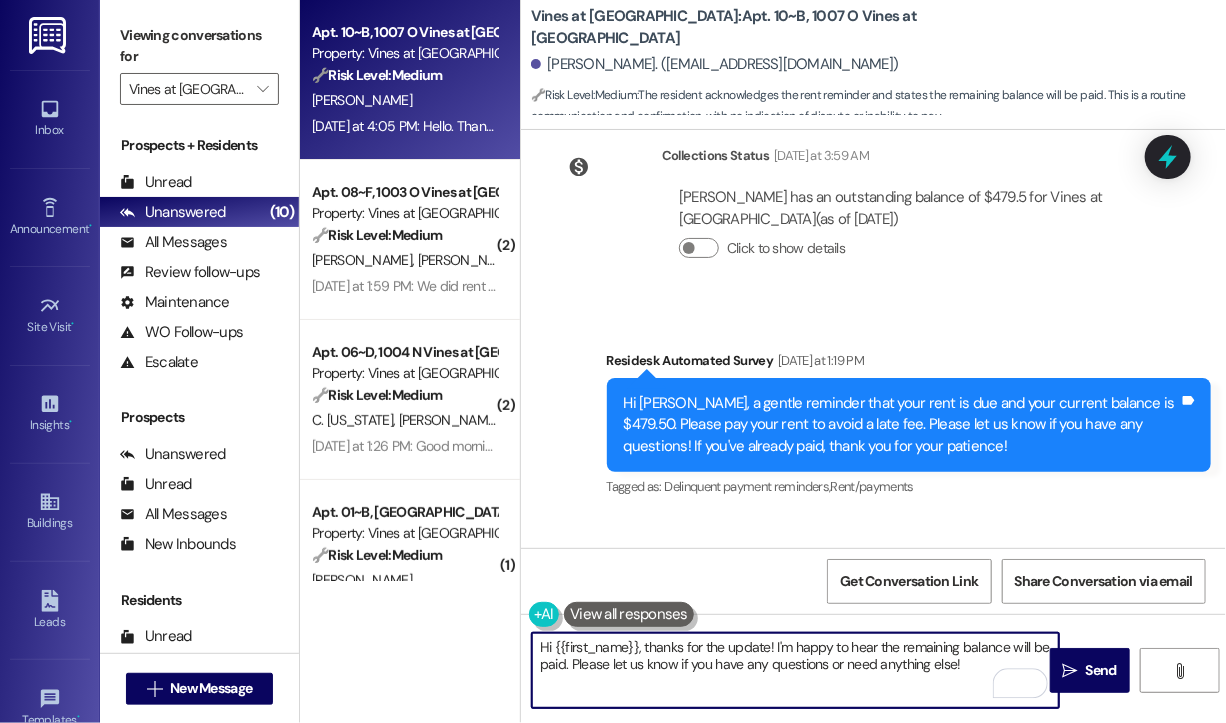 drag, startPoint x: 927, startPoint y: 655, endPoint x: 638, endPoint y: 635, distance: 289.69122 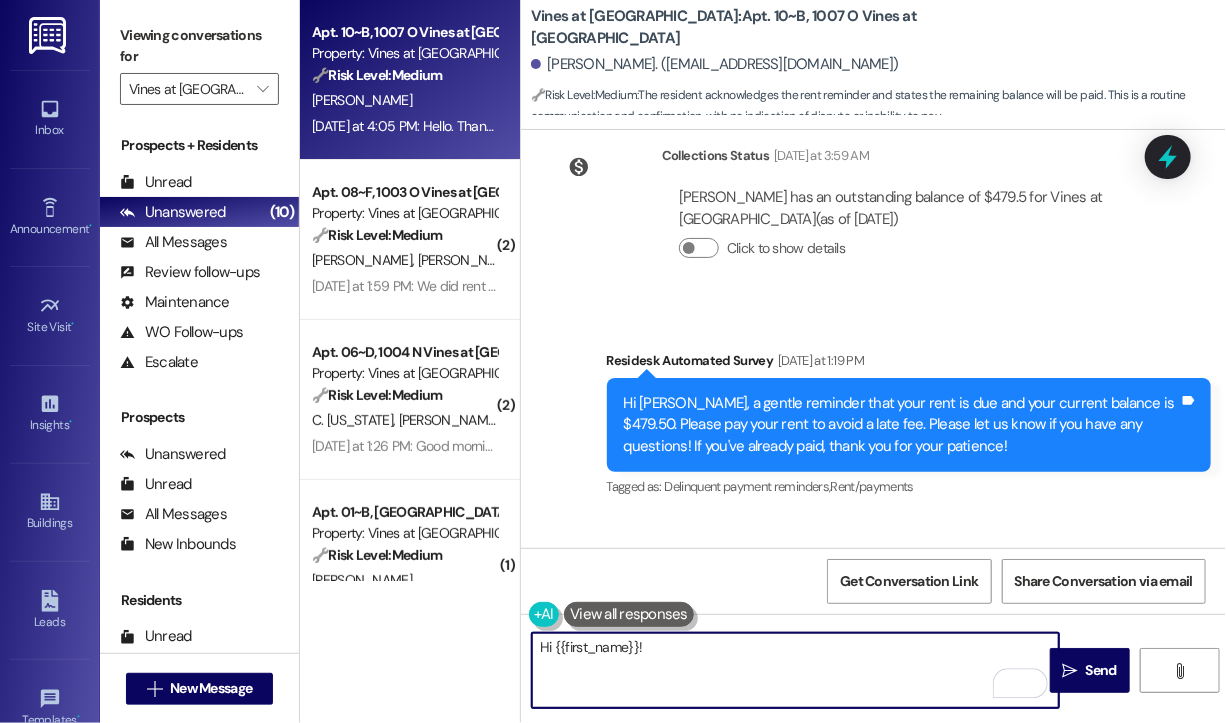 paste on "Thank you for the update! We appreciate your commitment to getting the balance taken care of. When you have a moment, could you kindly share if you have an idea of when you might be able to make the payment?" 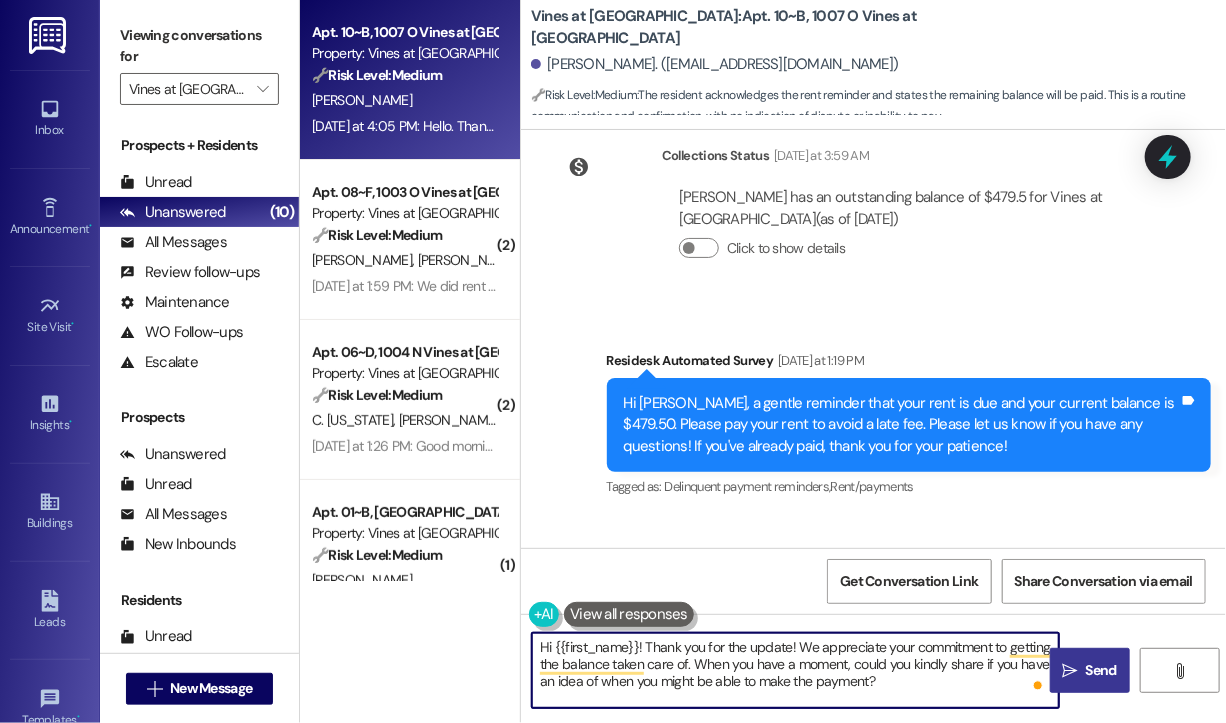type on "Hi {{first_name}}! Thank you for the update! We appreciate your commitment to getting the balance taken care of. When you have a moment, could you kindly share if you have an idea of when you might be able to make the payment?" 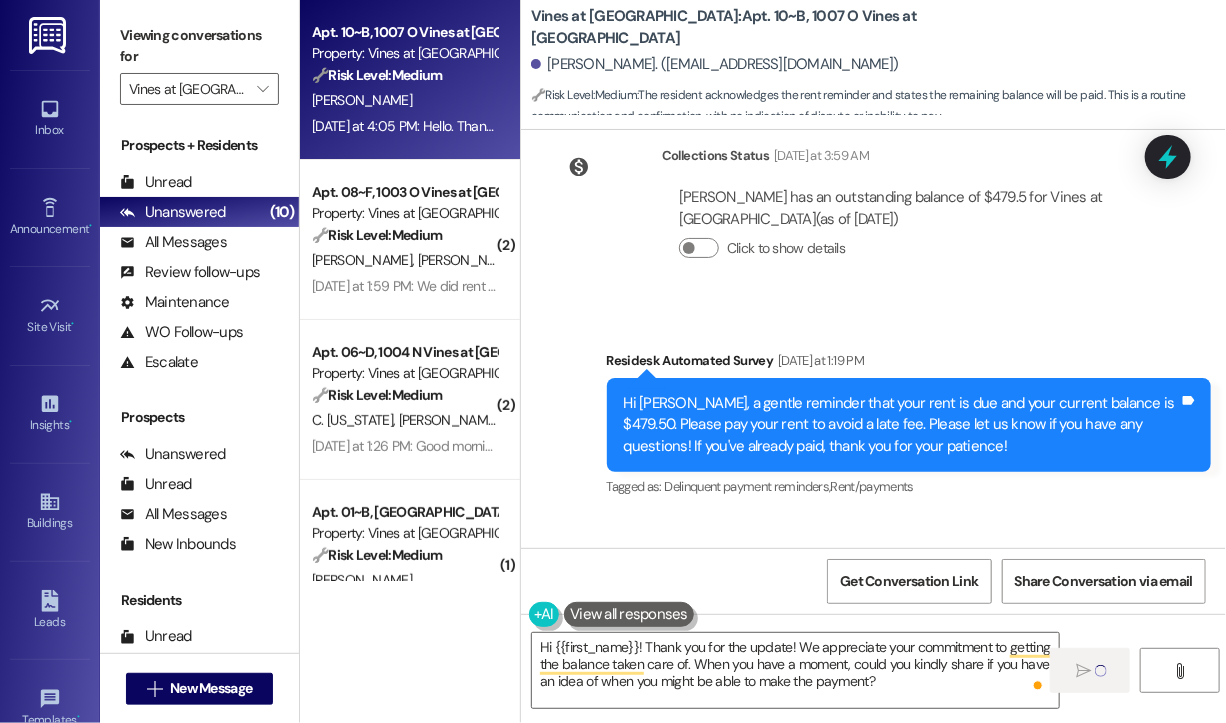 type 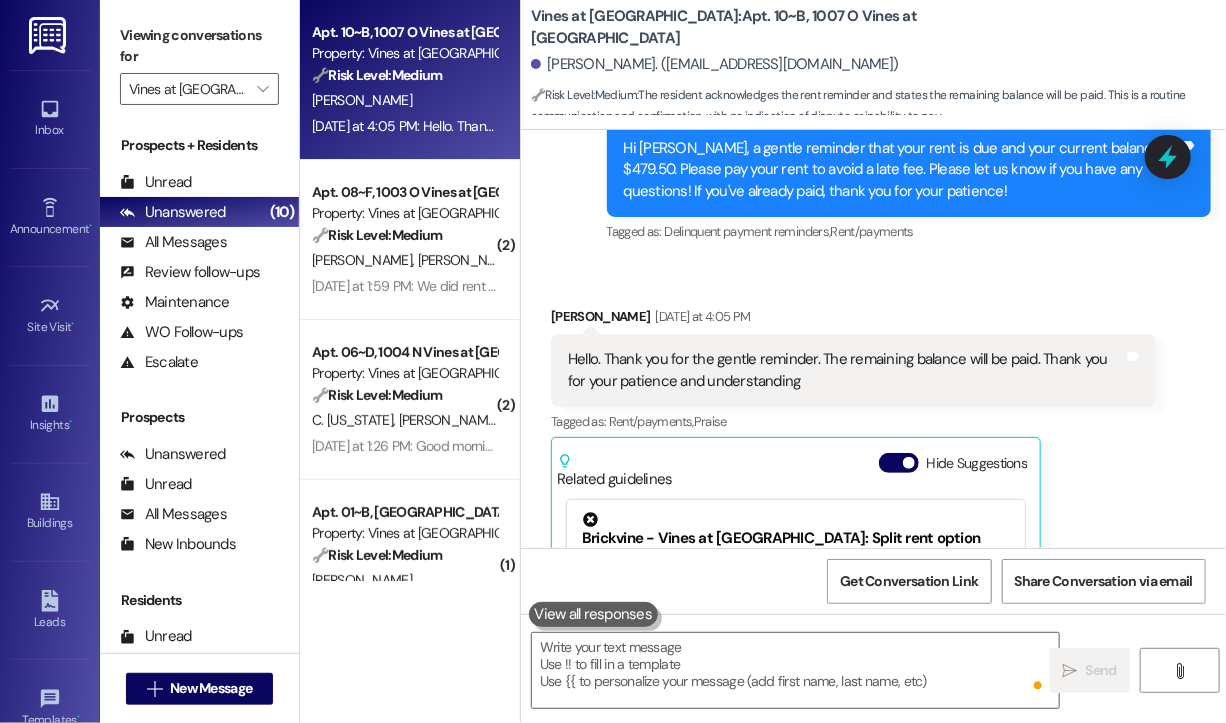 scroll, scrollTop: 6456, scrollLeft: 0, axis: vertical 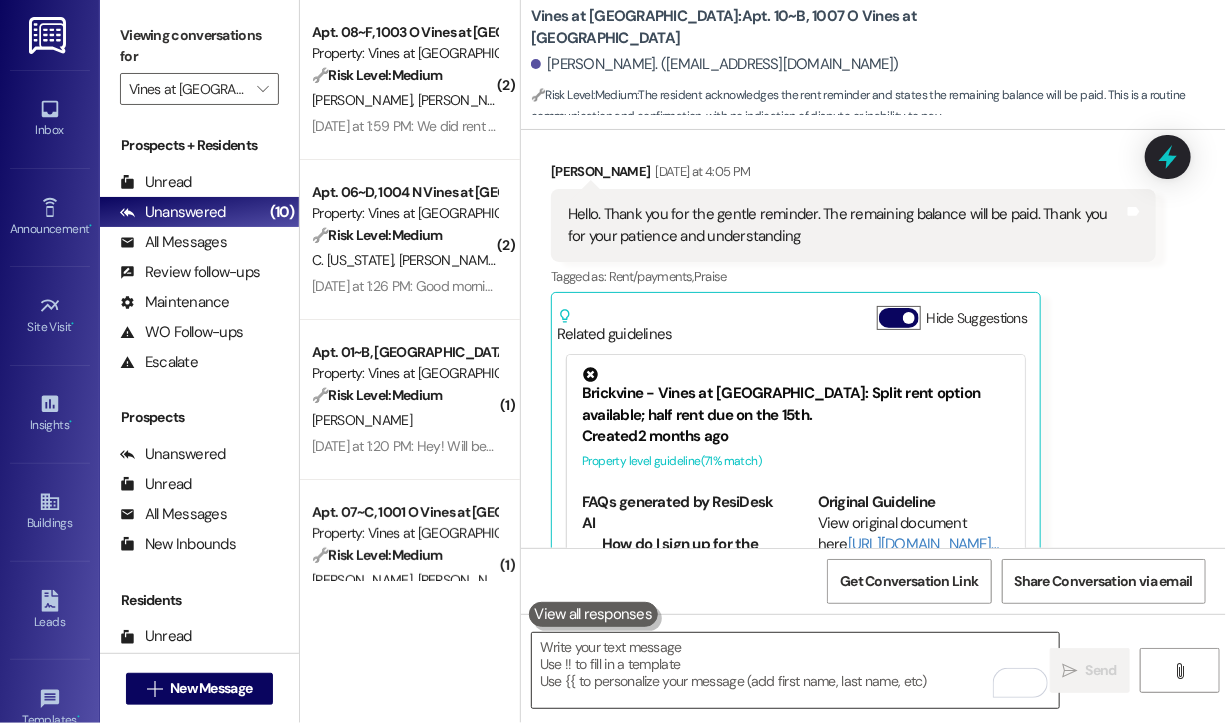 type 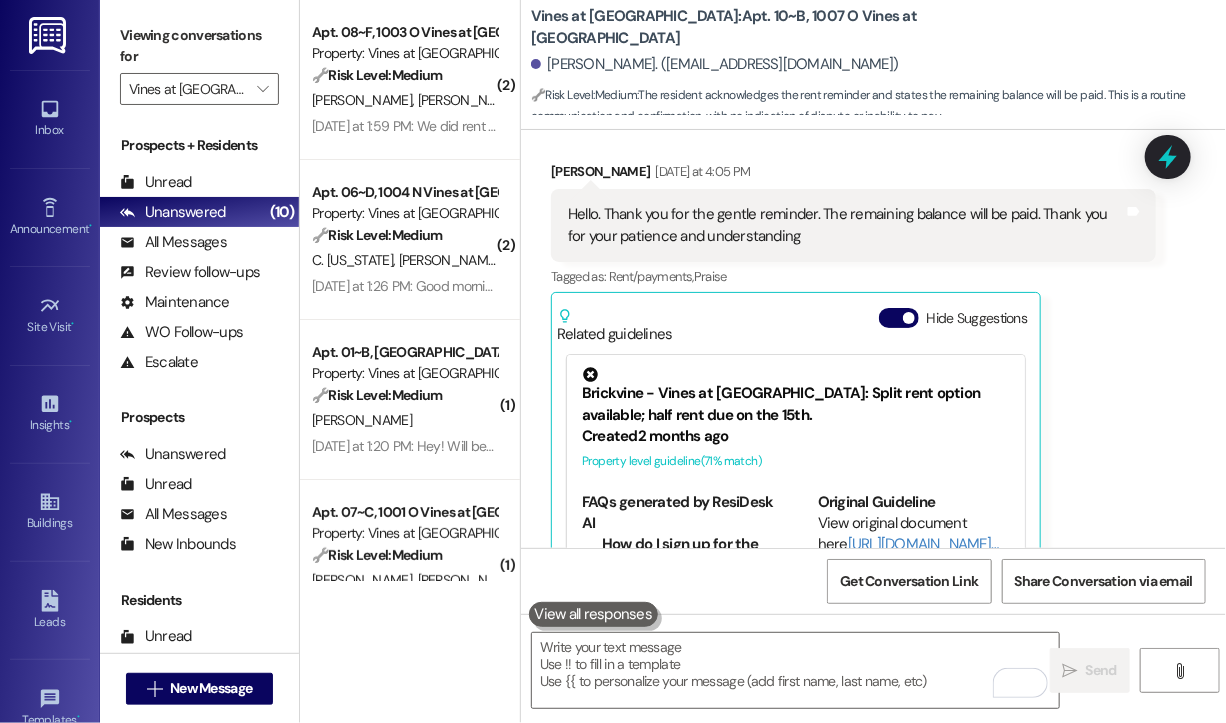 click on "[PERSON_NAME] [DATE] at 4:05 PM Hello. Thank you for the gentle reminder. The remaining balance will be paid. Thank you for your patience and understanding  Tags and notes Tagged as:   Rent/payments ,  Click to highlight conversations about Rent/payments Praise Click to highlight conversations about Praise  Related guidelines Hide Suggestions Brickvine - Vines at [GEOGRAPHIC_DATA]: Split rent option available; half rent due on the 15th.
Created  [DATE] Property level guideline  ( 71 % match) FAQs generated by ResiDesk AI How do I sign up for the split rent option? Contact the property management office to request the split rent option. They will provide you with the necessary forms and instructions to set it up. What date is the first half of the rent due? The first half of the rent is typically due on the 1st of the month, unless otherwise specified in your lease agreement. Is there a fee for using the split rent option? Can I change back to paying full rent in one payment? Original Guideline" at bounding box center [853, 400] 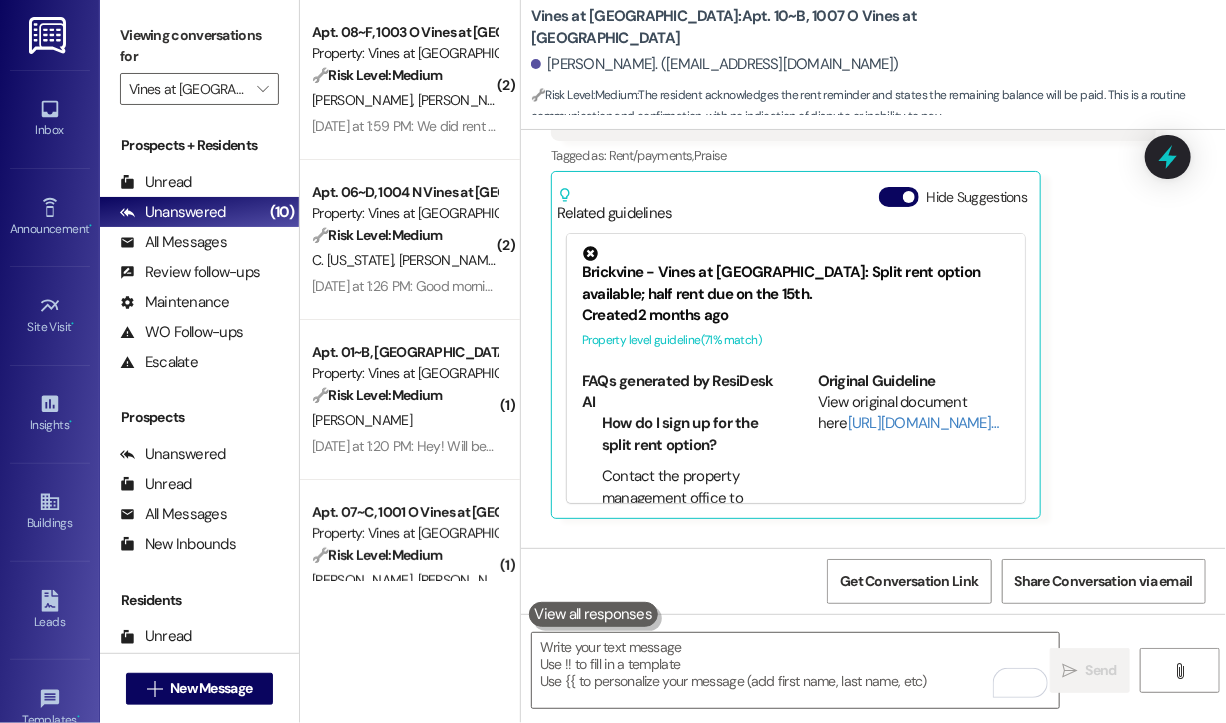 scroll, scrollTop: 6638, scrollLeft: 0, axis: vertical 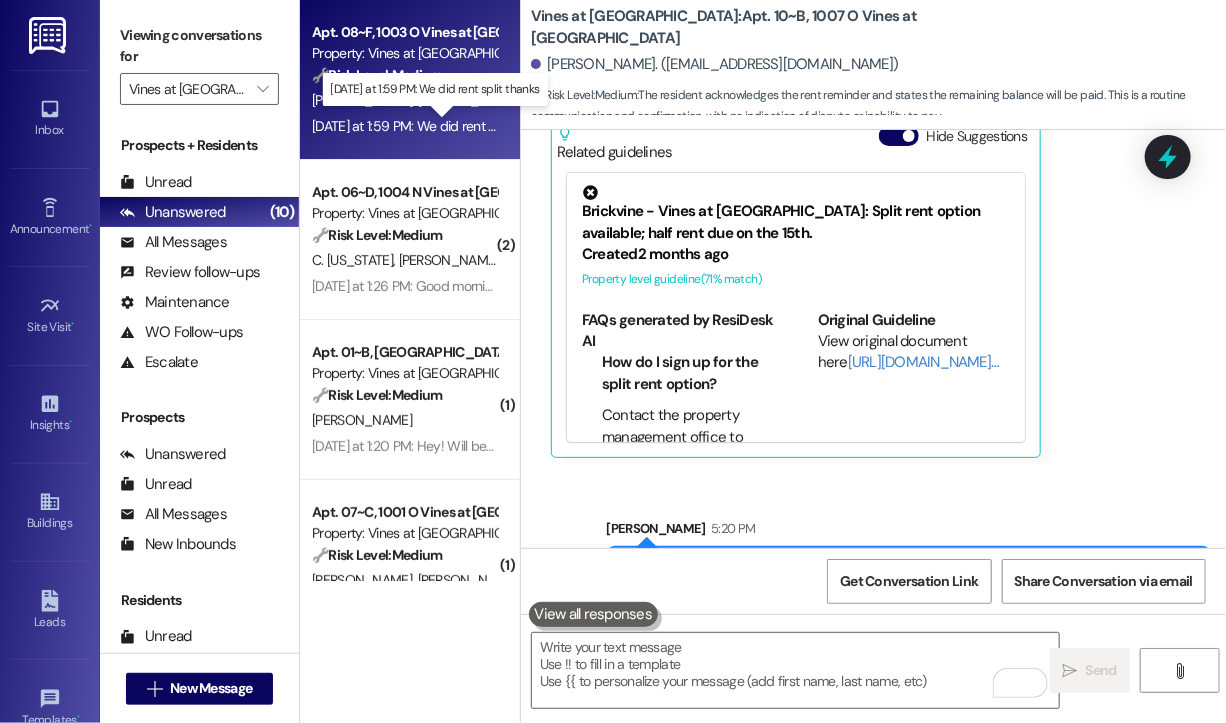 click on "[DATE] at 1:59 PM: We did rent split thanks  [DATE] at 1:59 PM: We did rent split thanks" at bounding box center (433, 126) 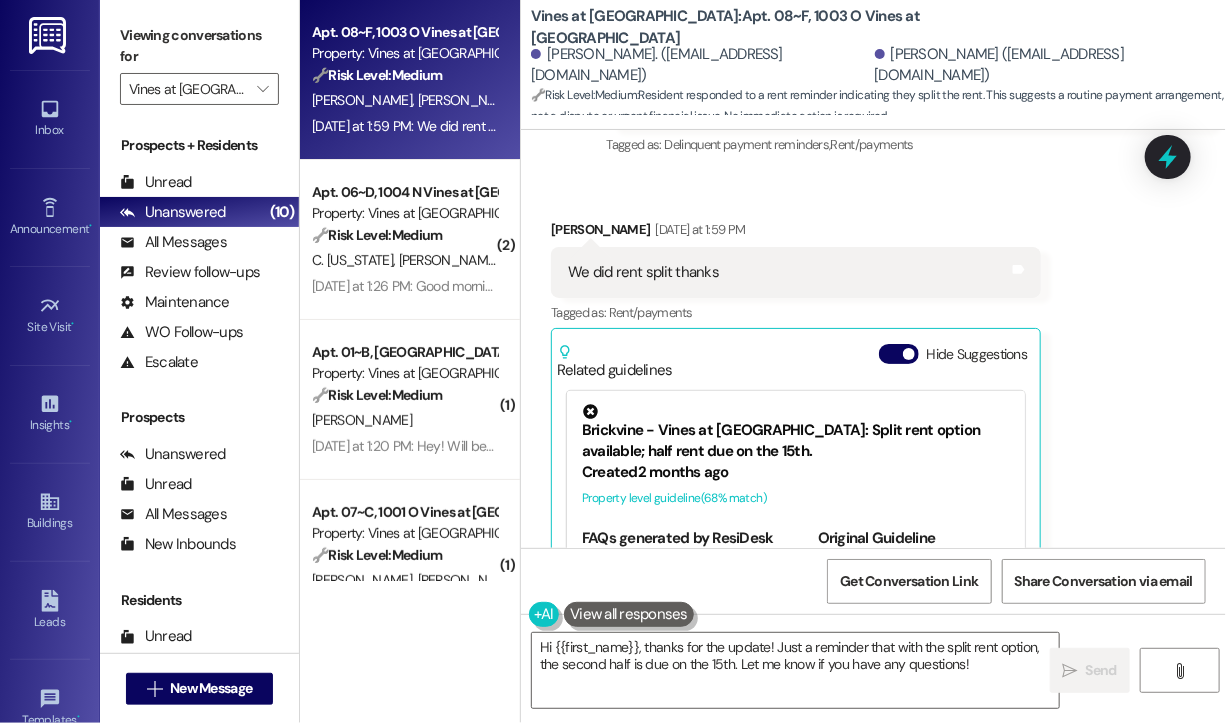 scroll, scrollTop: 3888, scrollLeft: 0, axis: vertical 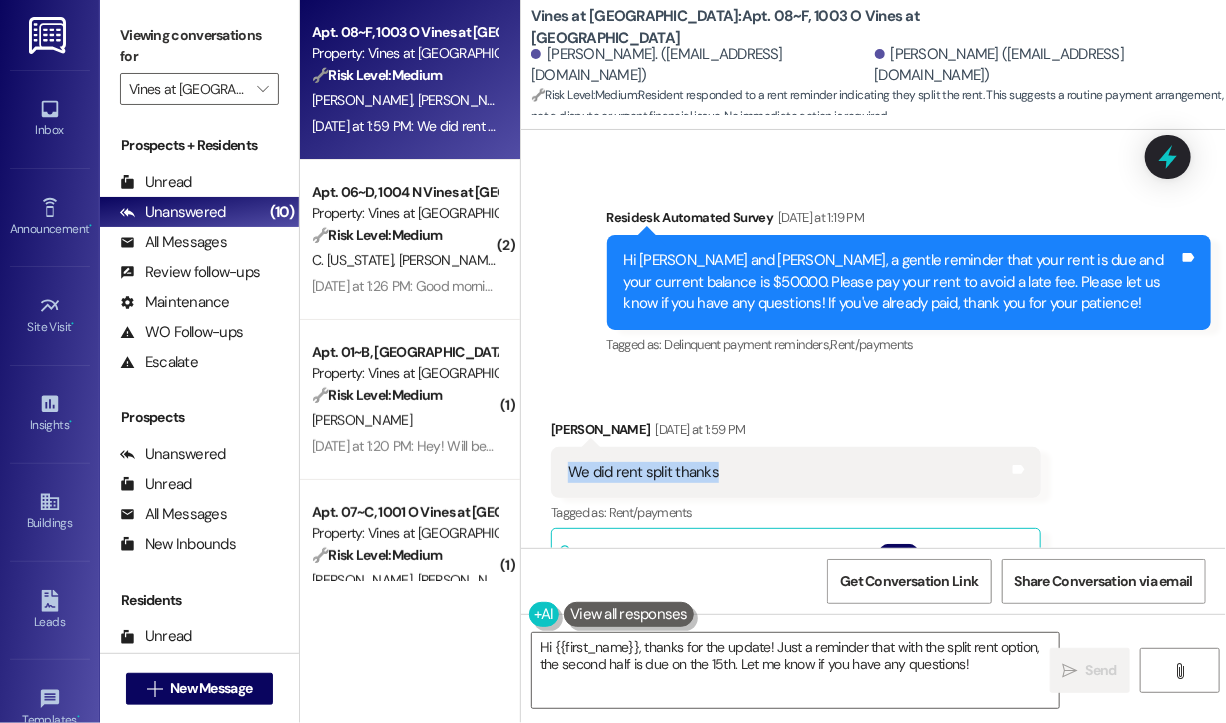 drag, startPoint x: 766, startPoint y: 424, endPoint x: 572, endPoint y: 426, distance: 194.01031 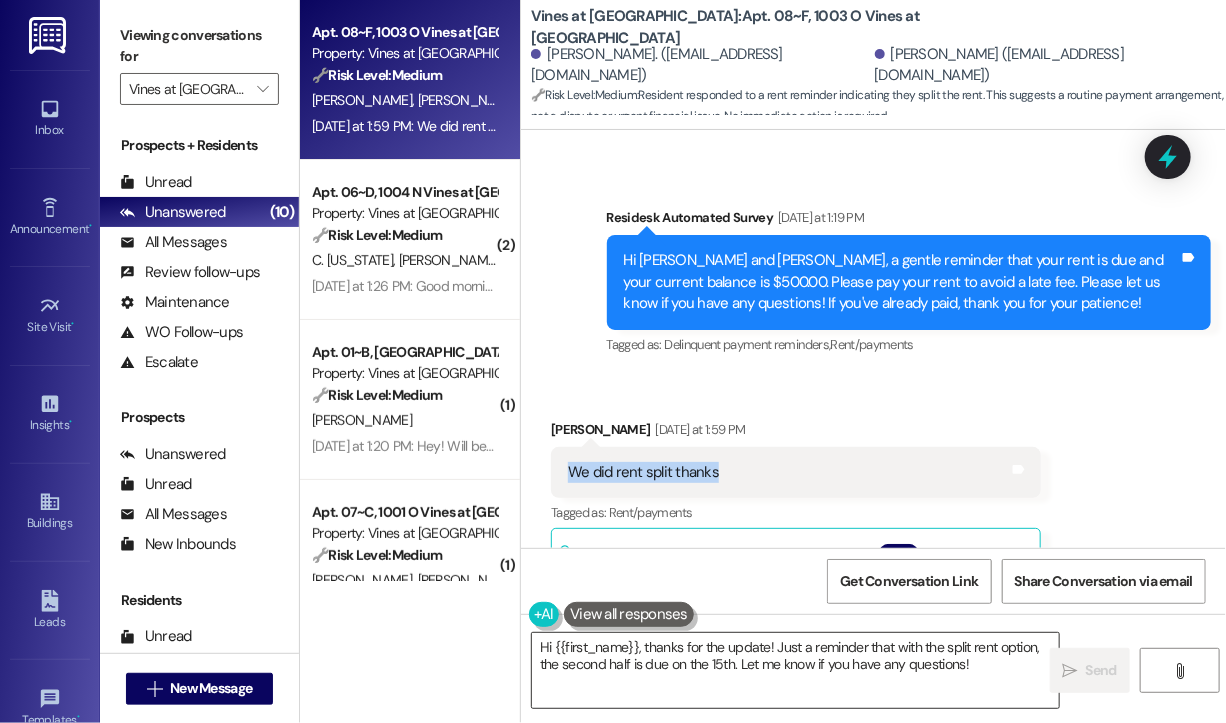 click on "Hi {{first_name}}, thanks for the update! Just a reminder that with the split rent option, the second half is due on the 15th. Let me know if you have any questions!" at bounding box center [795, 670] 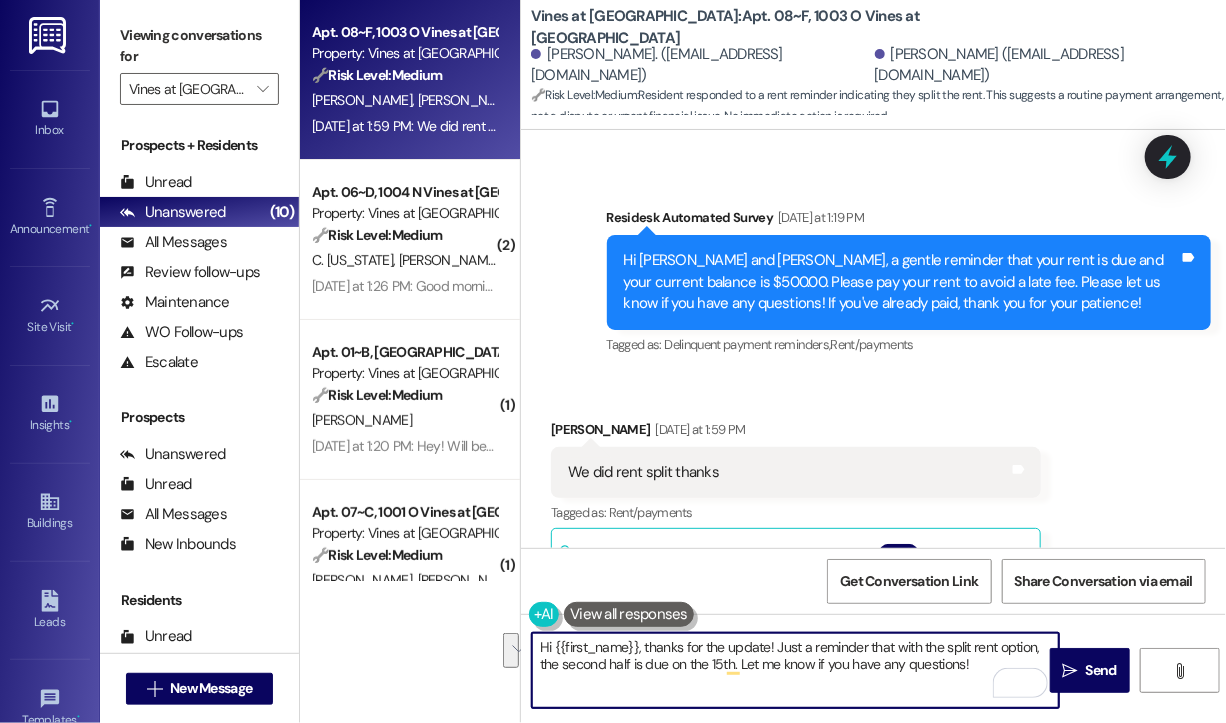 drag, startPoint x: 981, startPoint y: 668, endPoint x: 642, endPoint y: 649, distance: 339.53204 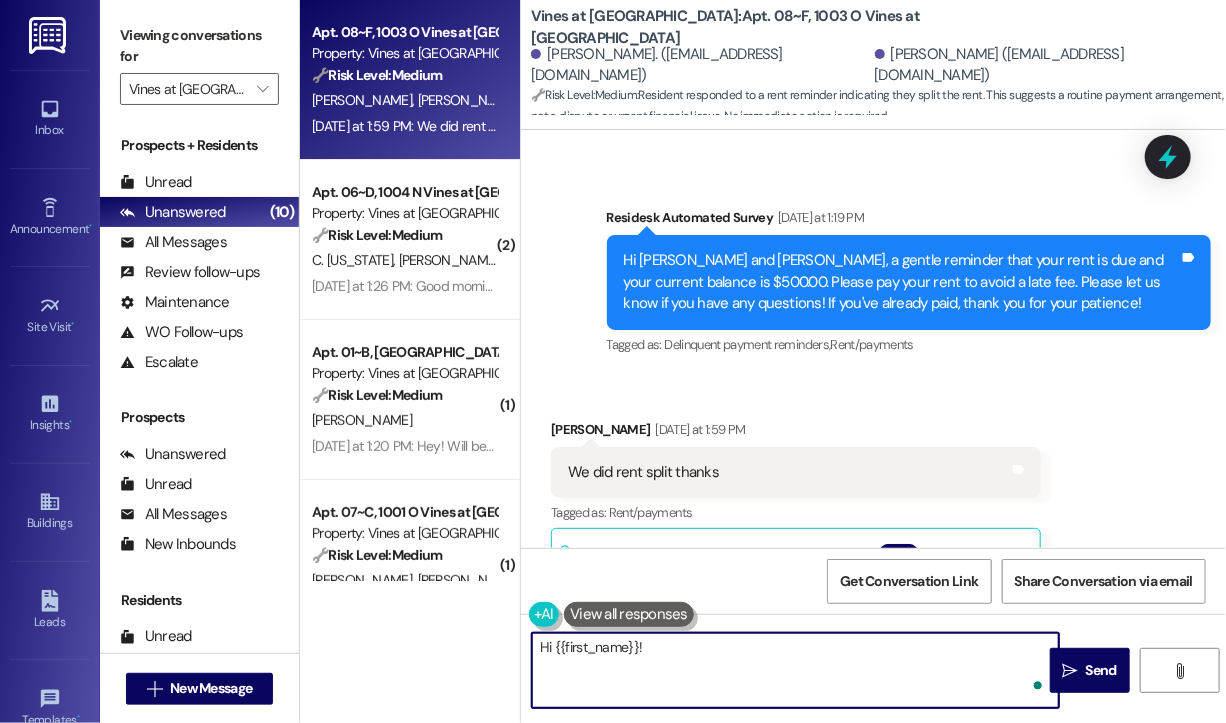 paste on "Thanks for letting me know! Just to confirm—was the split already processed through the portal, or are you still in the middle of setting it up?" 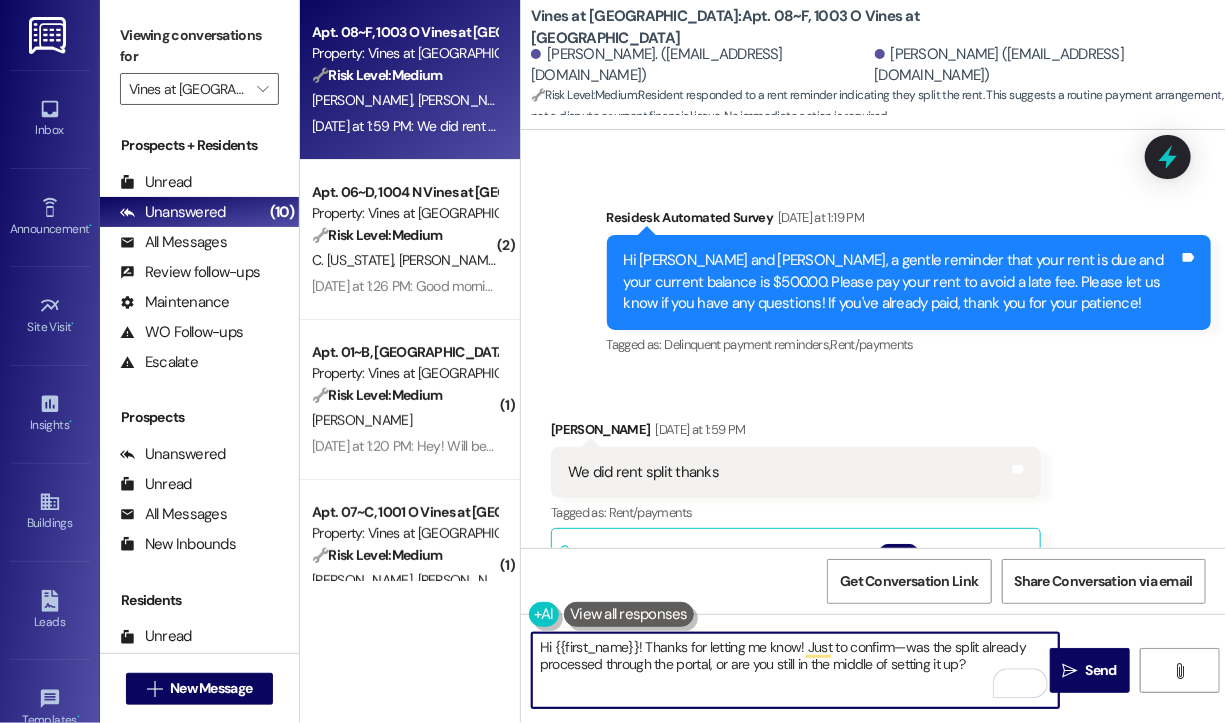 click on "Hi {{first_name}}! Thanks for letting me know! Just to confirm—was the split already processed through the portal, or are you still in the middle of setting it up?" at bounding box center [795, 670] 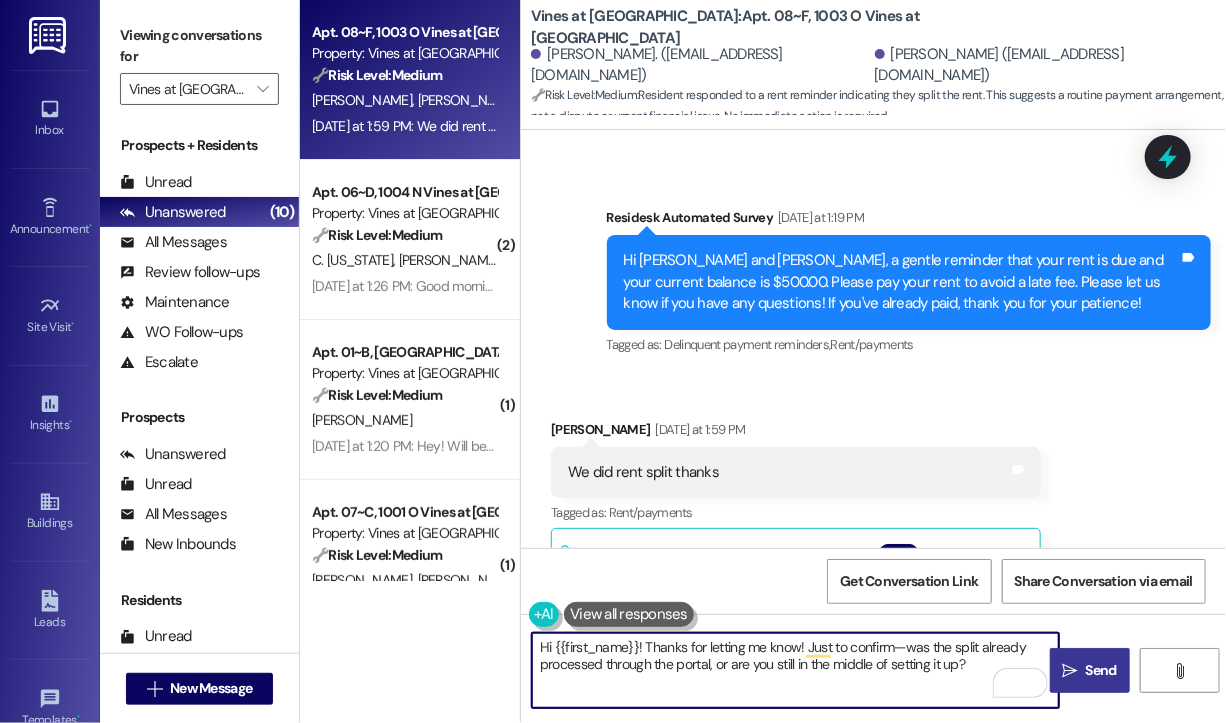 type on "Hi {{first_name}}! Thanks for letting me know! Just to confirm—was the split already processed through the portal, or are you still in the middle of setting it up?" 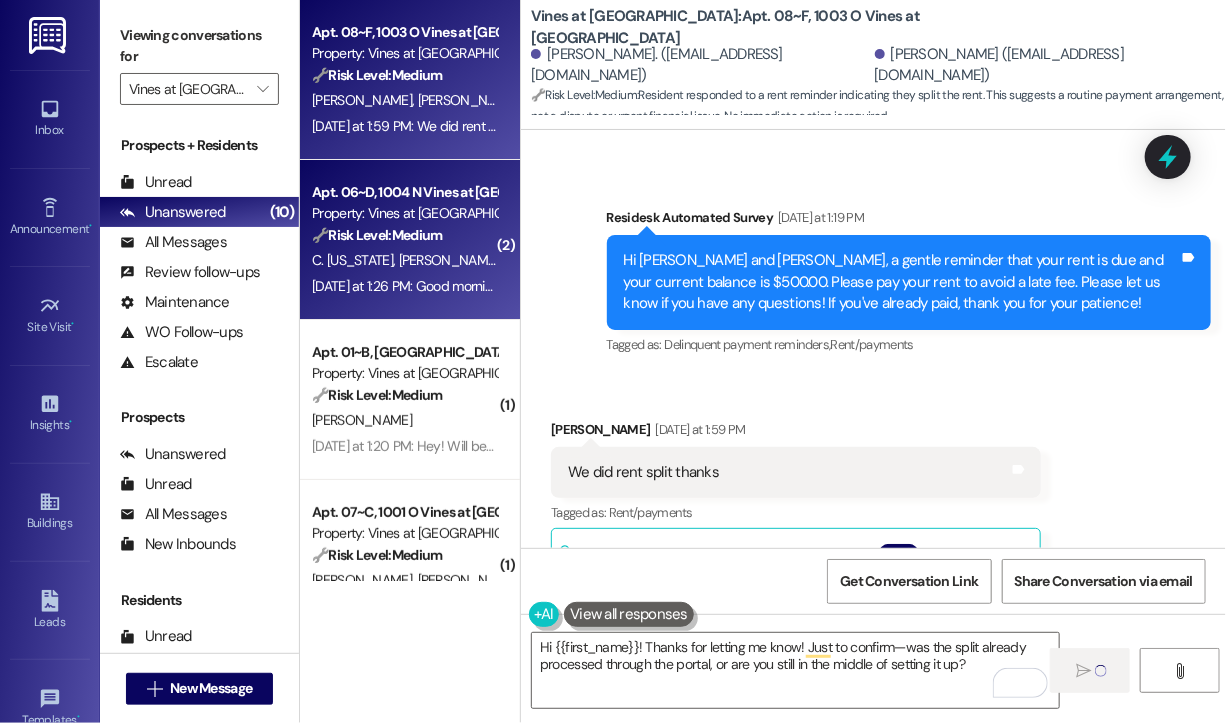 click on "[DATE] at 1:26 PM: Good morning I need to get a verification done to show that I live at the property and
Wondering if there was email you can send me to send you the verification  [DATE] at 1:26 PM: Good morning I need to get a verification done to show that I live at the property and
Wondering if there was email you can send me to send you the verification" at bounding box center (827, 286) 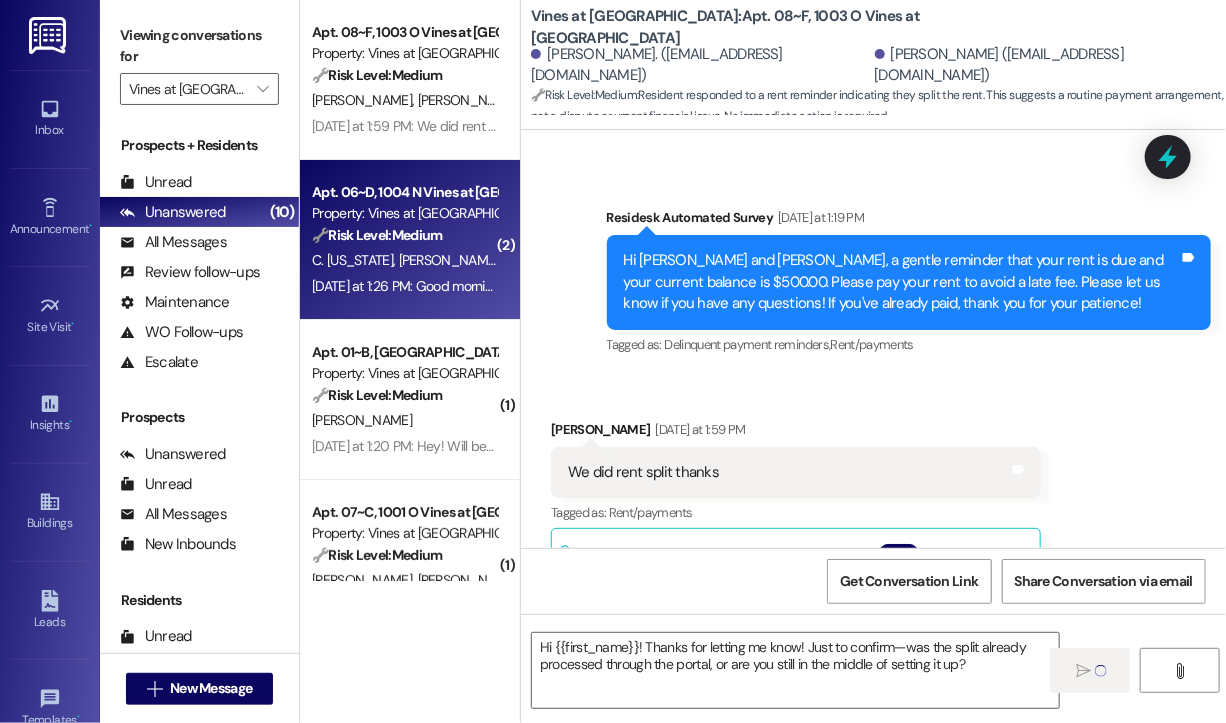 type 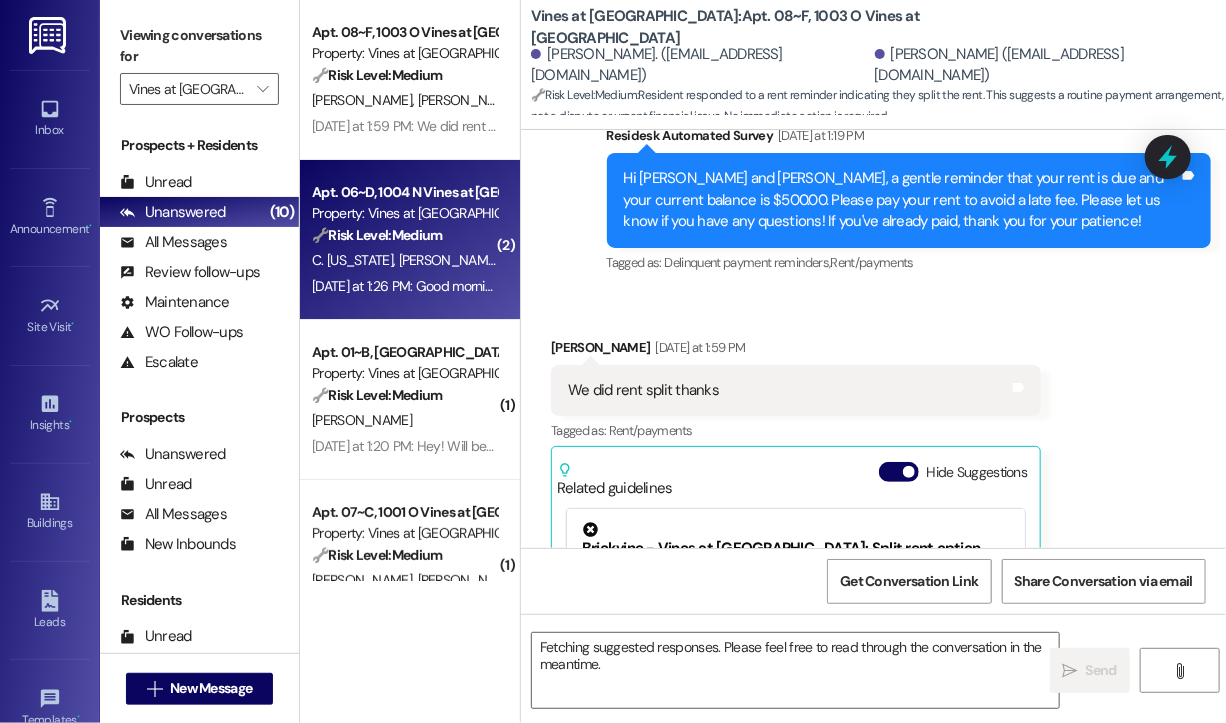 scroll, scrollTop: 0, scrollLeft: 0, axis: both 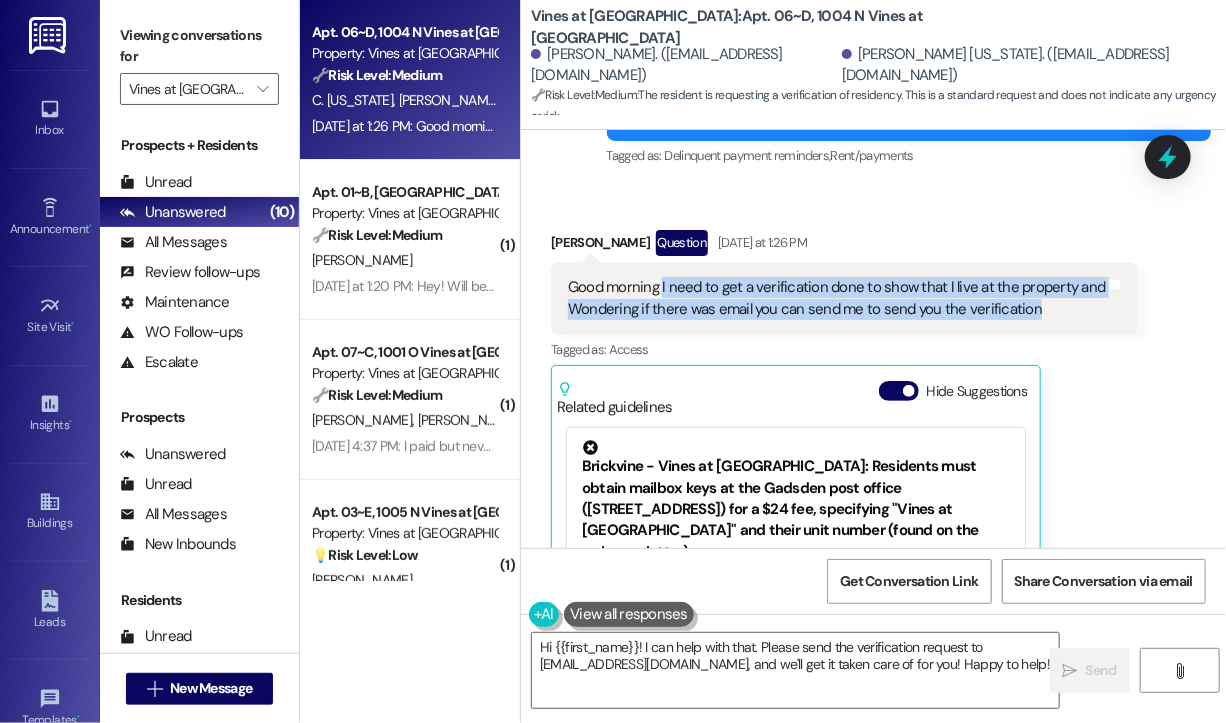 drag, startPoint x: 1071, startPoint y: 222, endPoint x: 661, endPoint y: 206, distance: 410.31207 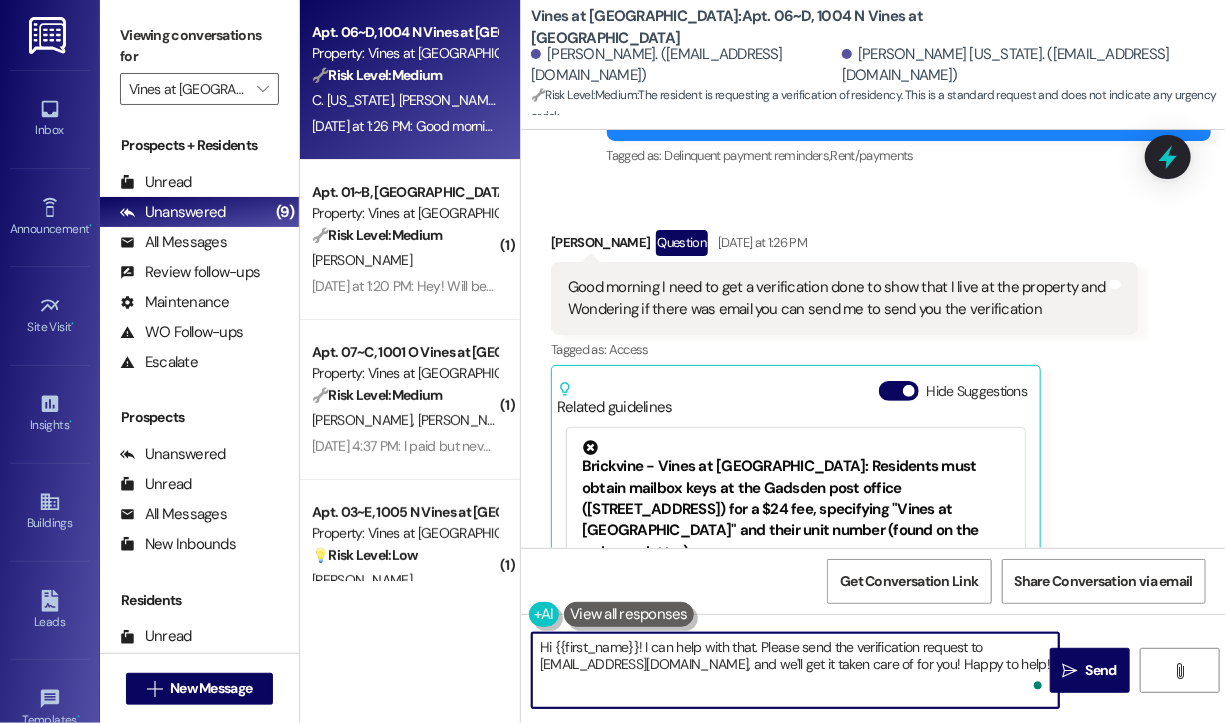 drag, startPoint x: 643, startPoint y: 645, endPoint x: 1042, endPoint y: 663, distance: 399.40582 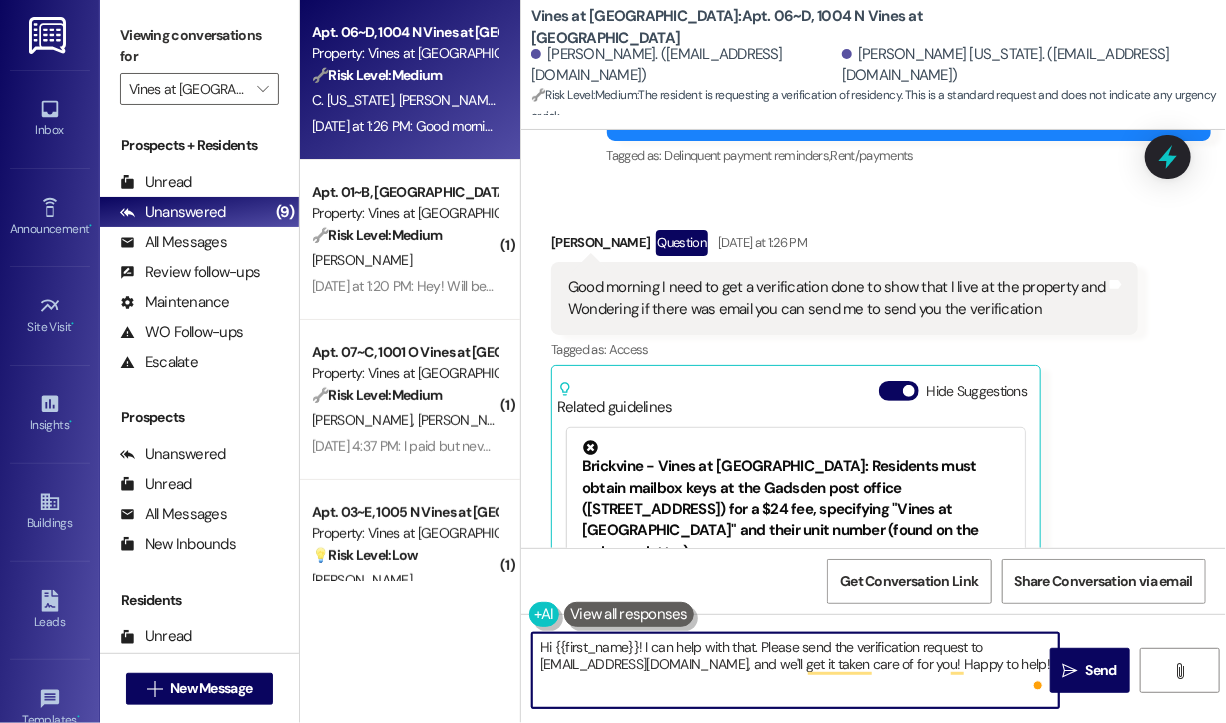 paste on "Thanks for reaching out! Can you share more details about the verification you need—like who it's for or what kind of information they’re requesting? I can also get you the correct email to send it to." 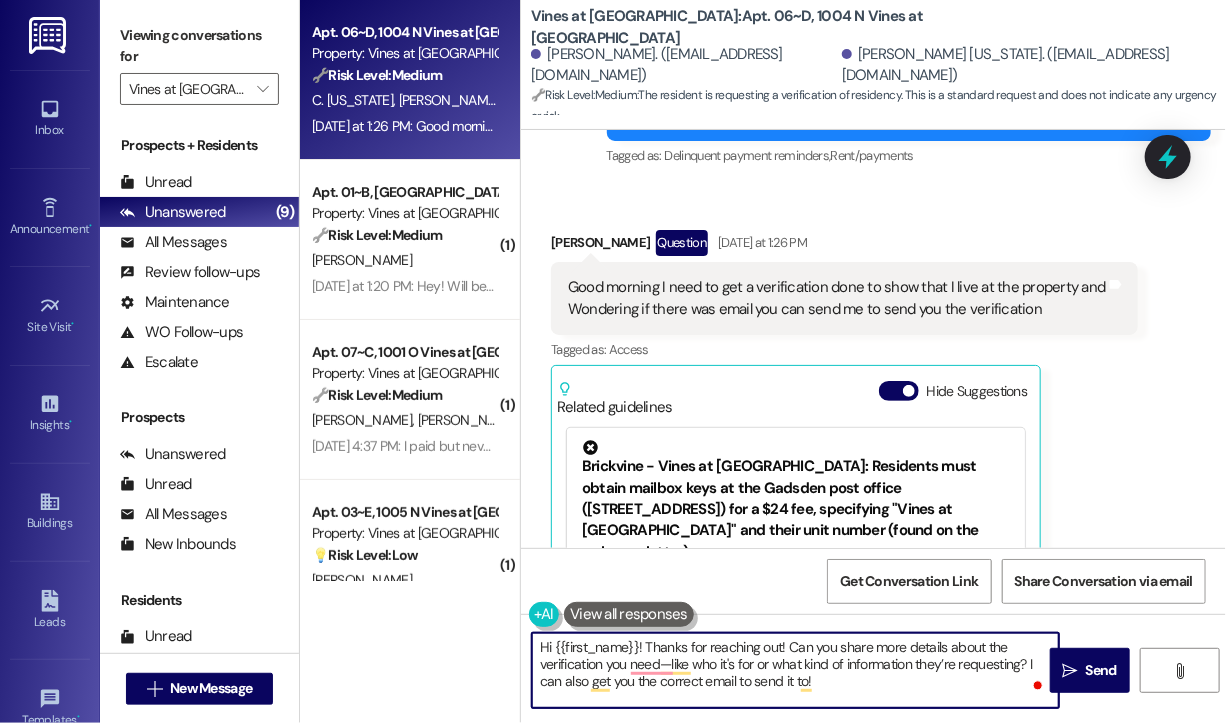 click on "Hi {{first_name}}! Thanks for reaching out! Can you share more details about the verification you need—like who it's for or what kind of information they’re requesting? I can also get you the correct email to send it to!" at bounding box center [795, 670] 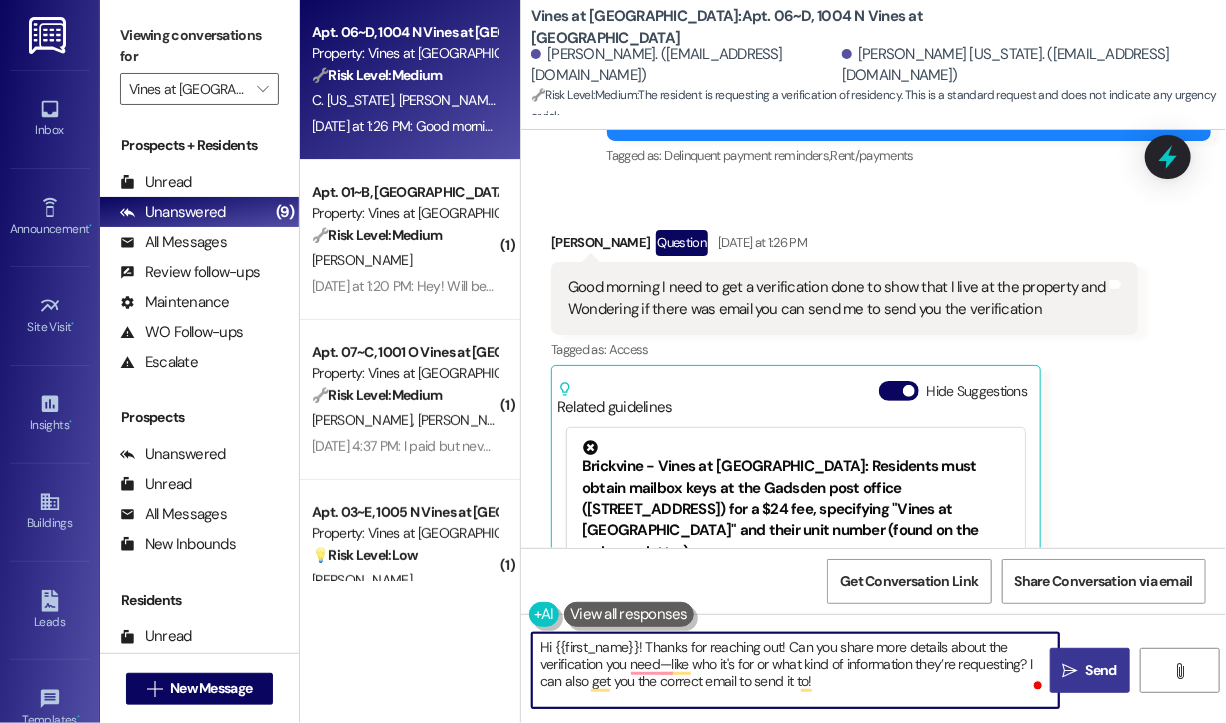 type on "Hi {{first_name}}! Thanks for reaching out! Can you share more details about the verification you need—like who it's for or what kind of information they’re requesting? I can also get you the correct email to send it to!" 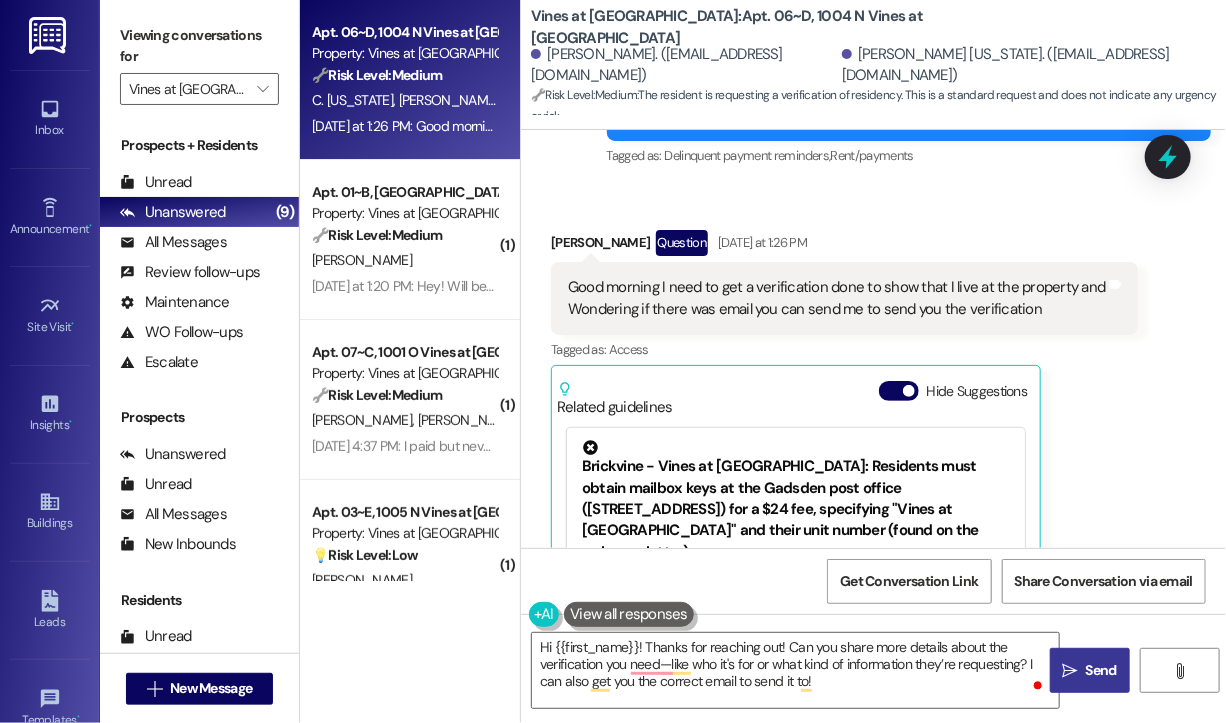 click on "Send" at bounding box center (1101, 670) 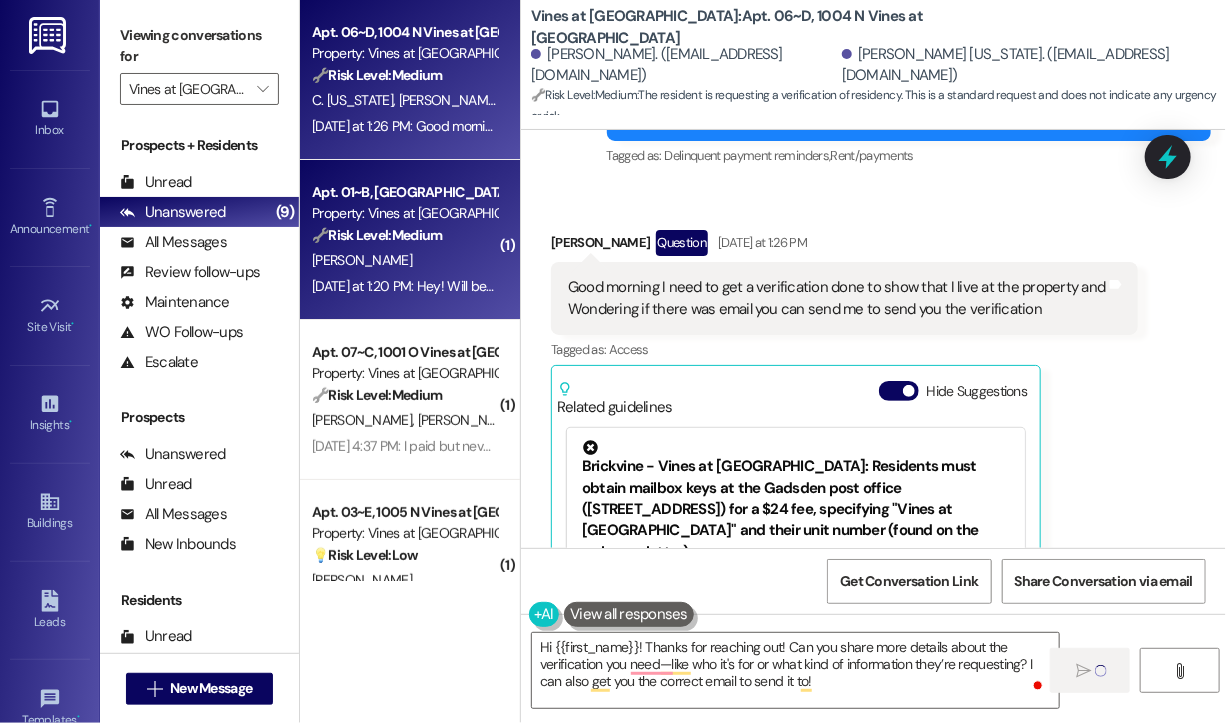 click on "[DATE] at 1:20 PM: Hey! Will be paid before the 15 [DATE] at 1:20 PM: Hey! Will be paid before the 15" at bounding box center (404, 286) 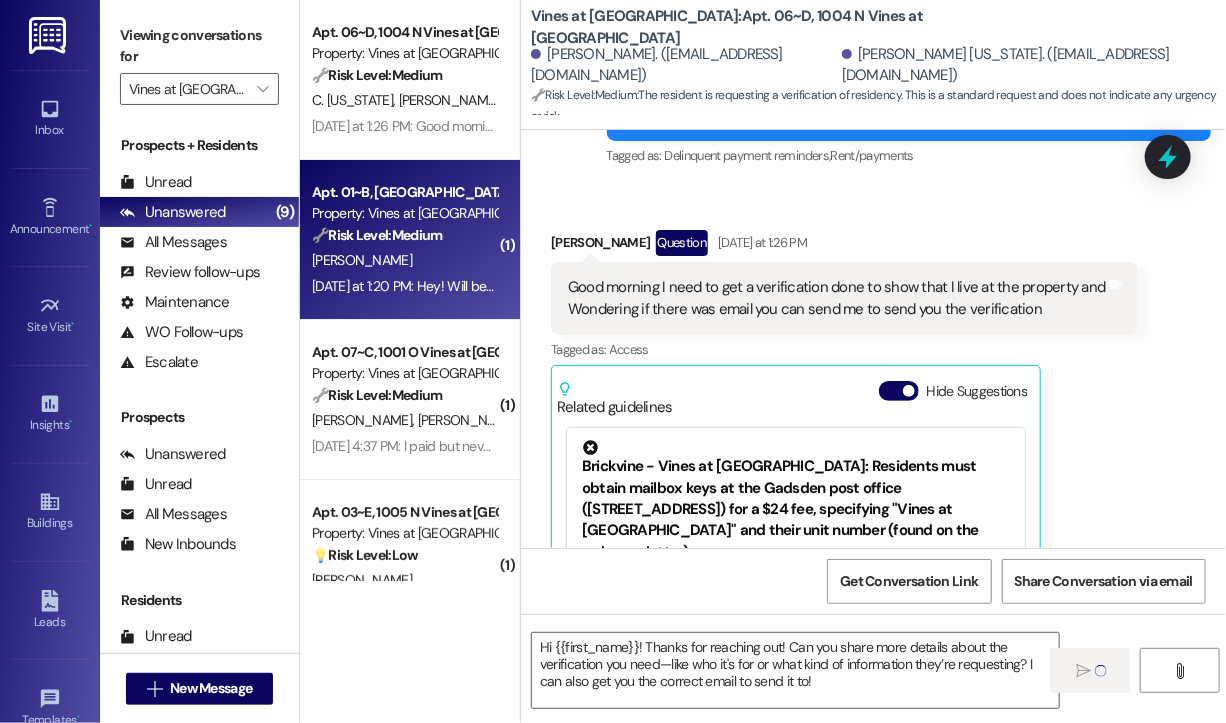 type on "Fetching suggested responses. Please feel free to read through the conversation in the meantime." 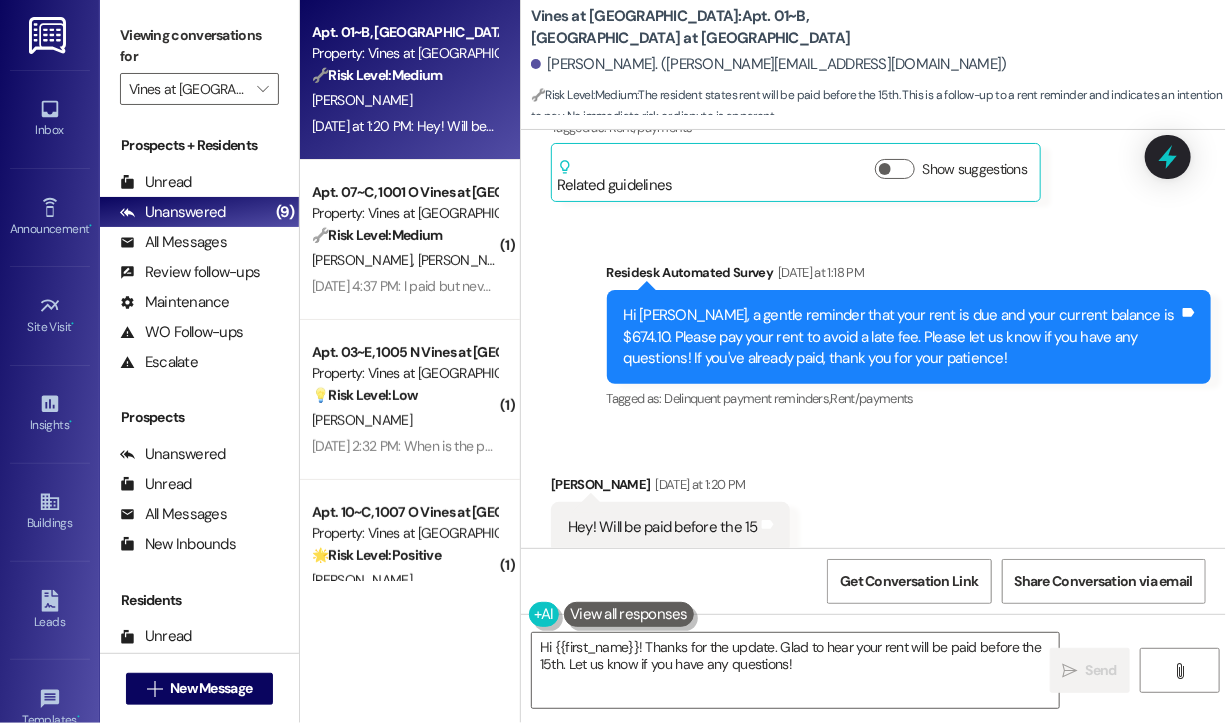 scroll, scrollTop: 6732, scrollLeft: 0, axis: vertical 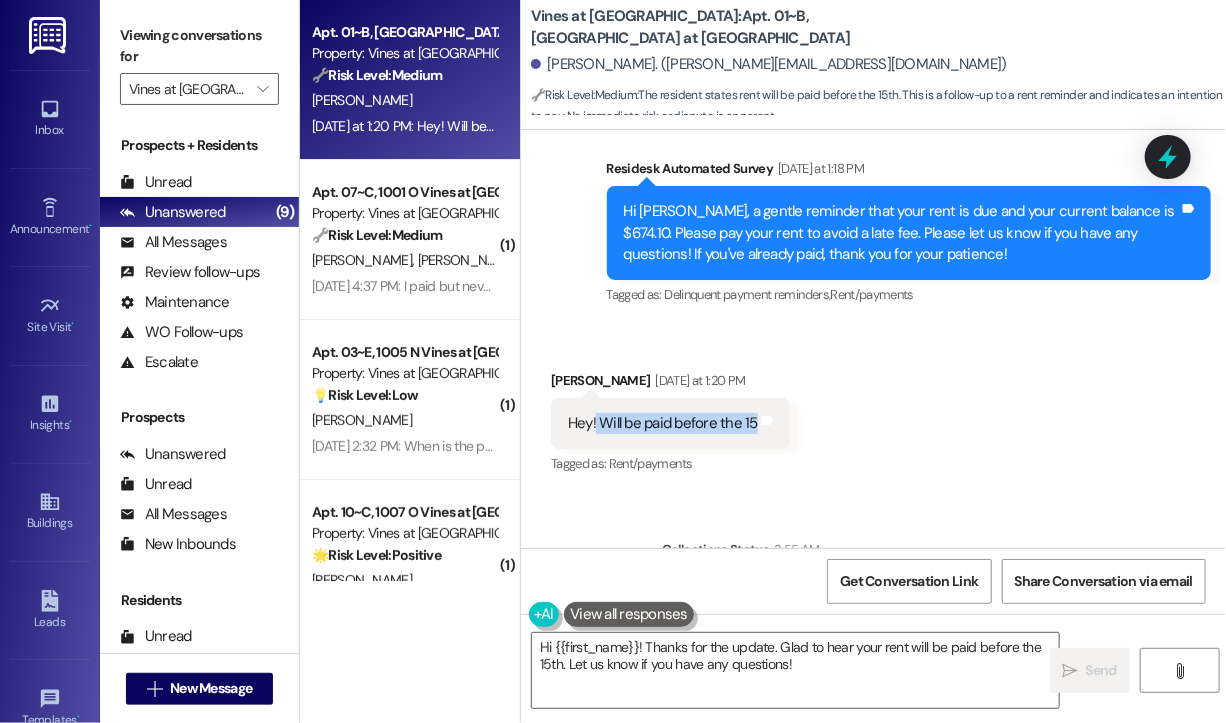 drag, startPoint x: 596, startPoint y: 270, endPoint x: 753, endPoint y: 277, distance: 157.15598 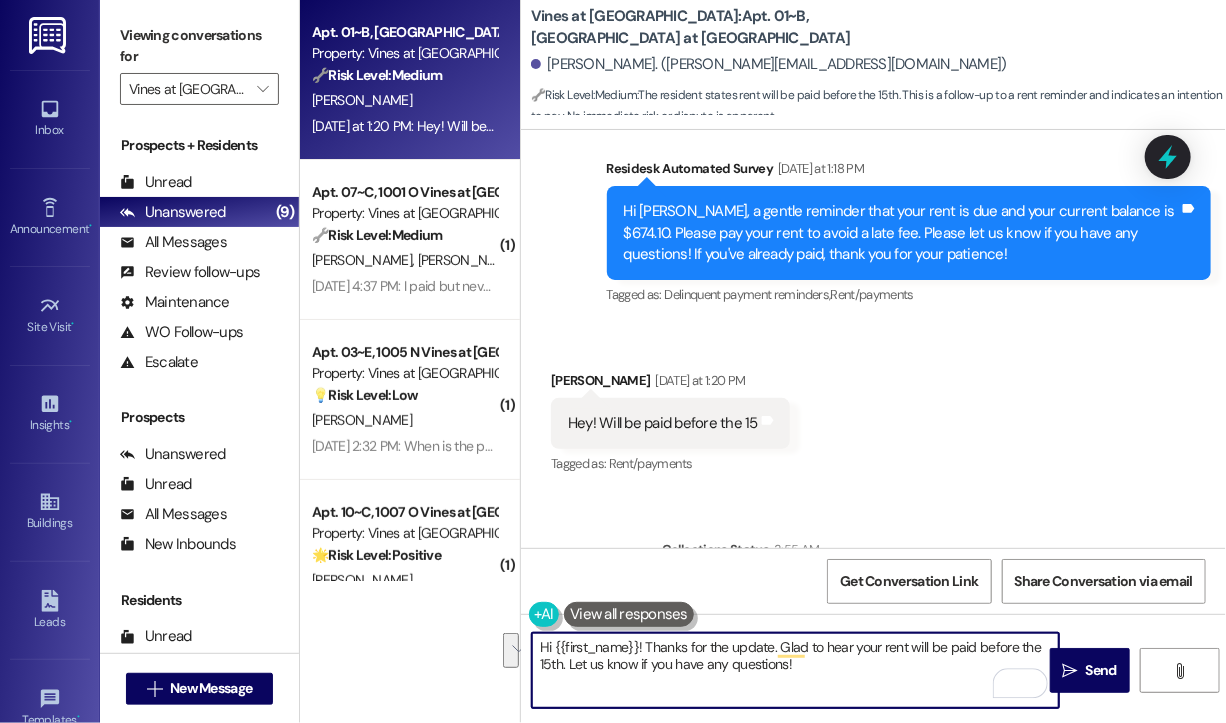 drag, startPoint x: 831, startPoint y: 668, endPoint x: 644, endPoint y: 646, distance: 188.28967 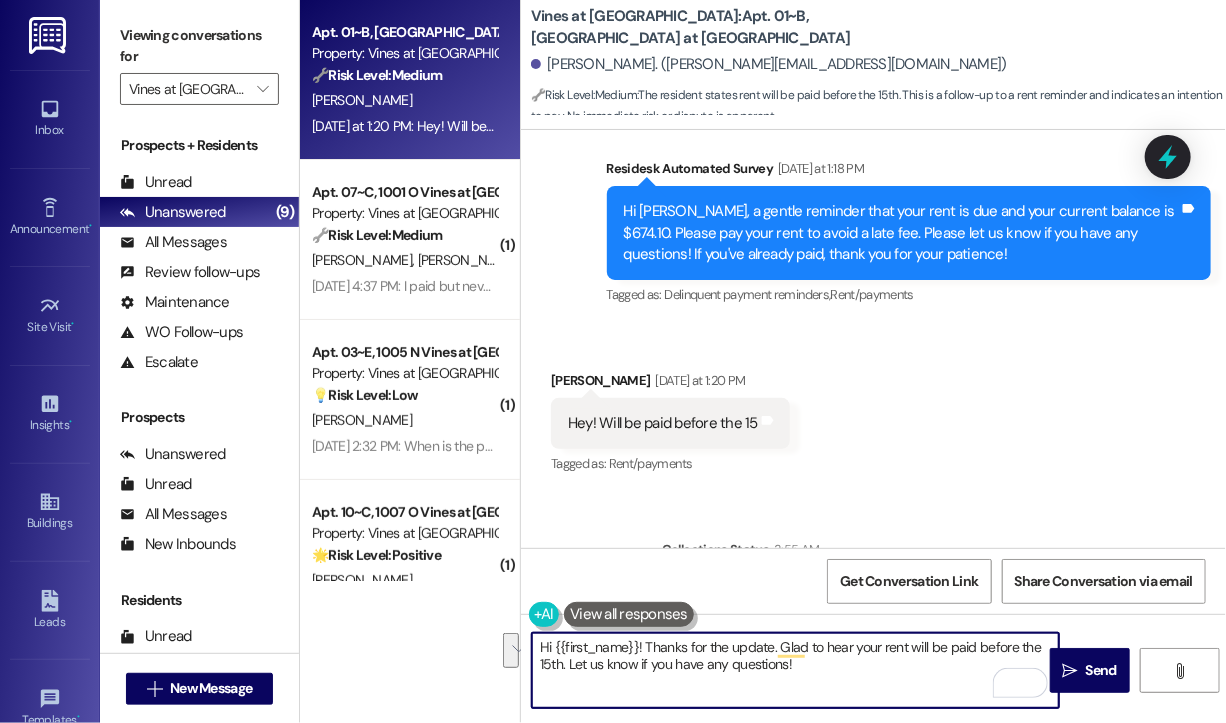 paste on "! Can you let us know how you're planning to send the payment so we can make sure everything is processed smoothly?" 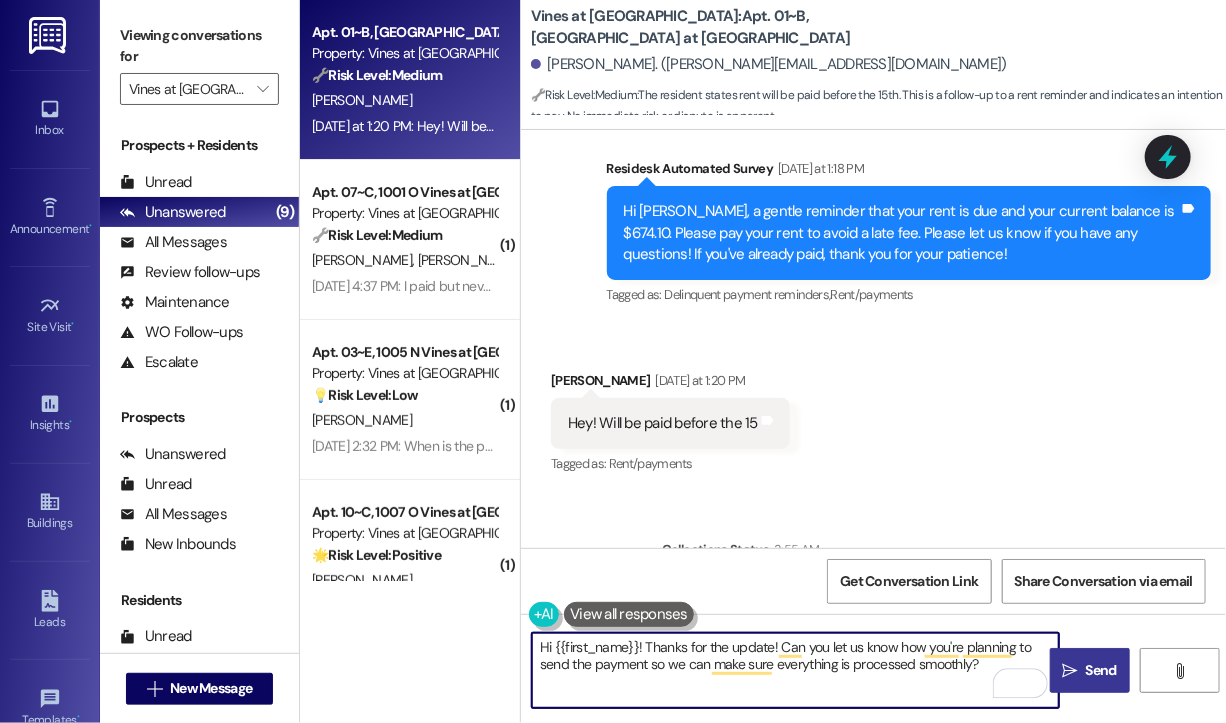 type on "Hi {{first_name}}! Thanks for the update! Can you let us know how you're planning to send the payment so we can make sure everything is processed smoothly?" 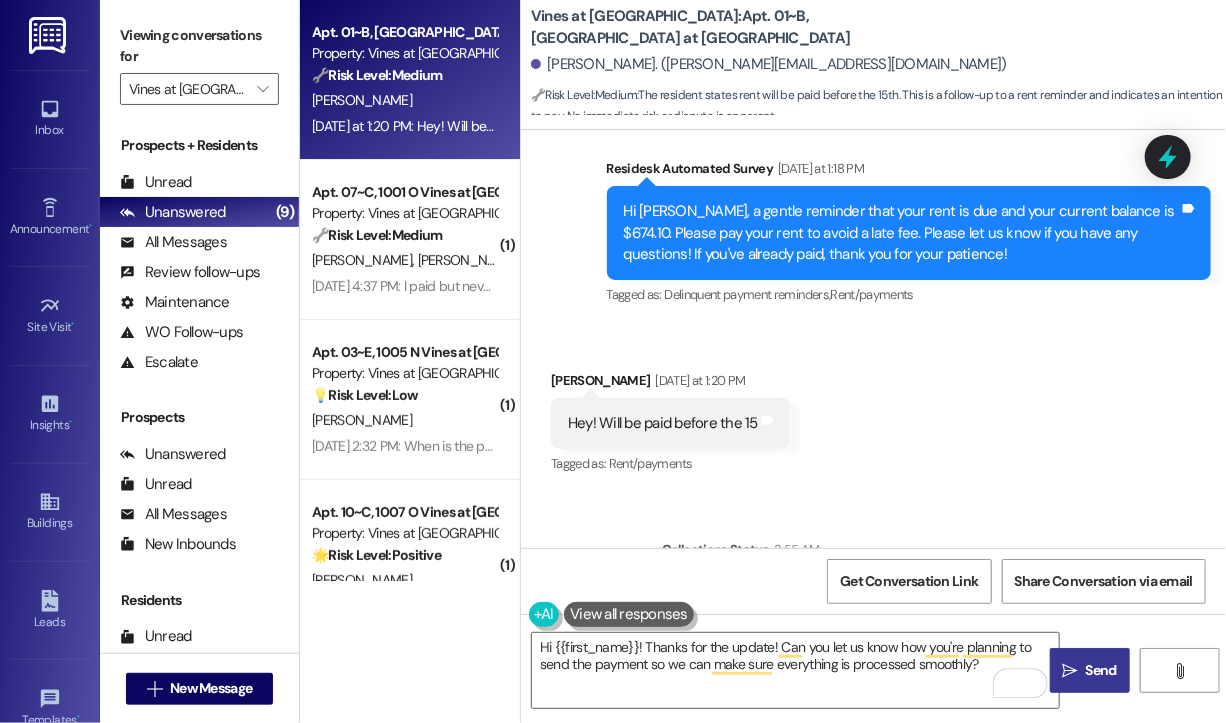 click on " Send" at bounding box center (1090, 670) 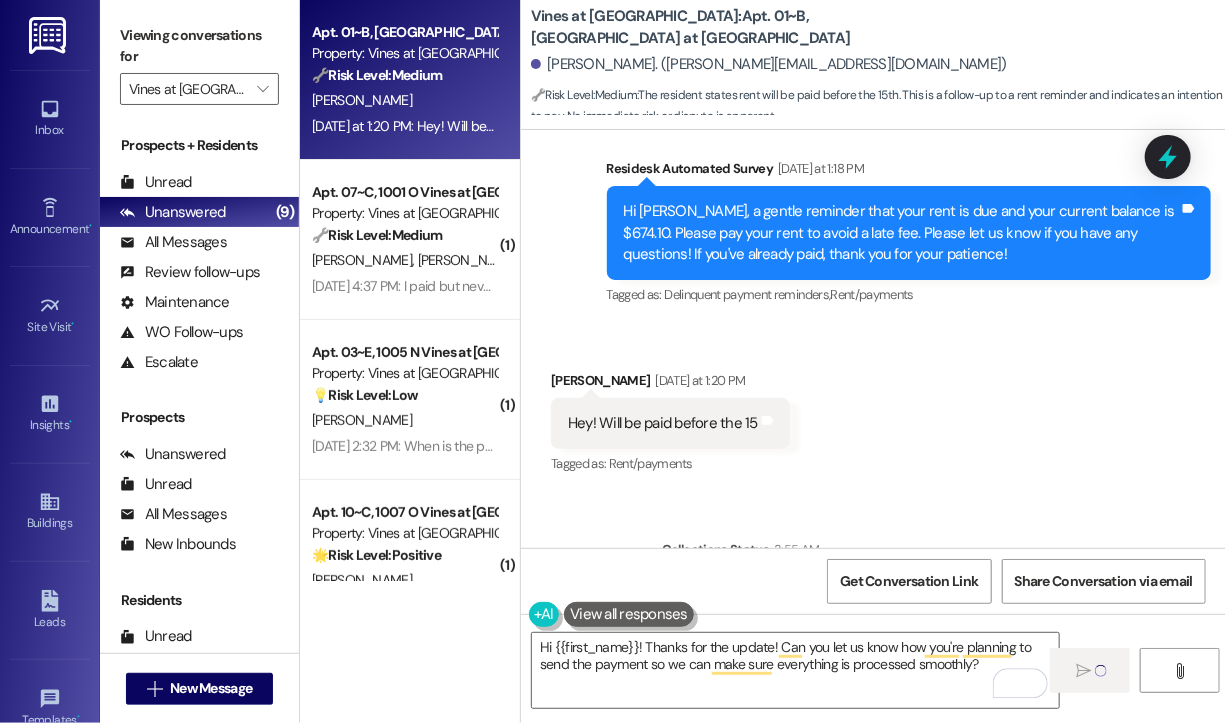 type 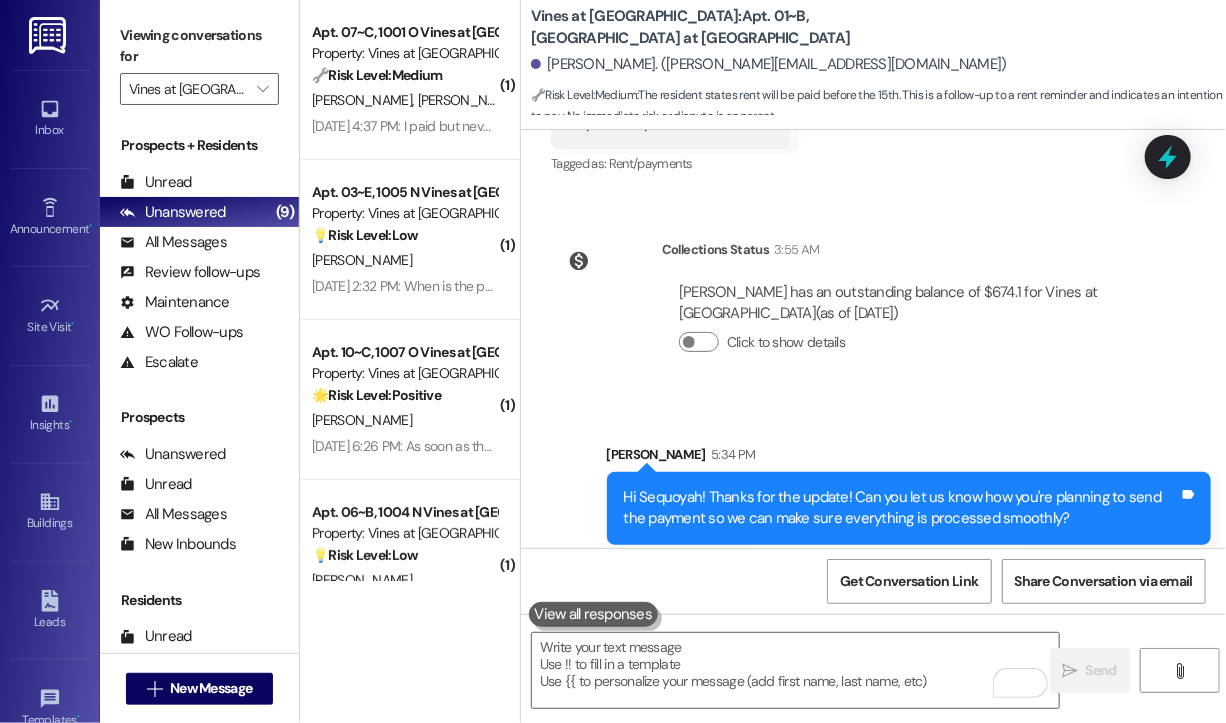 scroll, scrollTop: 7172, scrollLeft: 0, axis: vertical 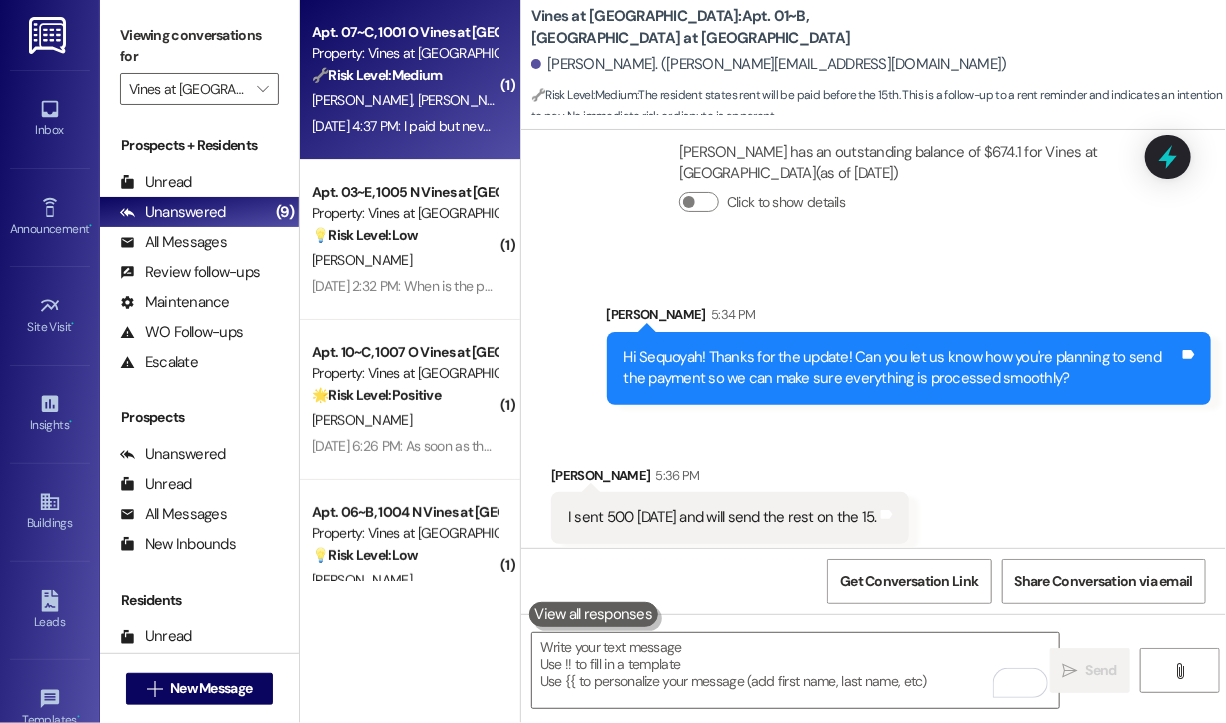 click on "[DATE] 4:37 PM: I paid but never received confirmation email [DATE] 4:37 PM: I paid but never received confirmation email" at bounding box center (485, 126) 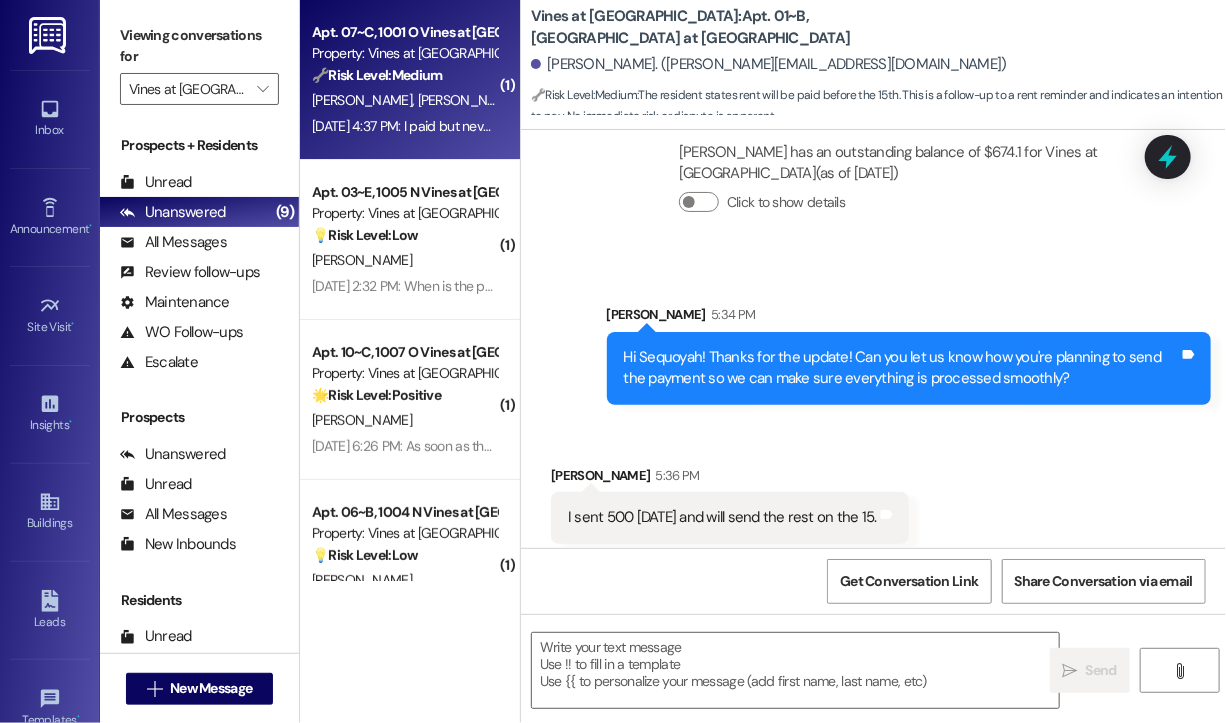 type on "Fetching suggested responses. Please feel free to read through the conversation in the meantime." 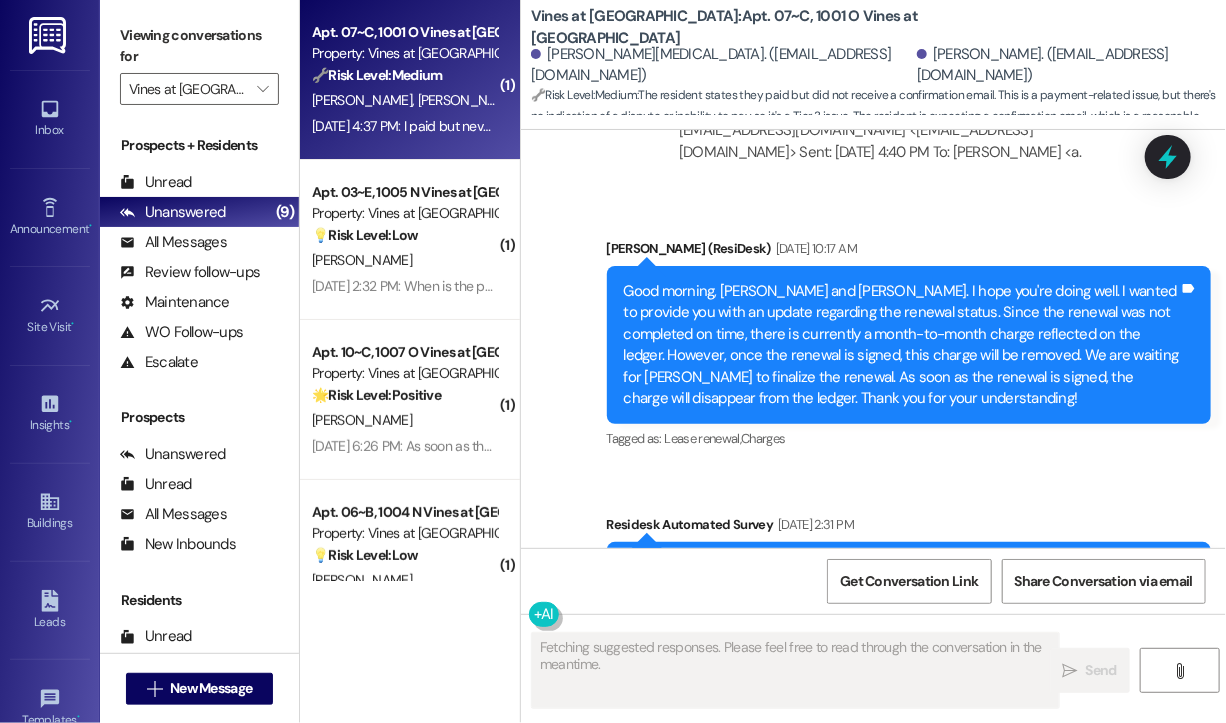 scroll, scrollTop: 8595, scrollLeft: 0, axis: vertical 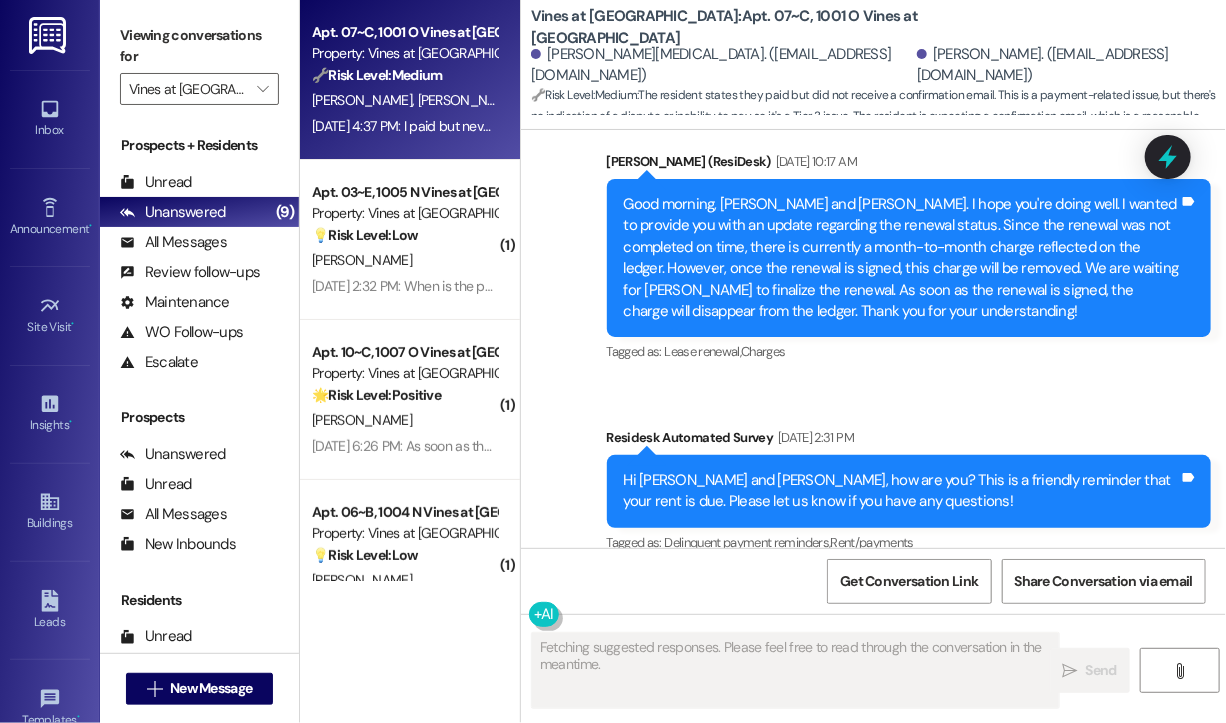 click on "Received via SMS [PERSON_NAME][MEDICAL_DATA] [DATE] 4:37 PM I paid but never received confirmation email Tags and notes Tagged as:   Rent/payments ,  Click to highlight conversations about Rent/payments Billing discrepancy Click to highlight conversations about Billing discrepancy" at bounding box center (873, 656) 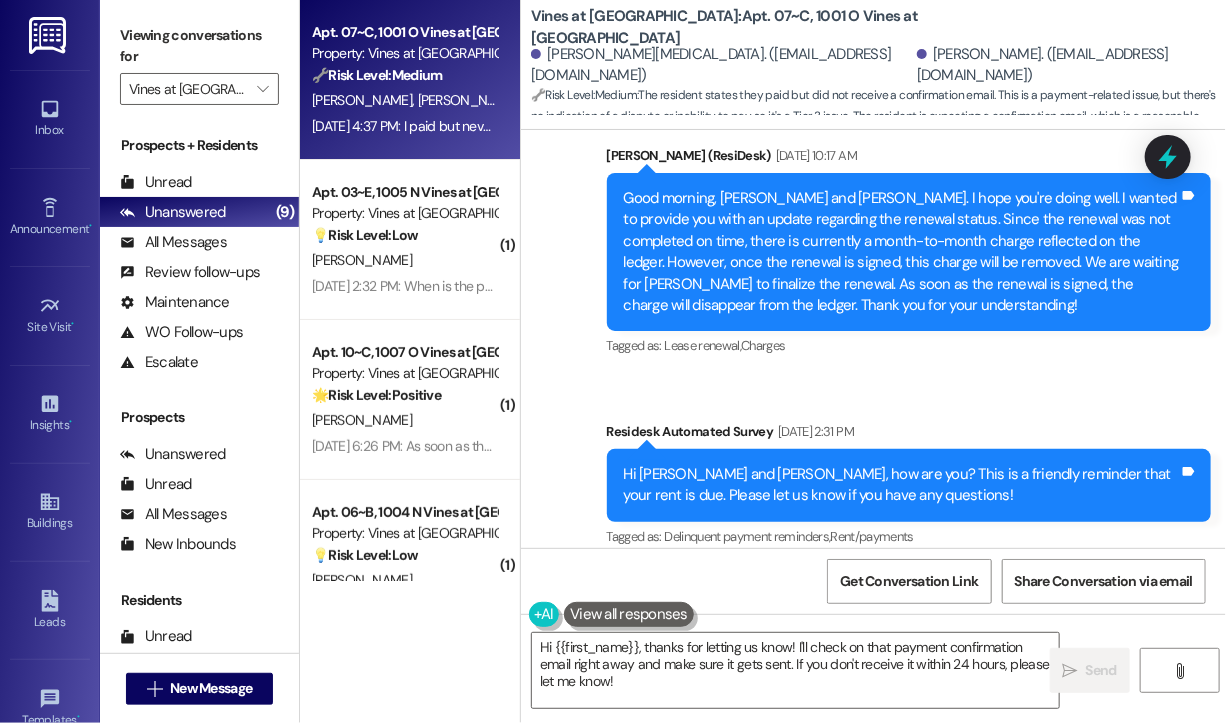 scroll, scrollTop: 8801, scrollLeft: 0, axis: vertical 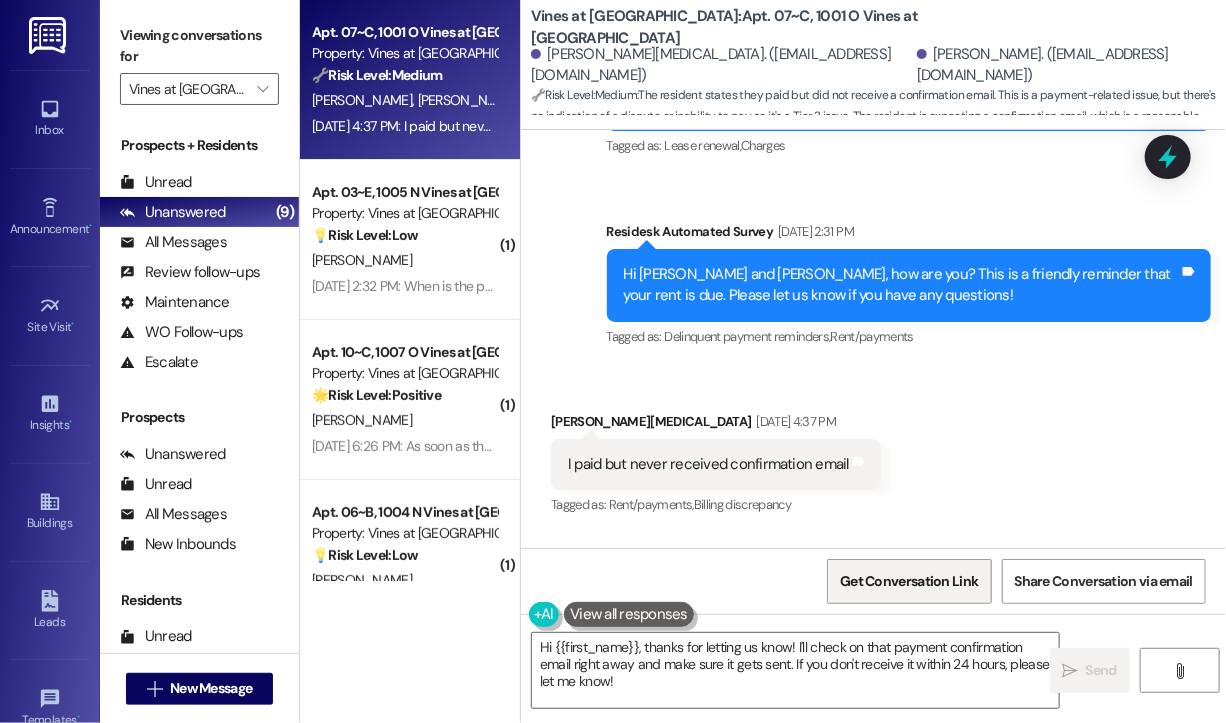 click on "Get Conversation Link" at bounding box center [909, 581] 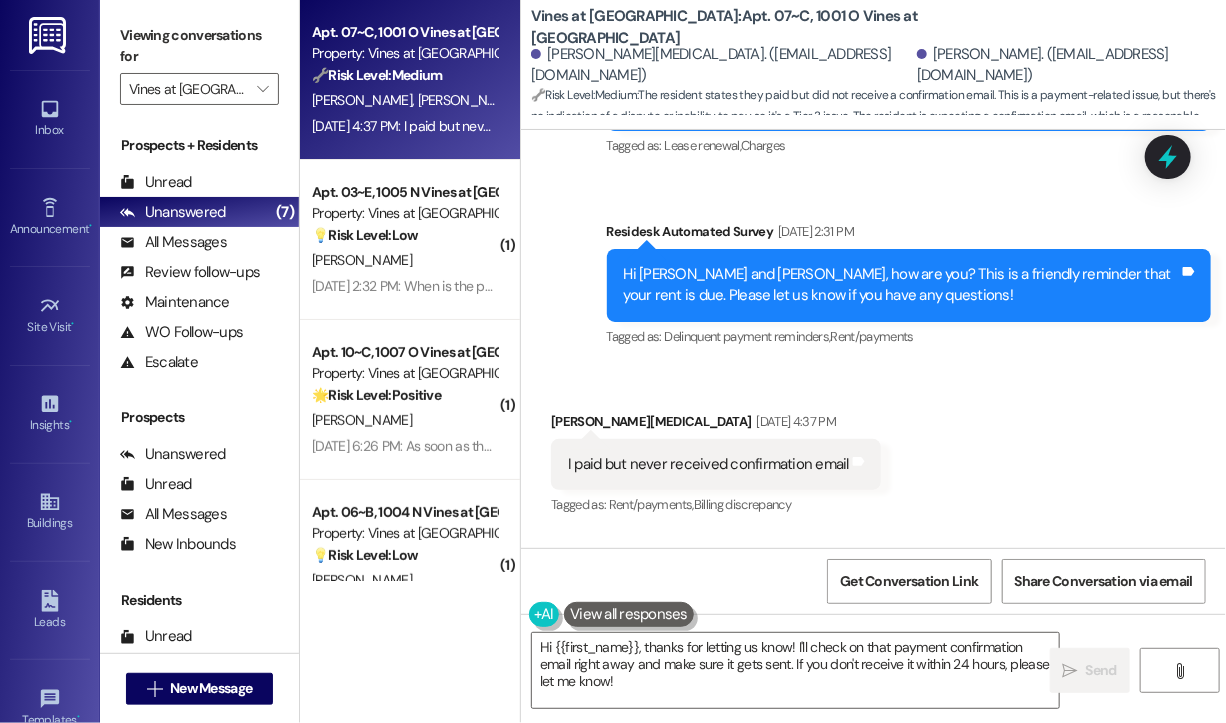 click on "Received via SMS [PERSON_NAME][MEDICAL_DATA] [DATE] 4:37 PM I paid but never received confirmation email Tags and notes Tagged as:   Rent/payments ,  Click to highlight conversations about Rent/payments Billing discrepancy Click to highlight conversations about Billing discrepancy" at bounding box center (873, 450) 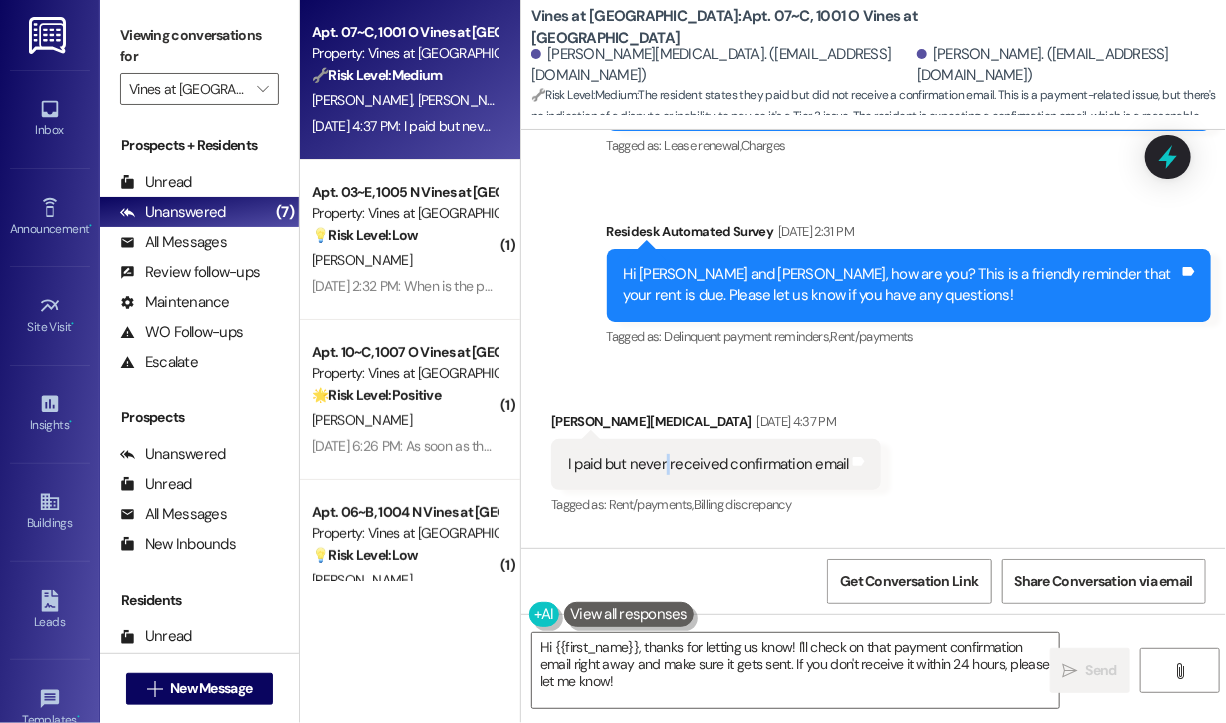 click on "I paid but never received confirmation email" at bounding box center [708, 464] 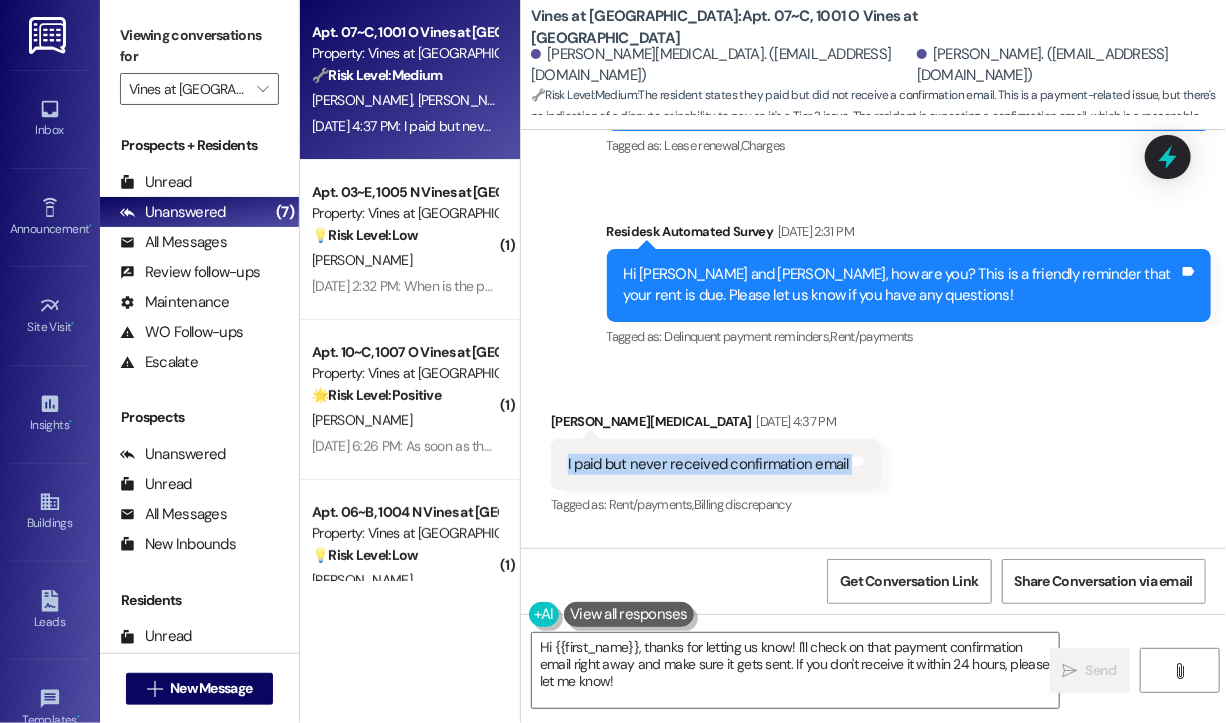 click on "I paid but never received confirmation email" at bounding box center [708, 464] 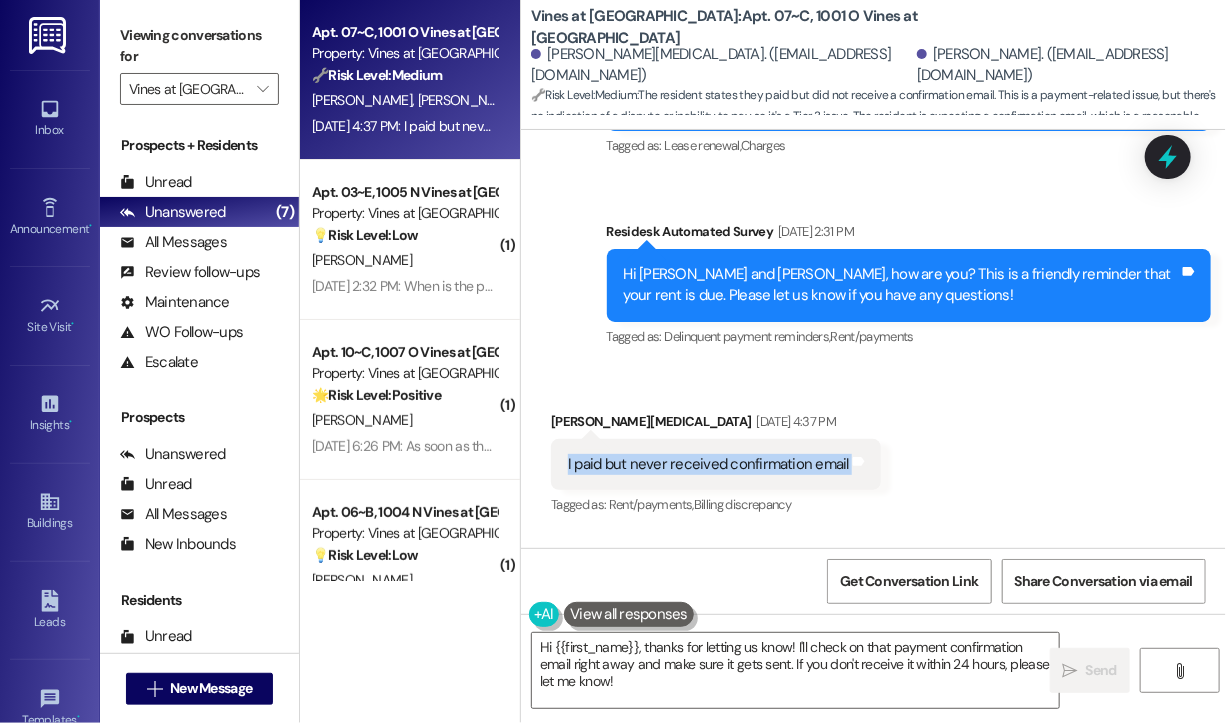 drag, startPoint x: 775, startPoint y: 273, endPoint x: 1056, endPoint y: 271, distance: 281.0071 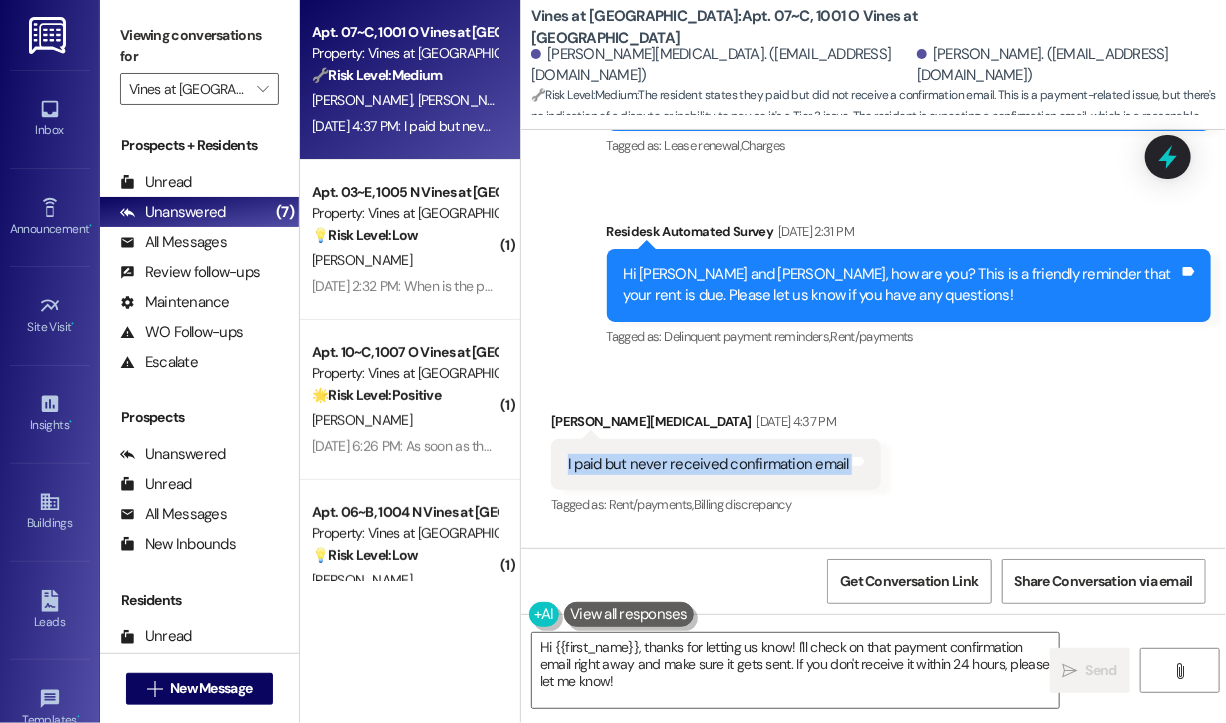 copy on "I paid but never received confirmation email Tags and notes" 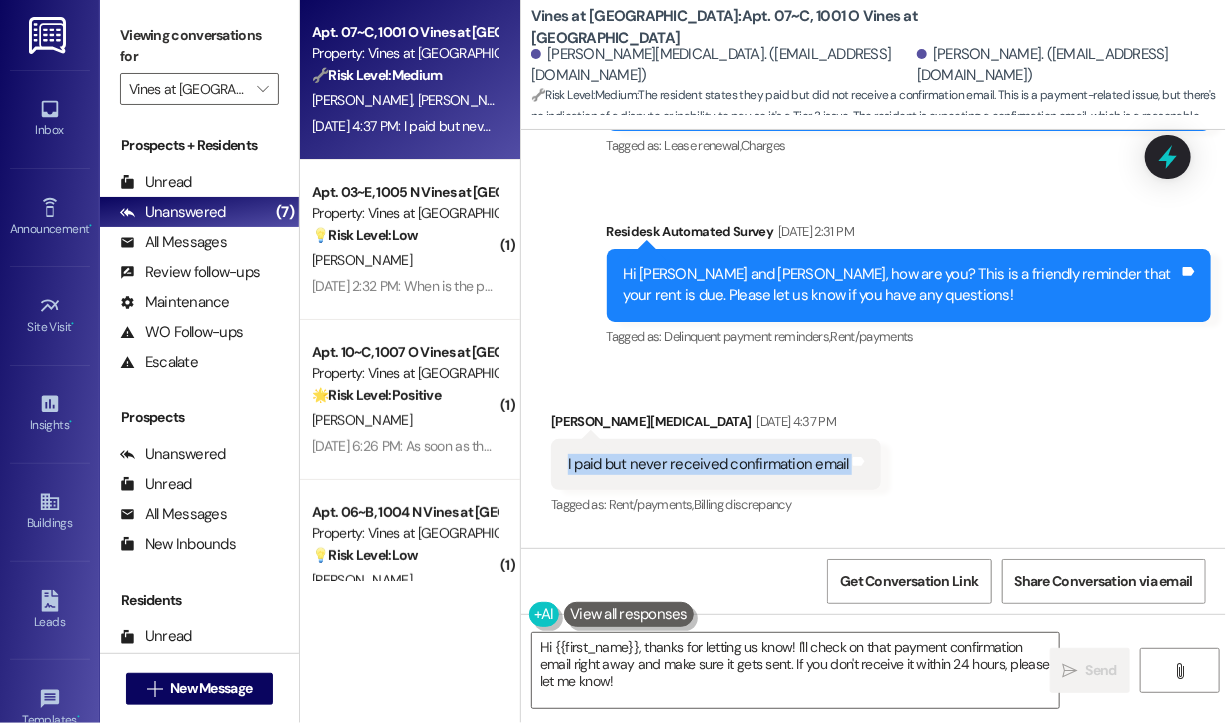 click on "Received via SMS [PERSON_NAME][MEDICAL_DATA] [DATE] 4:37 PM I paid but never received confirmation email Tags and notes Tagged as:   Rent/payments ,  Click to highlight conversations about Rent/payments Billing discrepancy Click to highlight conversations about Billing discrepancy" at bounding box center [873, 450] 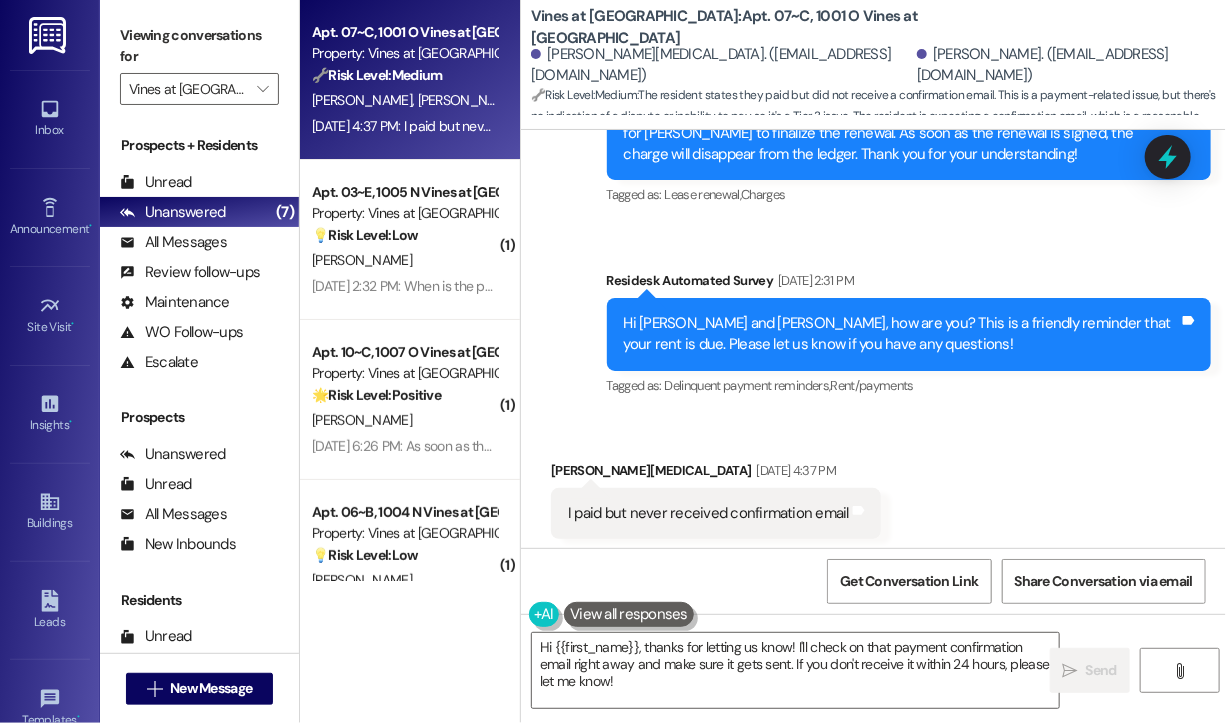 scroll, scrollTop: 8801, scrollLeft: 0, axis: vertical 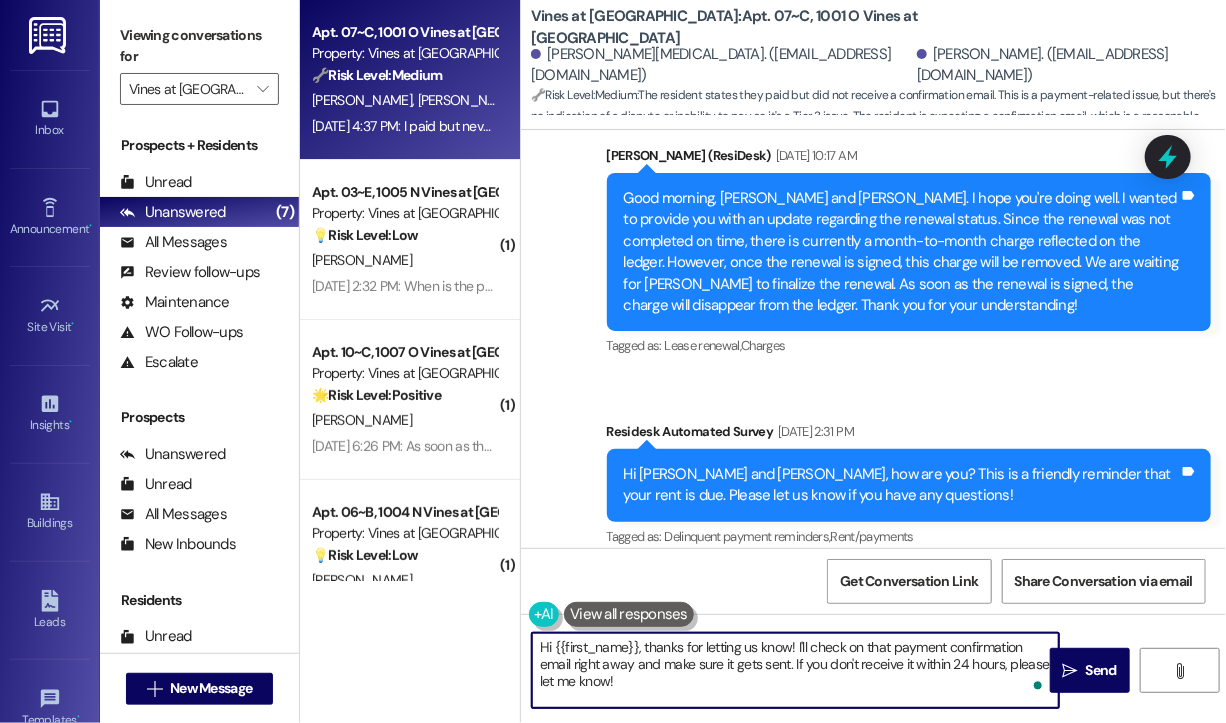 drag, startPoint x: 771, startPoint y: 699, endPoint x: 638, endPoint y: 646, distance: 143.17122 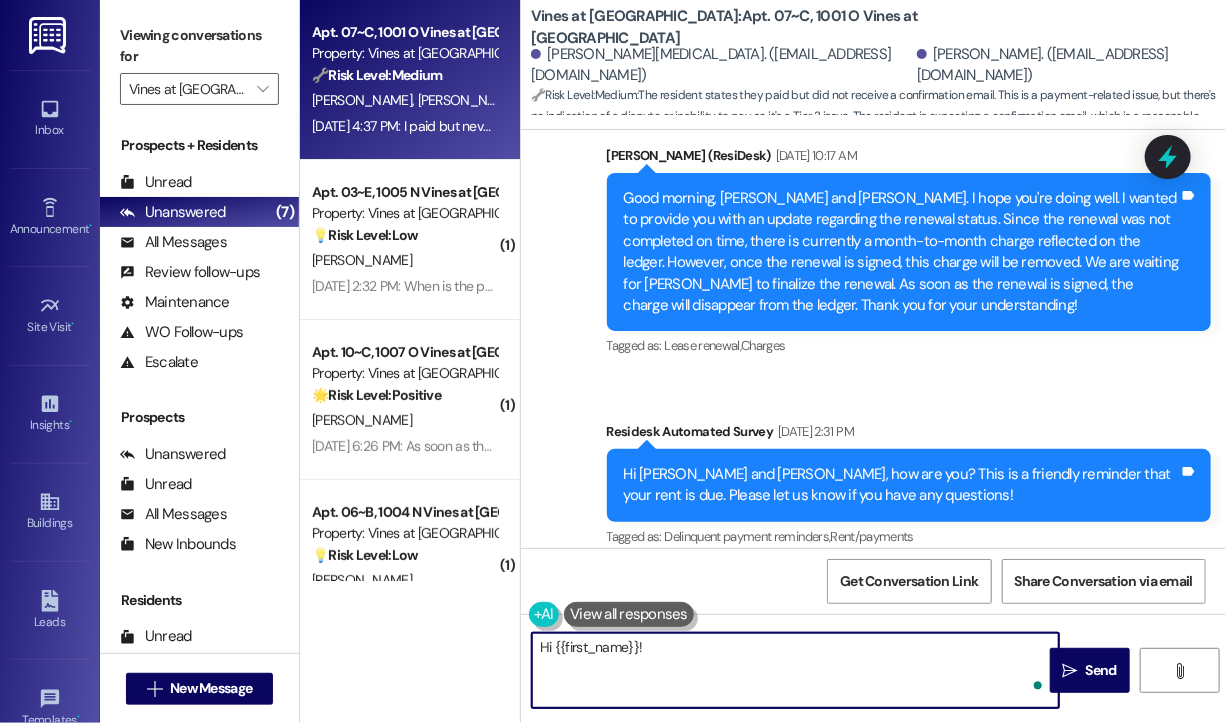 paste on "Your balance is now showing as $0, which means your payment was successfully processed. Can you please check your spam or junk folder to see if the confirmation email may have landed there? Let me know if you still can’t find it and I’ll be happy to assist further!" 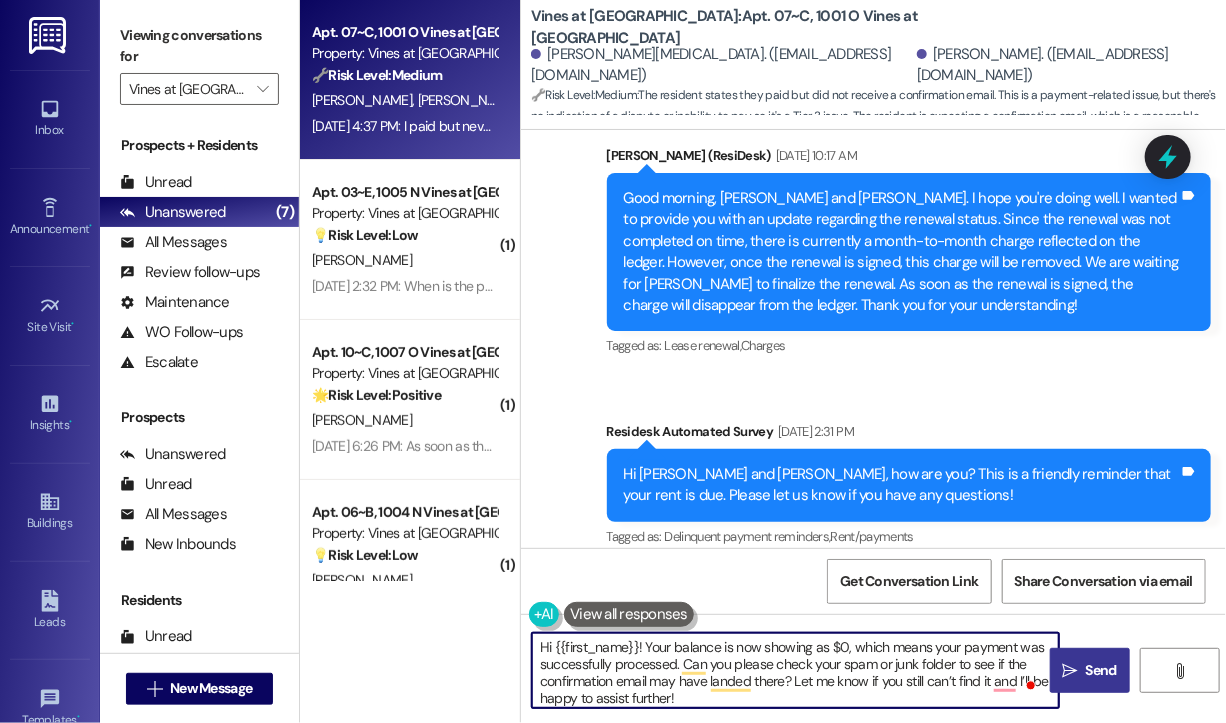 type on "Hi {{first_name}}! Your balance is now showing as $0, which means your payment was successfully processed. Can you please check your spam or junk folder to see if the confirmation email may have landed there? Let me know if you still can’t find it and I’ll be happy to assist further!" 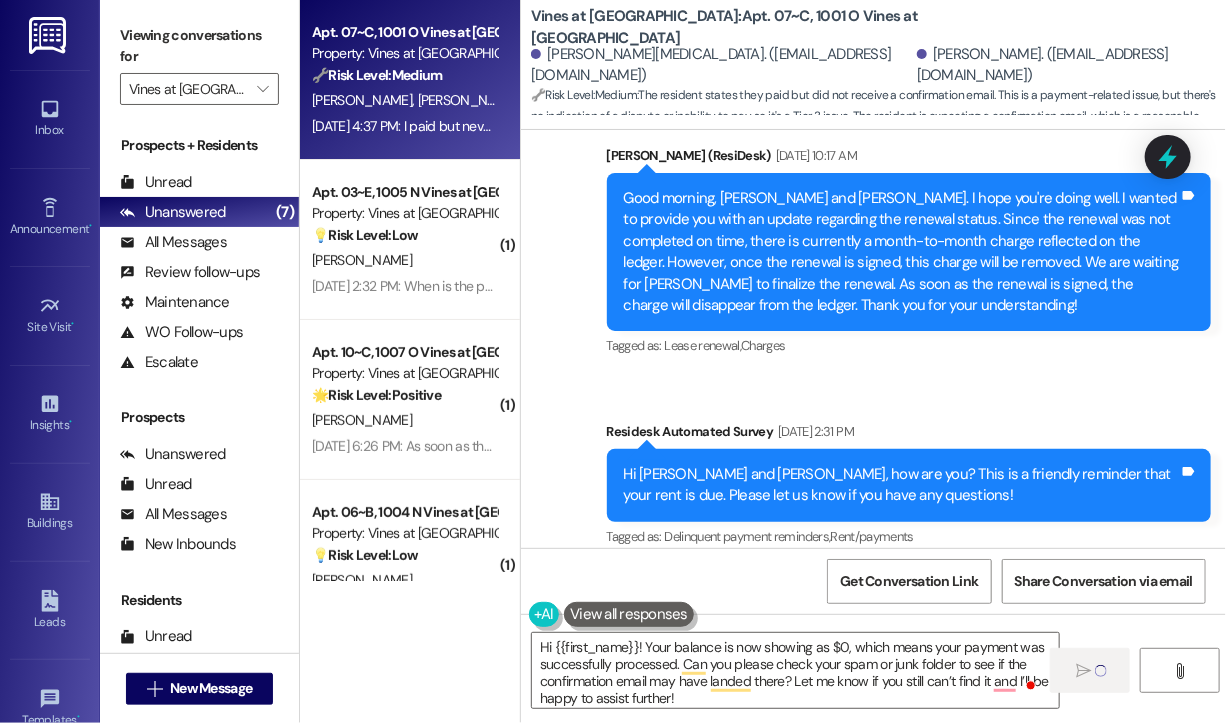 type 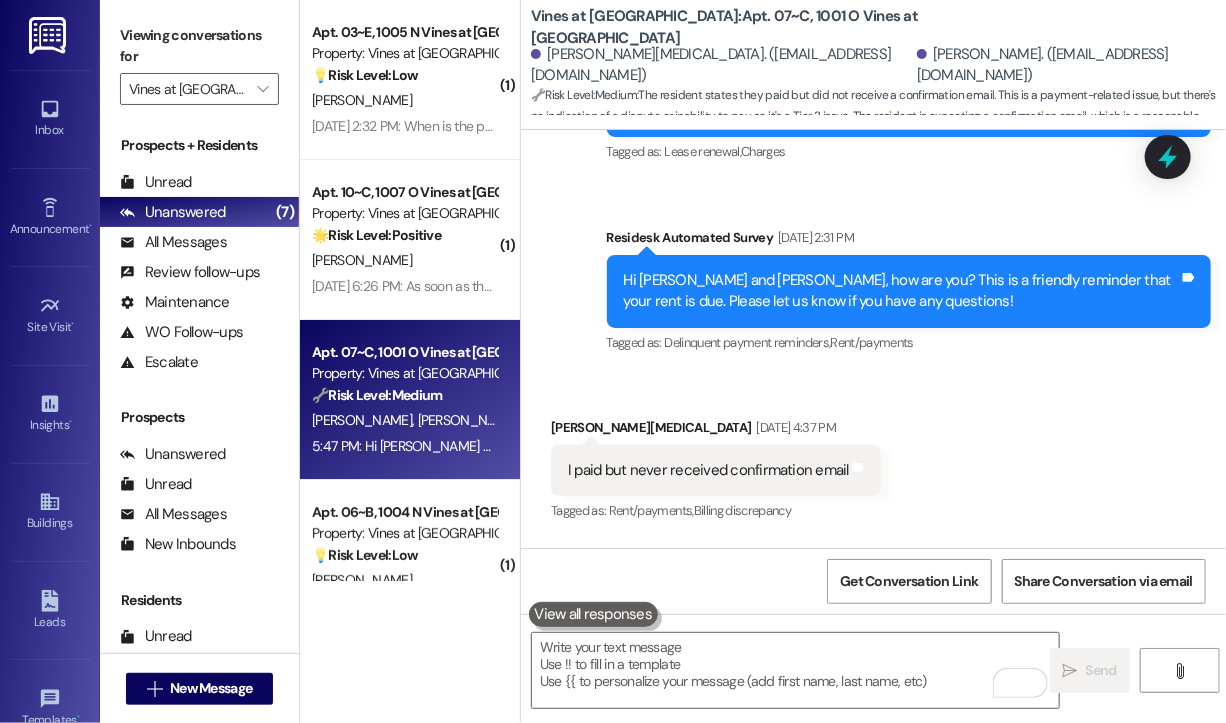 scroll, scrollTop: 9004, scrollLeft: 0, axis: vertical 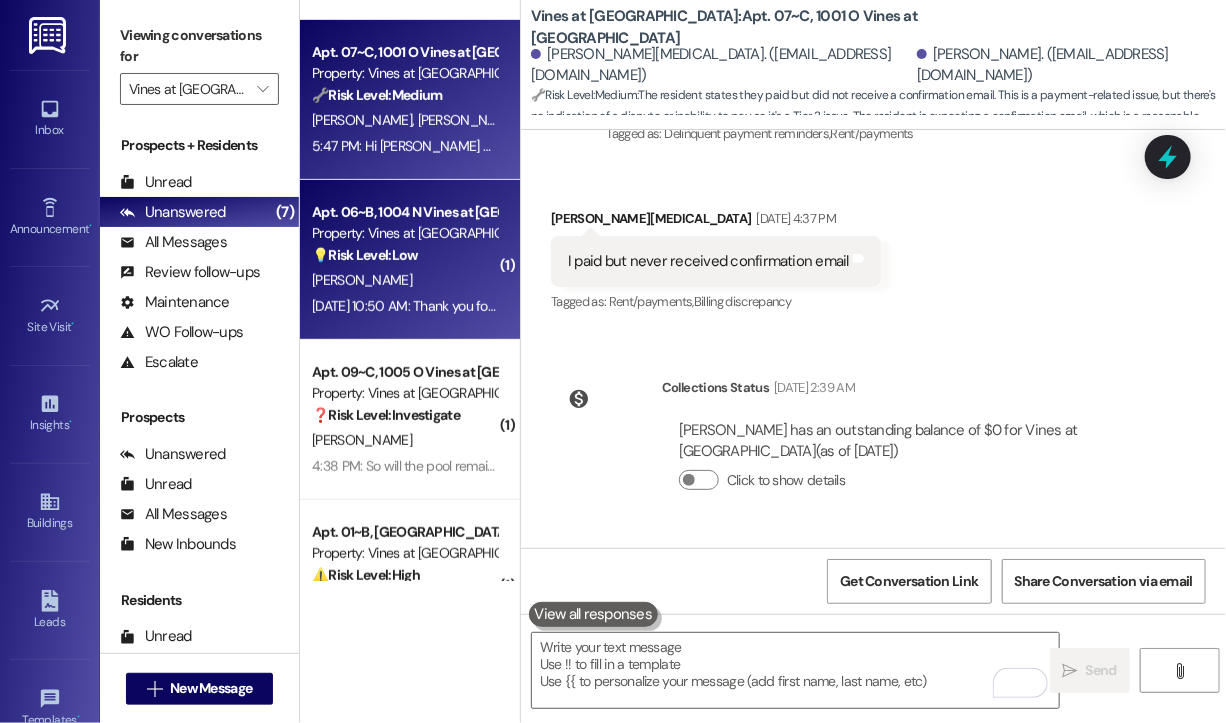 click on "[DATE] 10:50 AM: Thank you for your message. Our offices are currently closed, but we will contact you when we resume operations. For emergencies, please contact your emergency number 256-403-2322. [DATE] 10:50 AM: Thank you for your message. Our offices are currently closed, but we will contact you when we resume operations. For emergencies, please contact your emergency number [PHONE_NUMBER]." at bounding box center (922, 306) 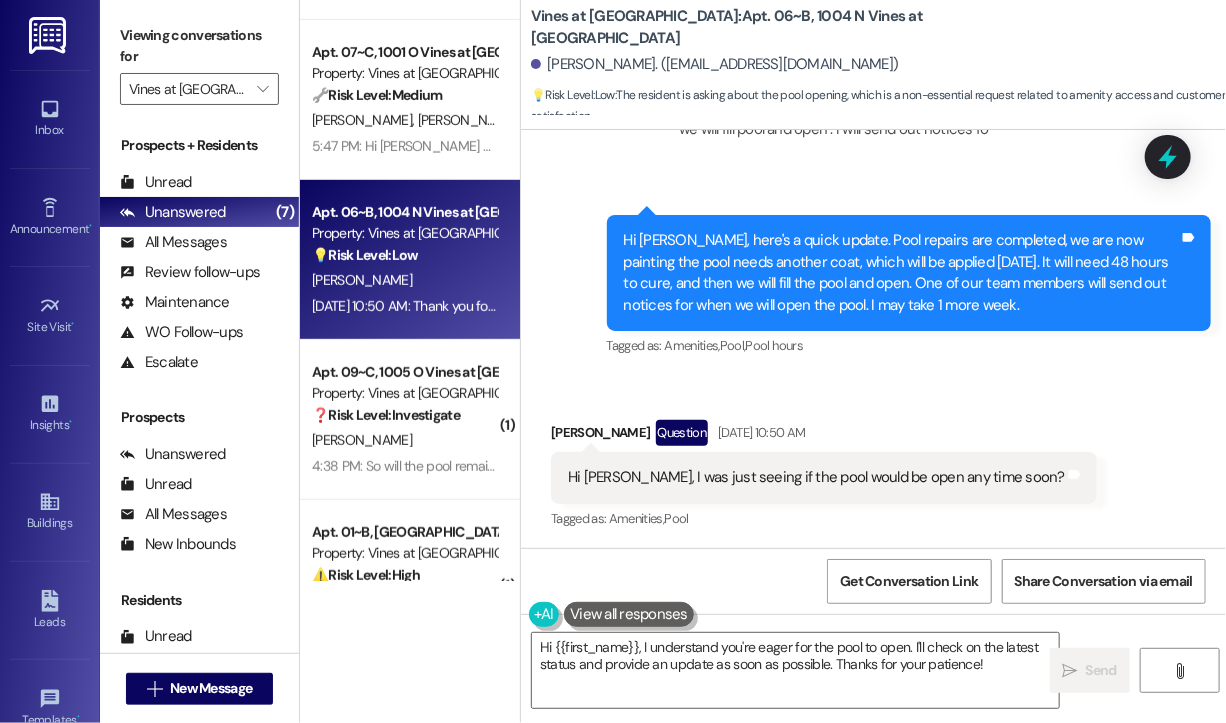 scroll, scrollTop: 1648, scrollLeft: 0, axis: vertical 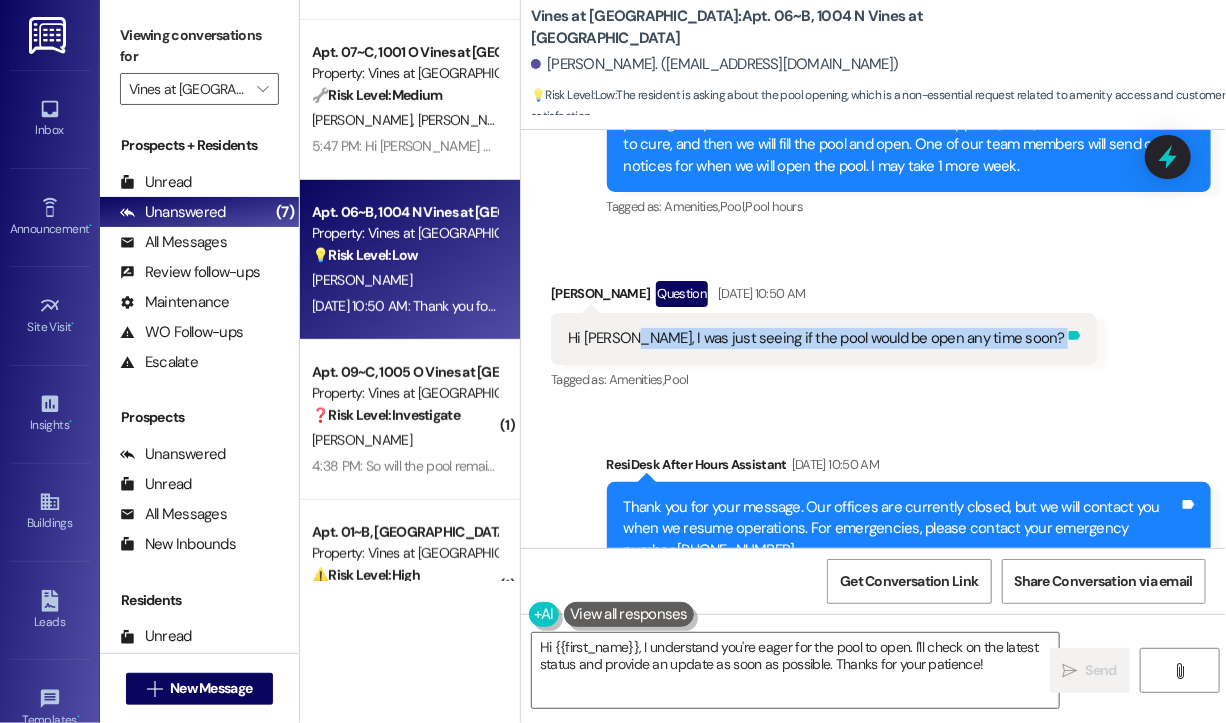 drag, startPoint x: 624, startPoint y: 357, endPoint x: 987, endPoint y: 355, distance: 363.00552 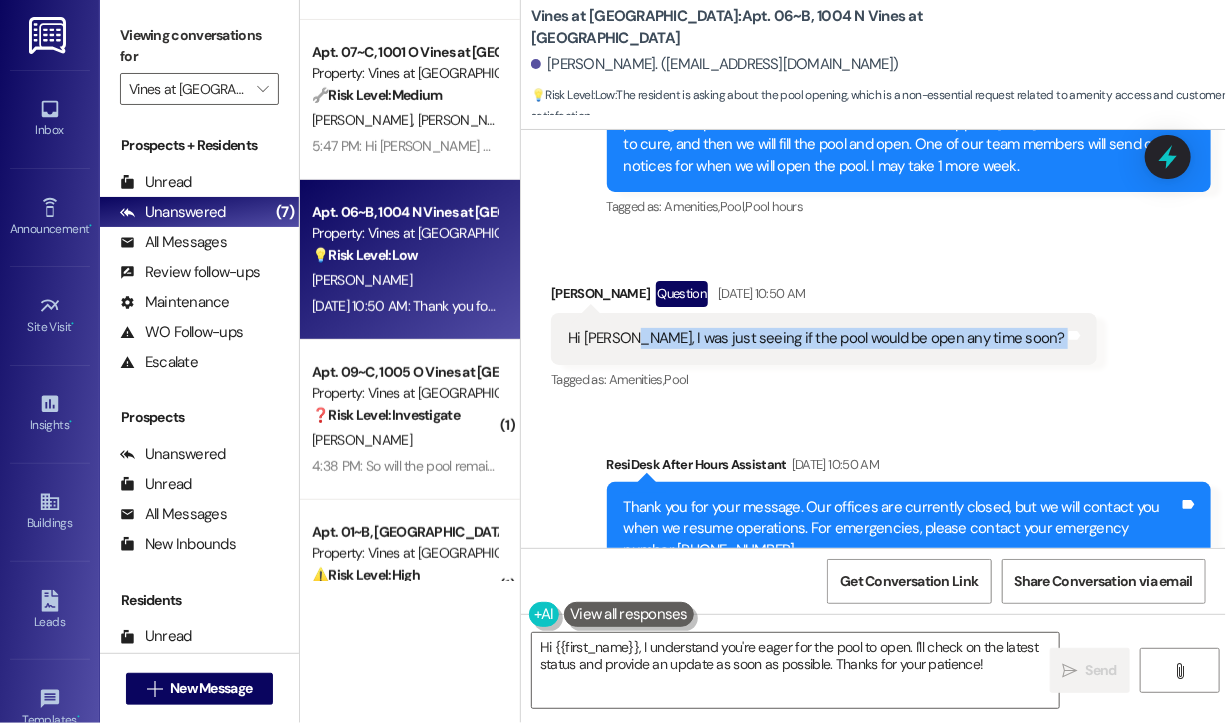 copy on "I was just seeing if the pool would be open any time soon?  Tags and notes" 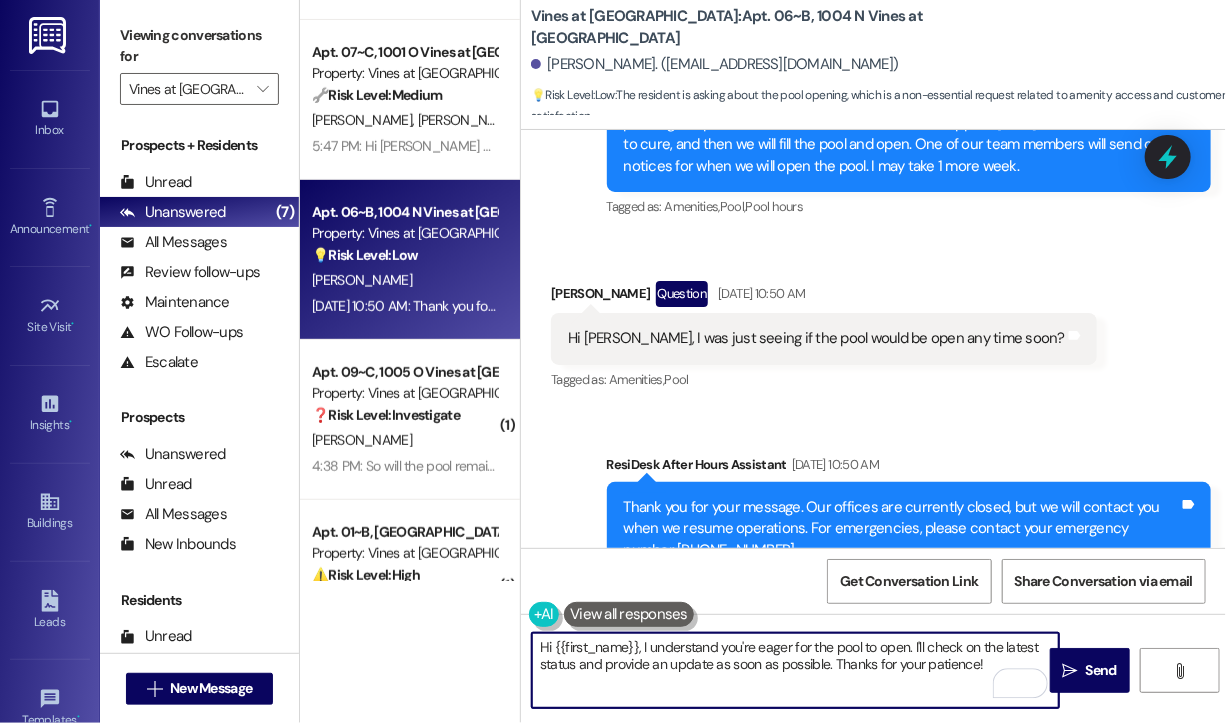 drag, startPoint x: 992, startPoint y: 663, endPoint x: 640, endPoint y: 649, distance: 352.2783 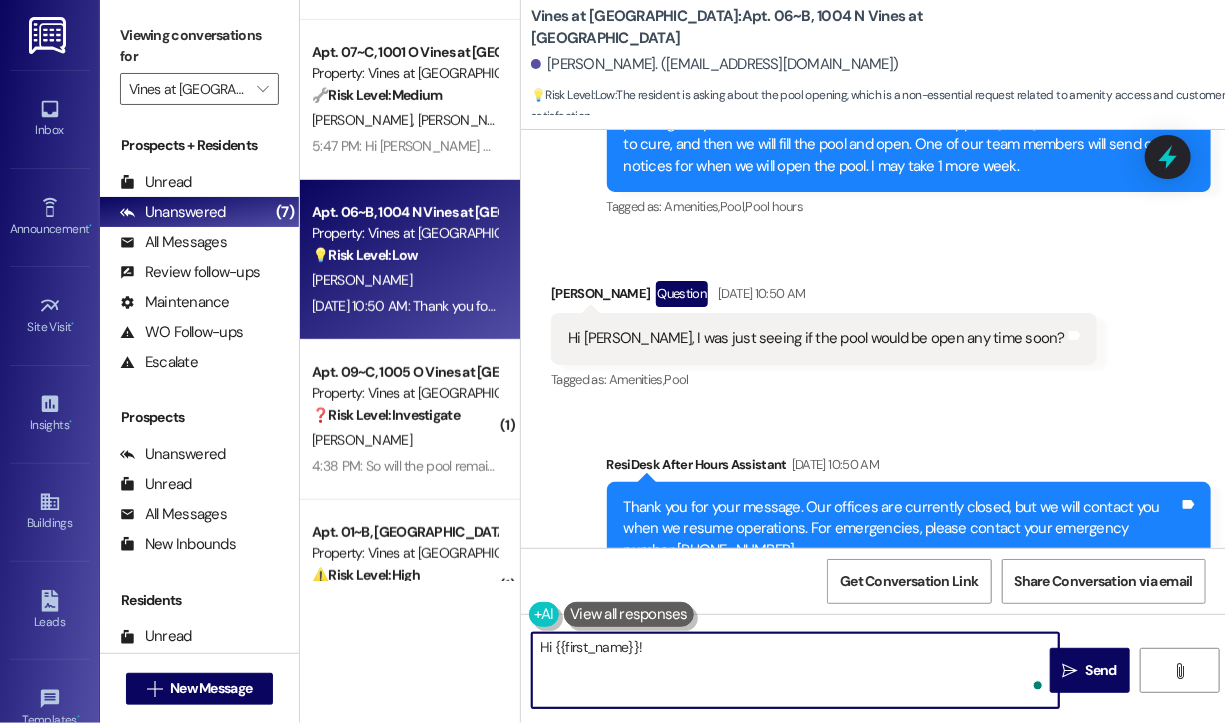 paste on "Thanks for reaching out! When was the last time you checked the pool area? Just want to confirm if it’s still not open so I can follow up with the team for you." 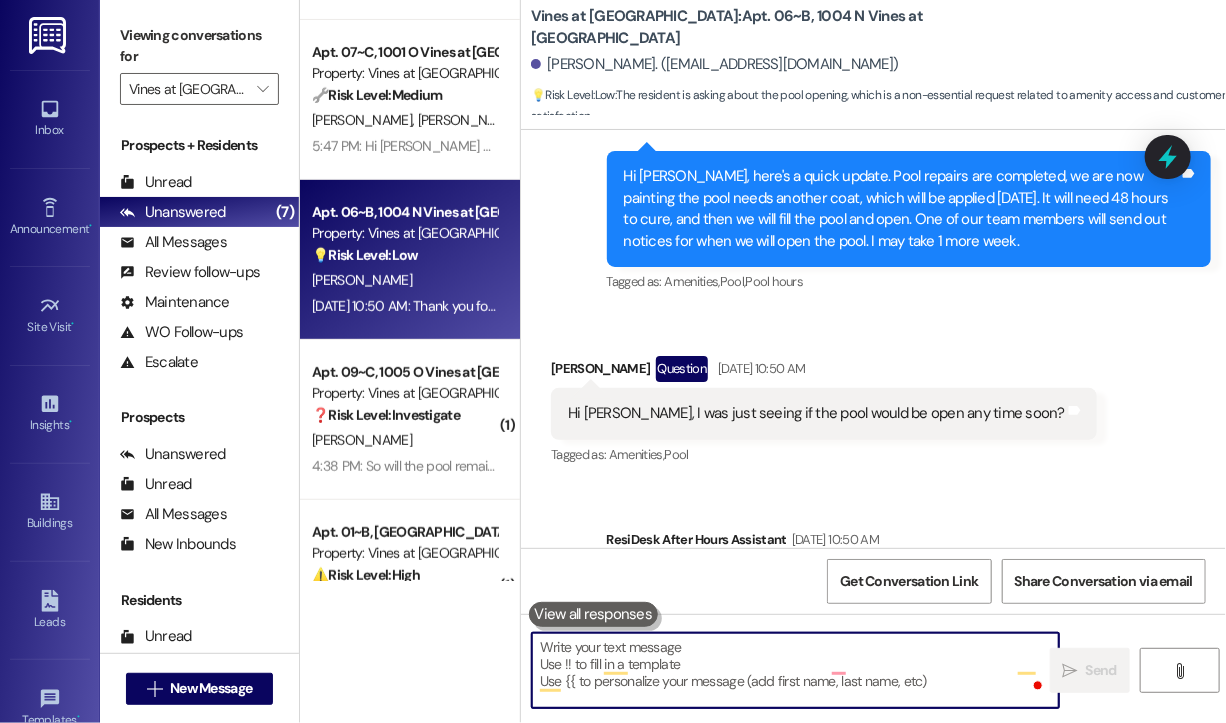 scroll, scrollTop: 1529, scrollLeft: 0, axis: vertical 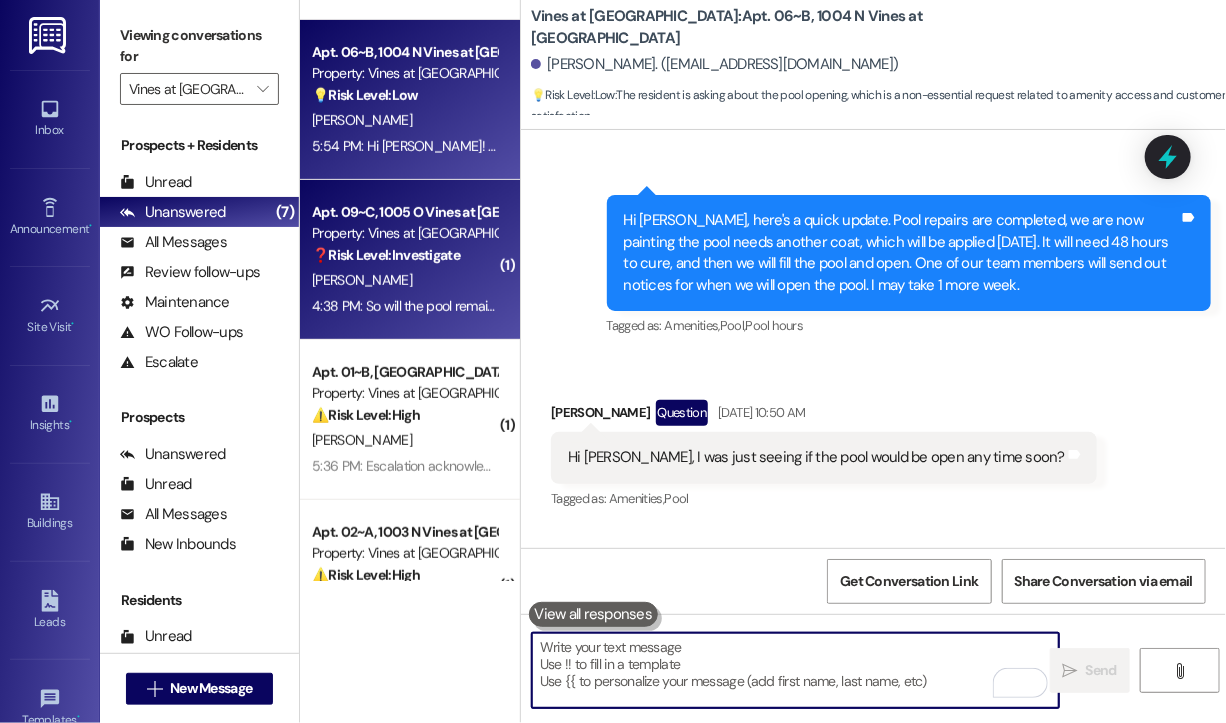 type 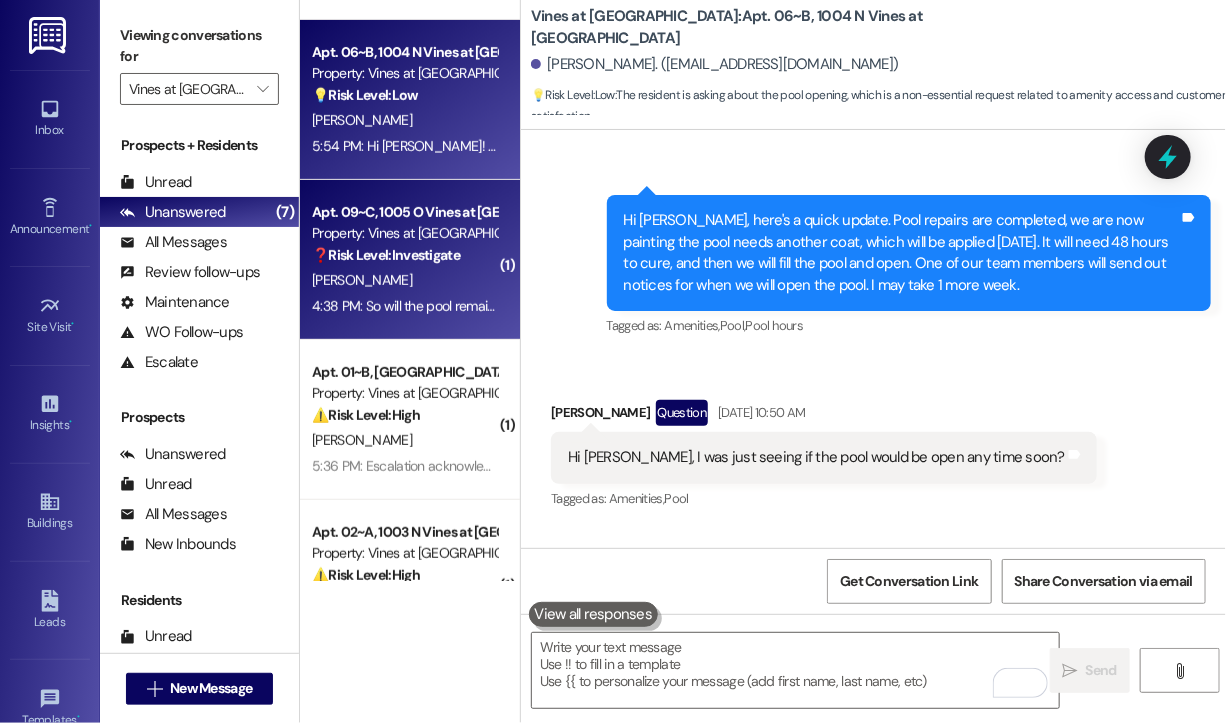 click on "❓  Risk Level:  Investigate" at bounding box center [386, 255] 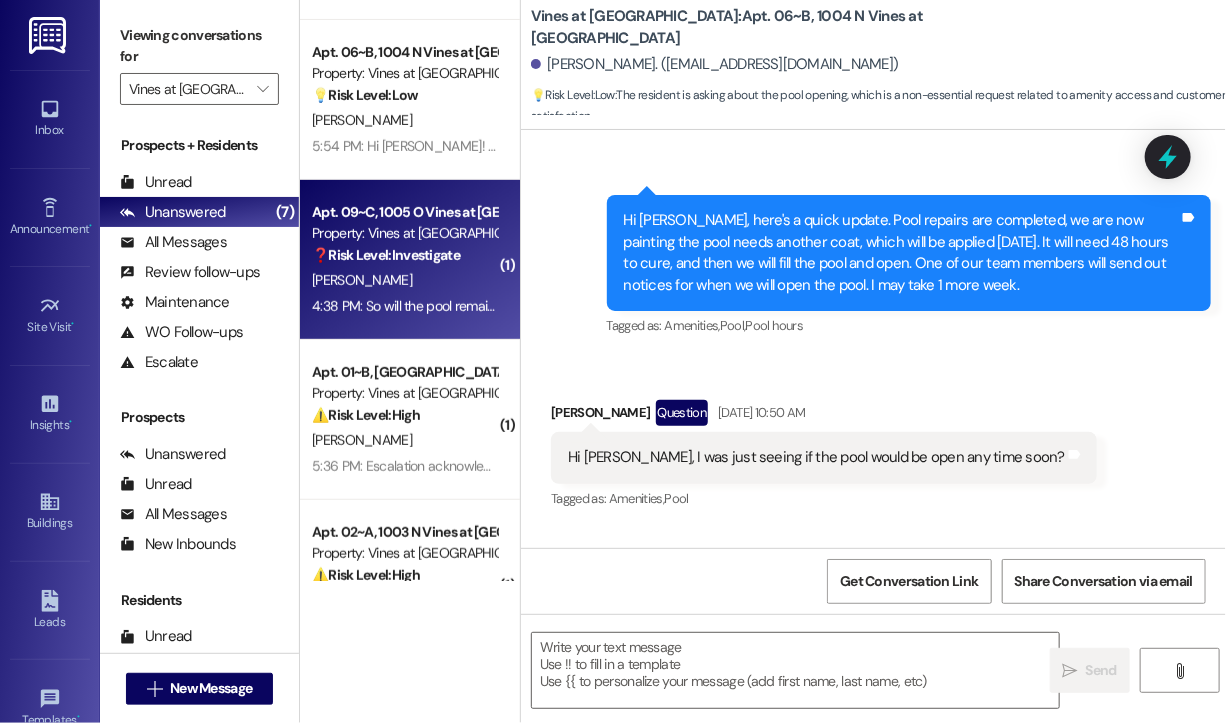 type on "Fetching suggested responses. Please feel free to read through the conversation in the meantime." 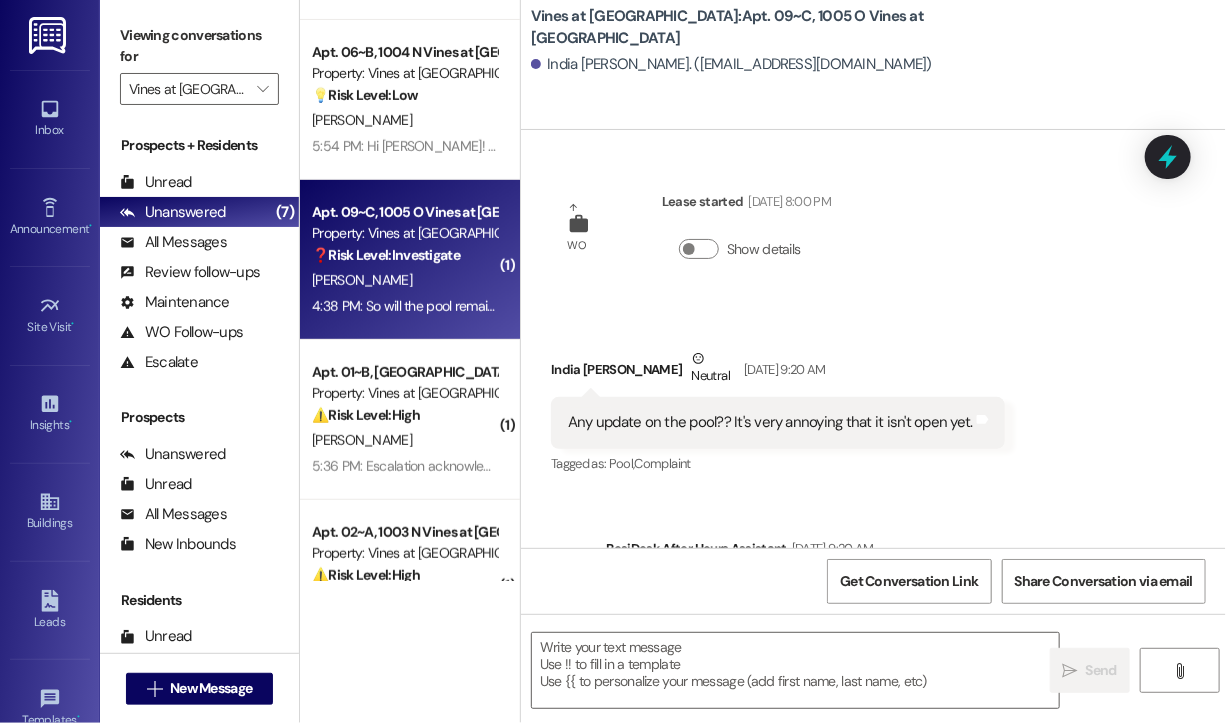 scroll, scrollTop: 5388, scrollLeft: 0, axis: vertical 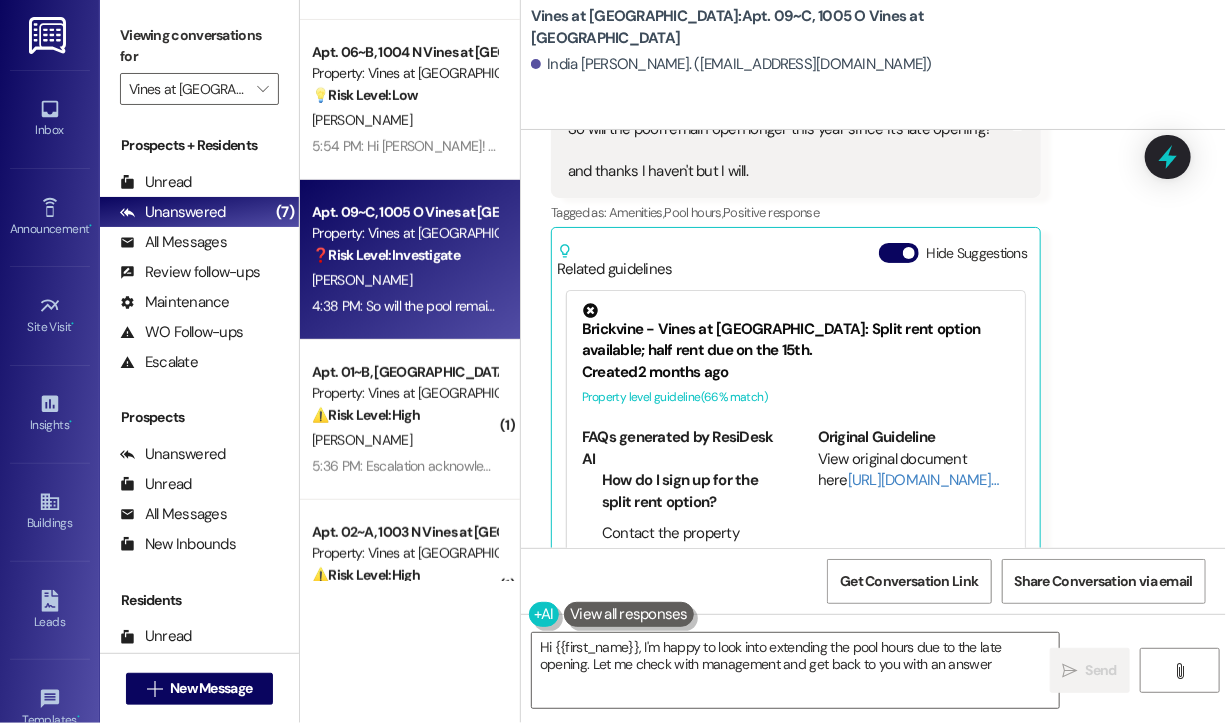 type on "Hi {{first_name}}, I'm happy to look into extending the pool hours due to the late opening. Let me check with management and get back to you with an answer!" 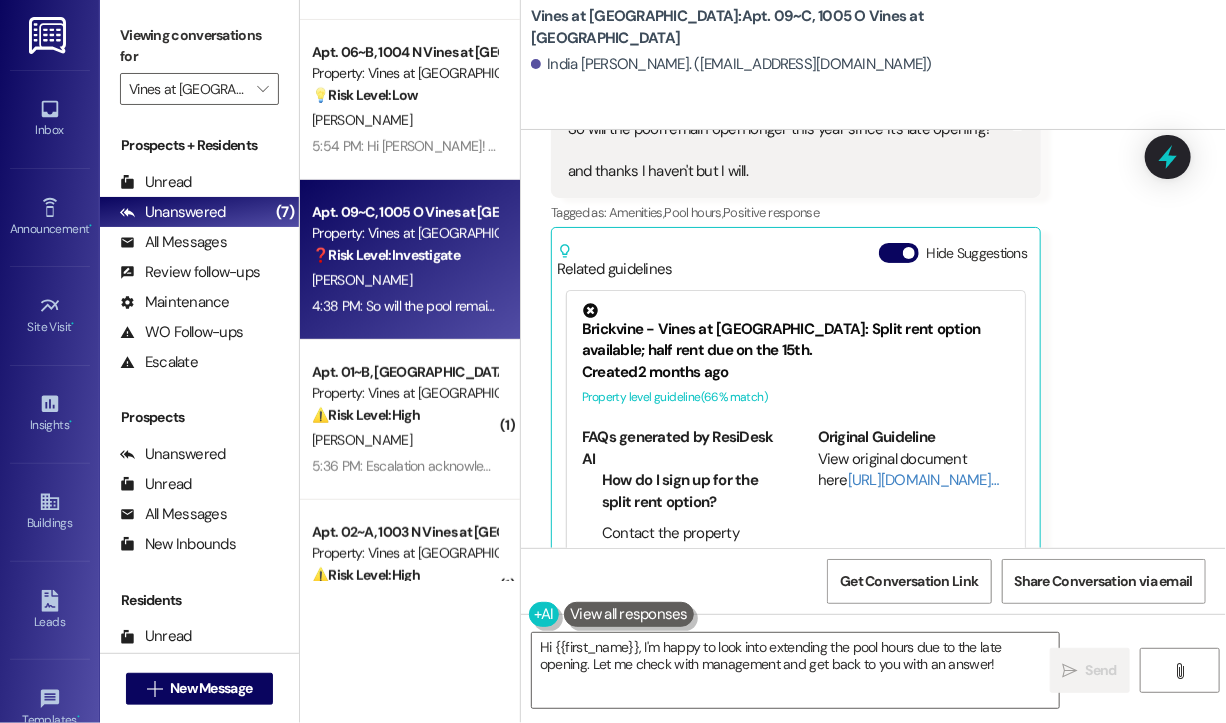 click on "4:38 PM: So will the pool remain open longer this year since it's late opening?
and thanks I haven't but I will.  4:38 PM: So will the pool remain open longer this year since it's late opening?
and thanks I haven't but I will." at bounding box center [404, 306] 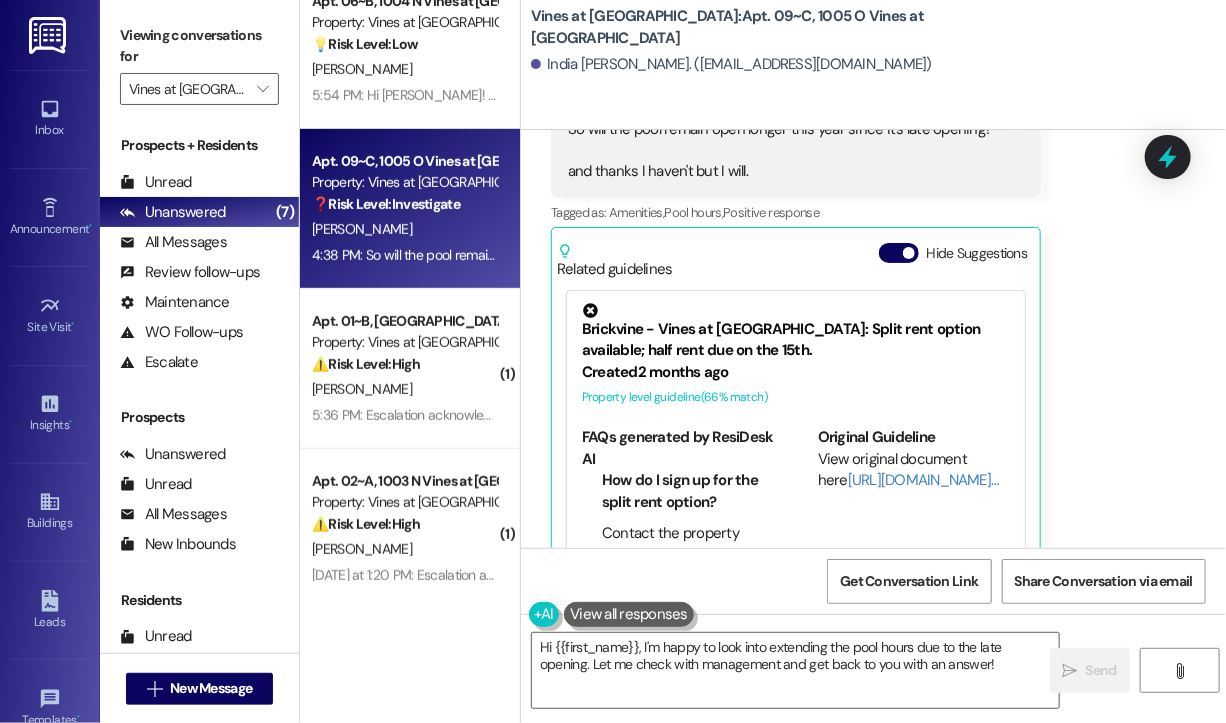scroll, scrollTop: 379, scrollLeft: 0, axis: vertical 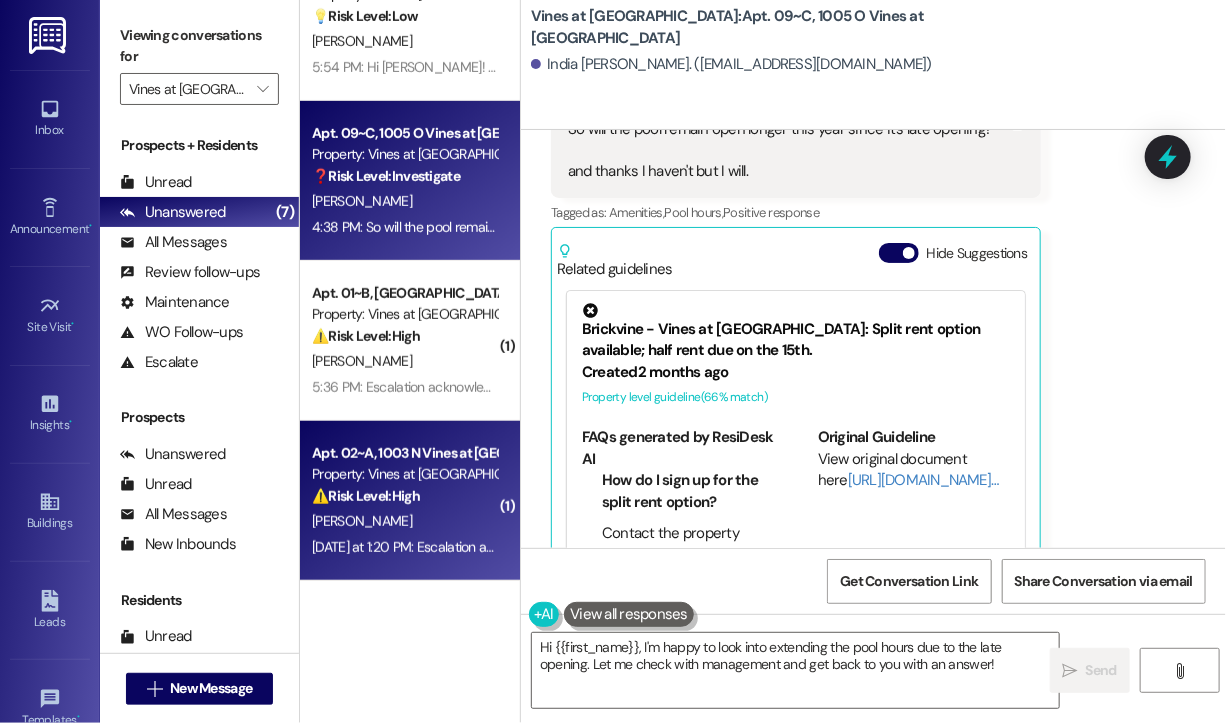 click on "[PERSON_NAME]" at bounding box center [404, 521] 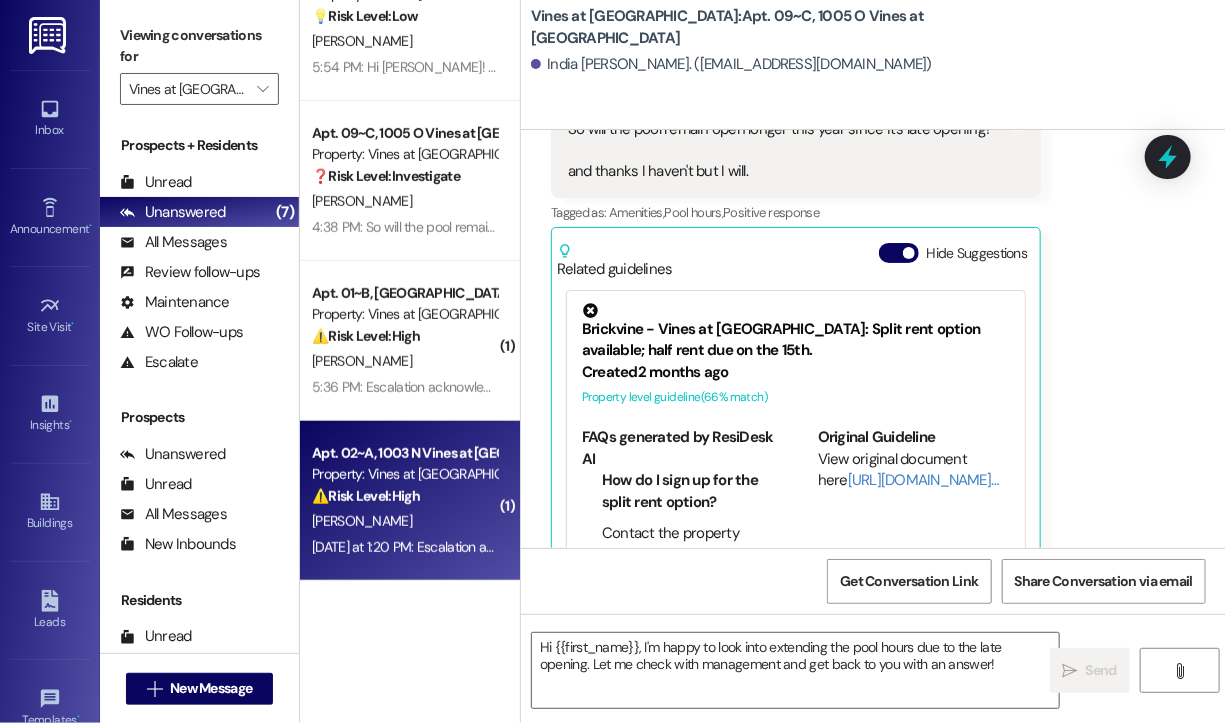 type on "Fetching suggested responses. Please feel free to read through the conversation in the meantime." 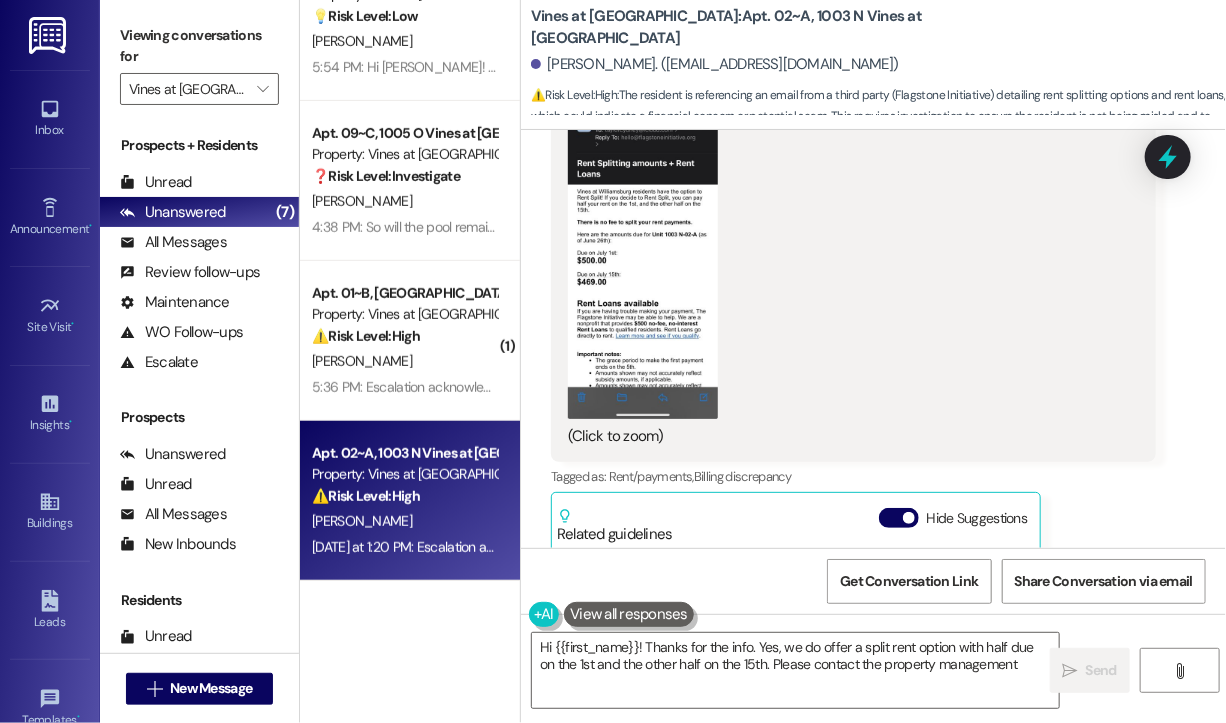 scroll, scrollTop: 5556, scrollLeft: 0, axis: vertical 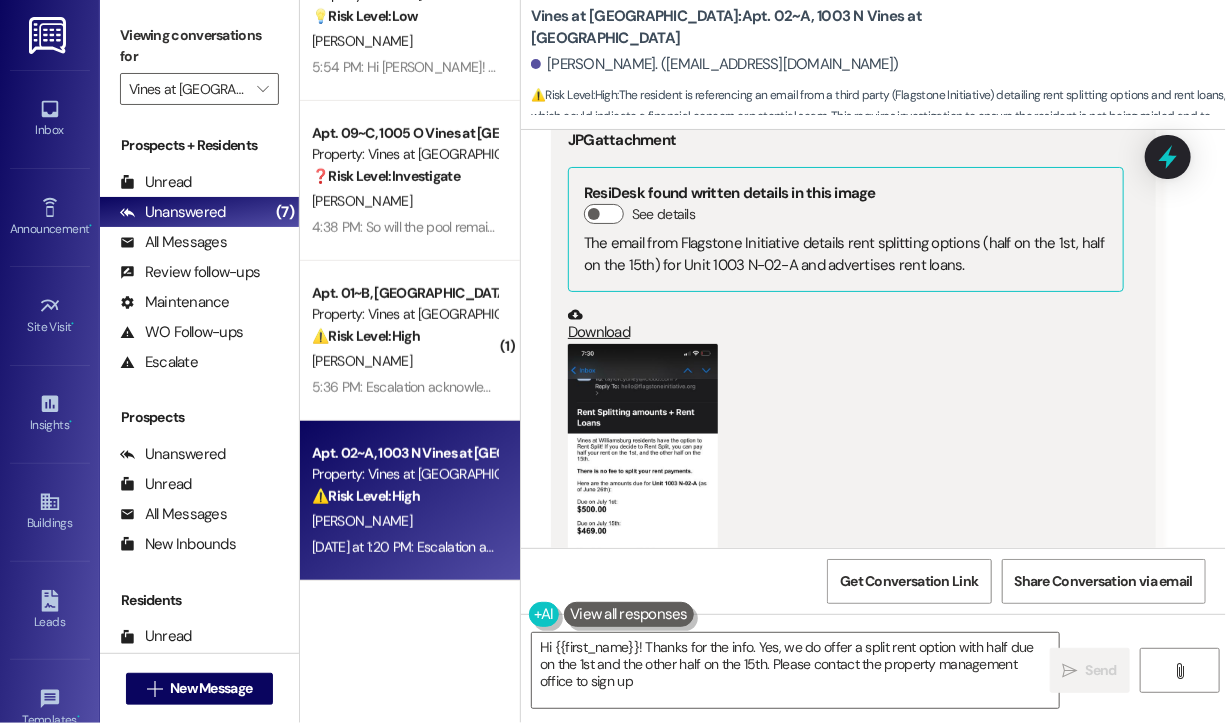 type on "Hi {{first_name}}! Thanks for the info. Yes, we do offer a split rent option with half due on the 1st and the other half on the 15th. Please contact the property management office to sign up!" 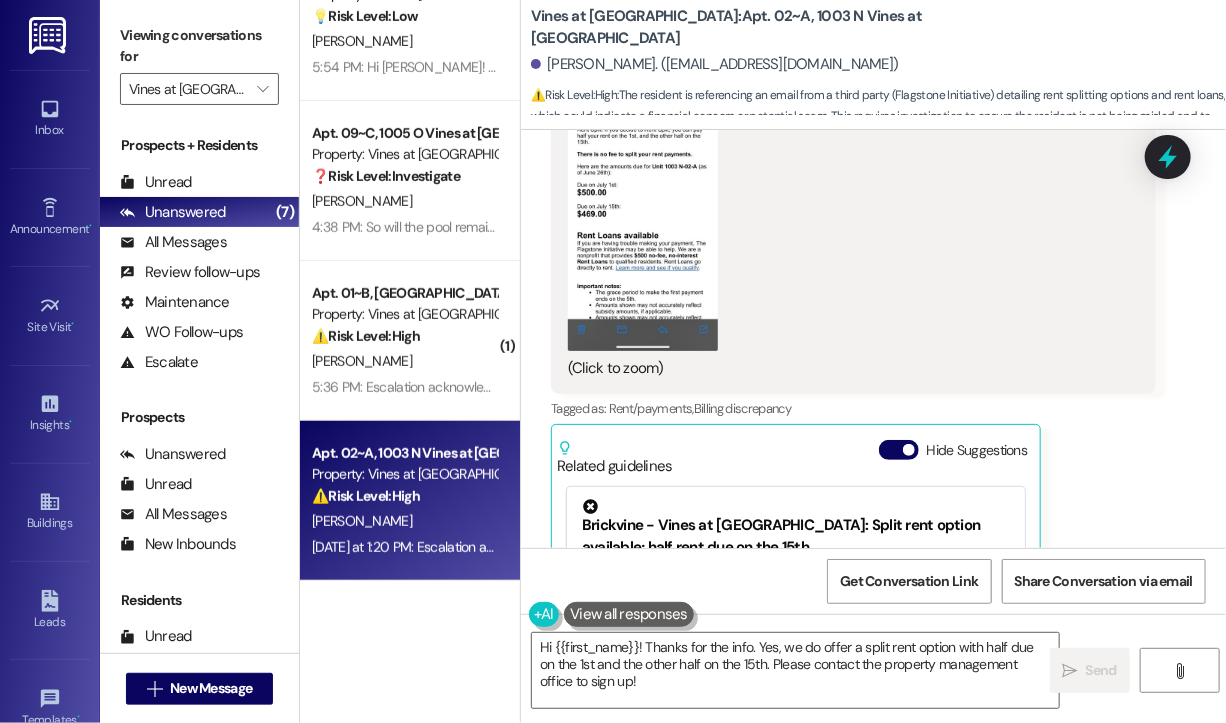 scroll, scrollTop: 5956, scrollLeft: 0, axis: vertical 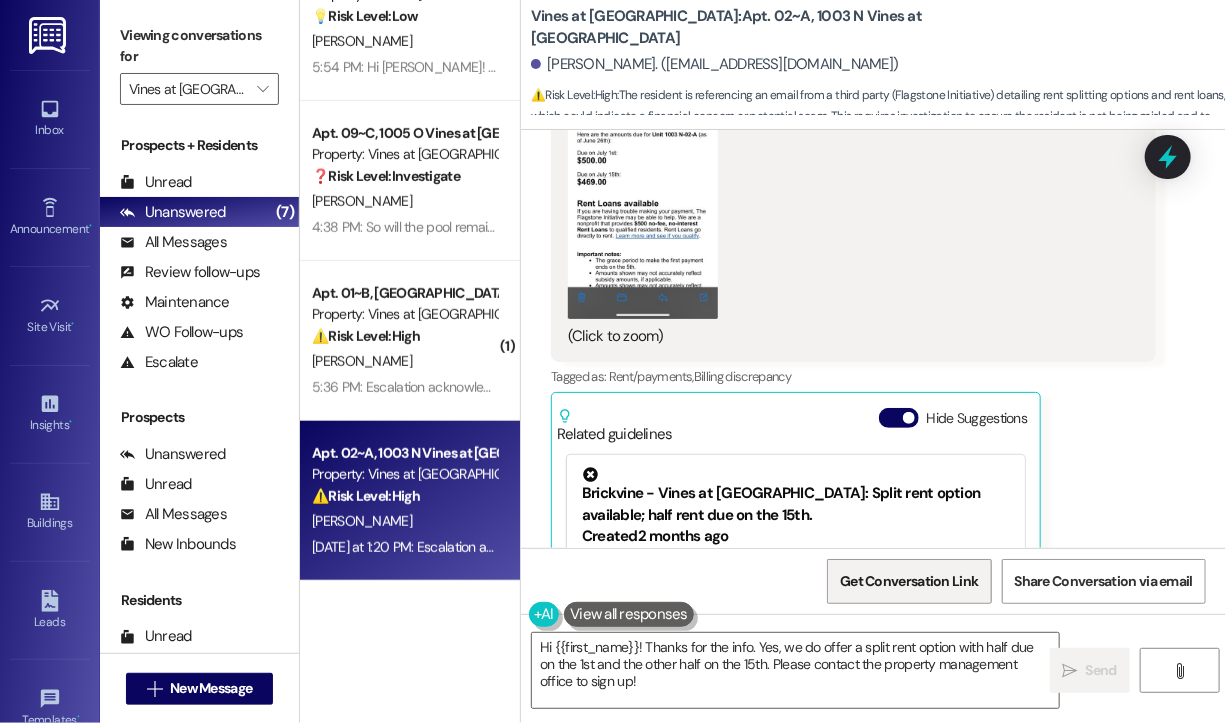 click on "Get Conversation Link" at bounding box center [909, 581] 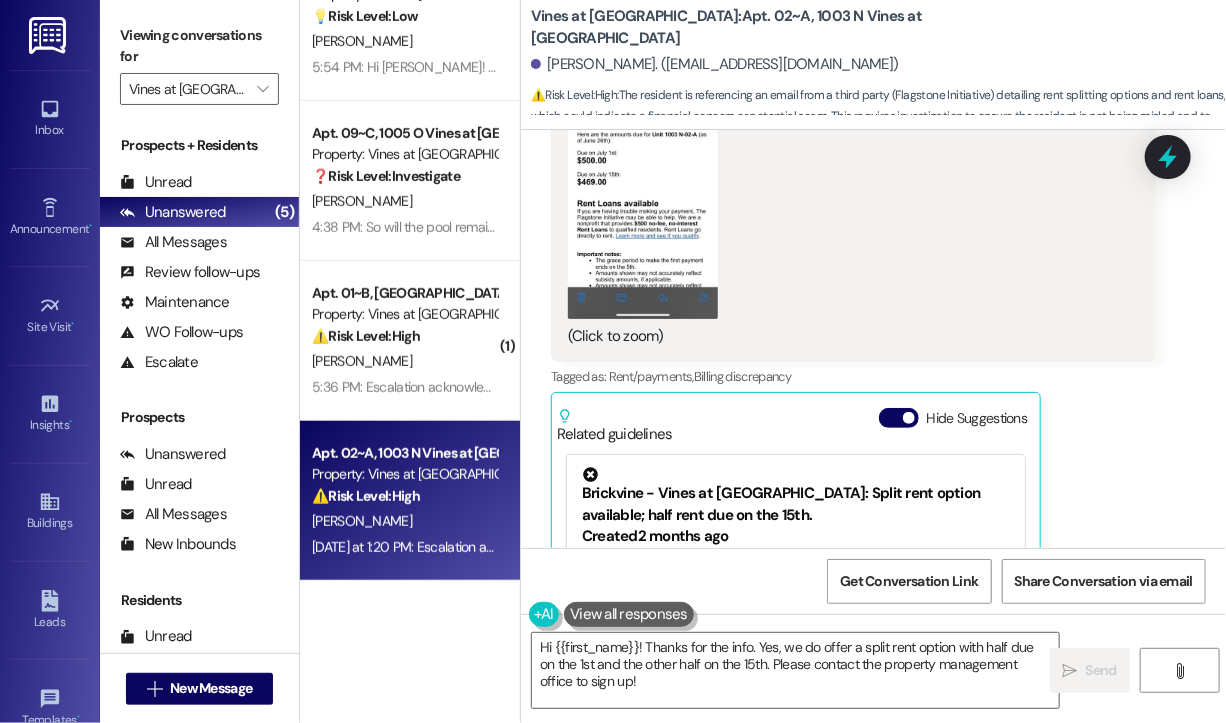 type 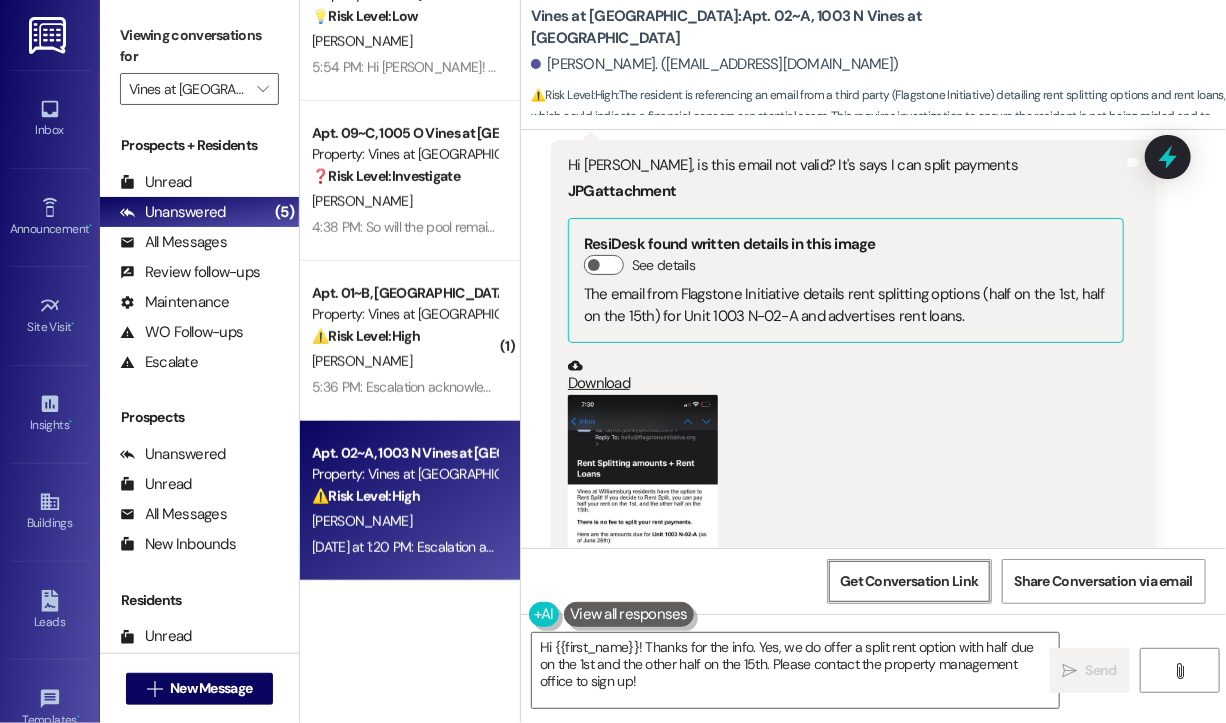 scroll, scrollTop: 5256, scrollLeft: 0, axis: vertical 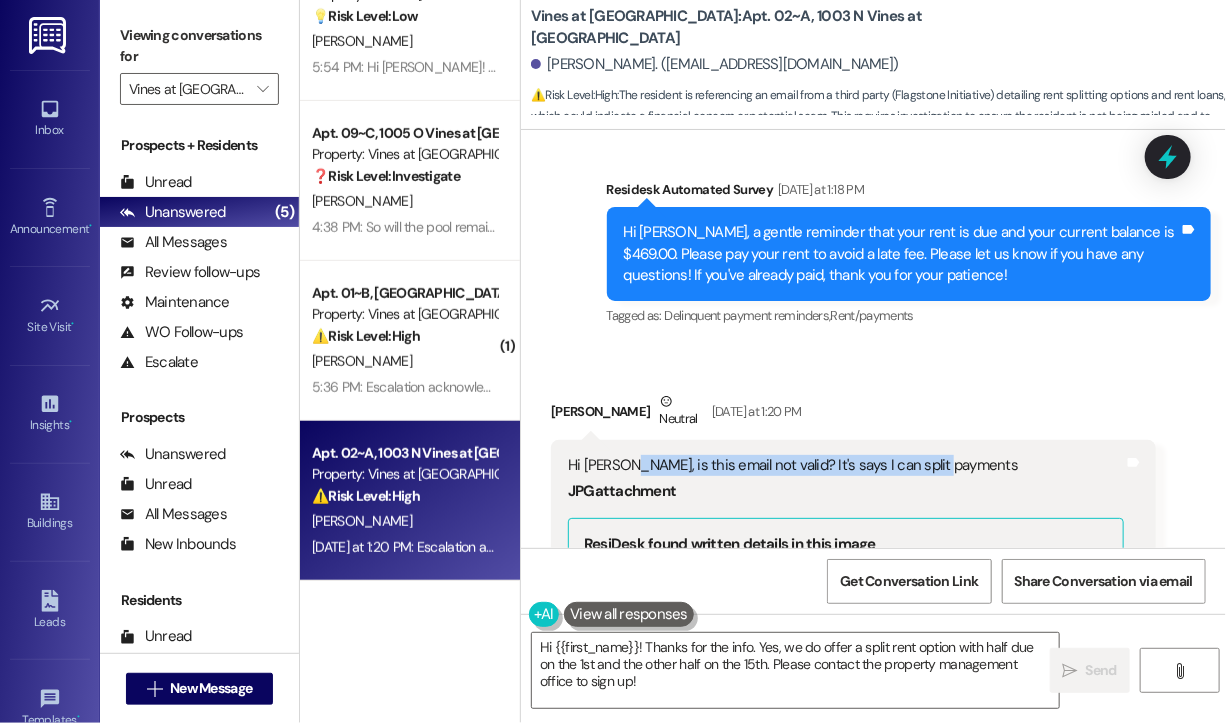 drag, startPoint x: 952, startPoint y: 422, endPoint x: 622, endPoint y: 428, distance: 330.05453 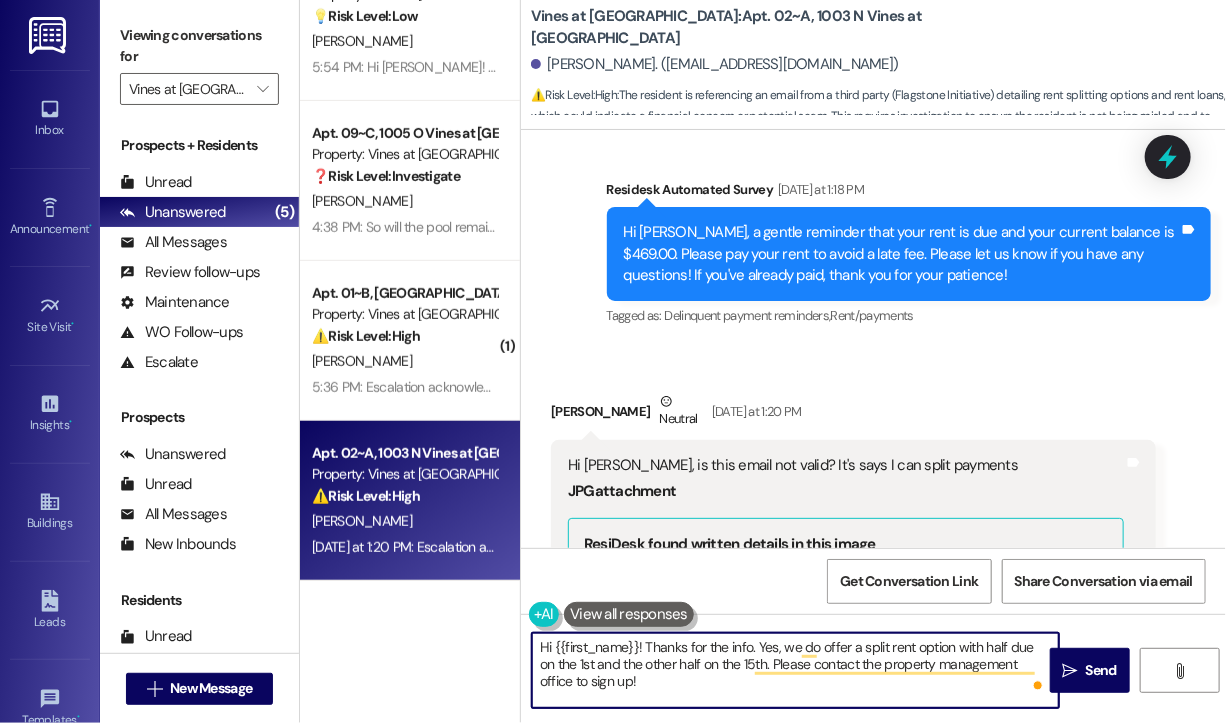 drag, startPoint x: 703, startPoint y: 688, endPoint x: 644, endPoint y: 634, distance: 79.98125 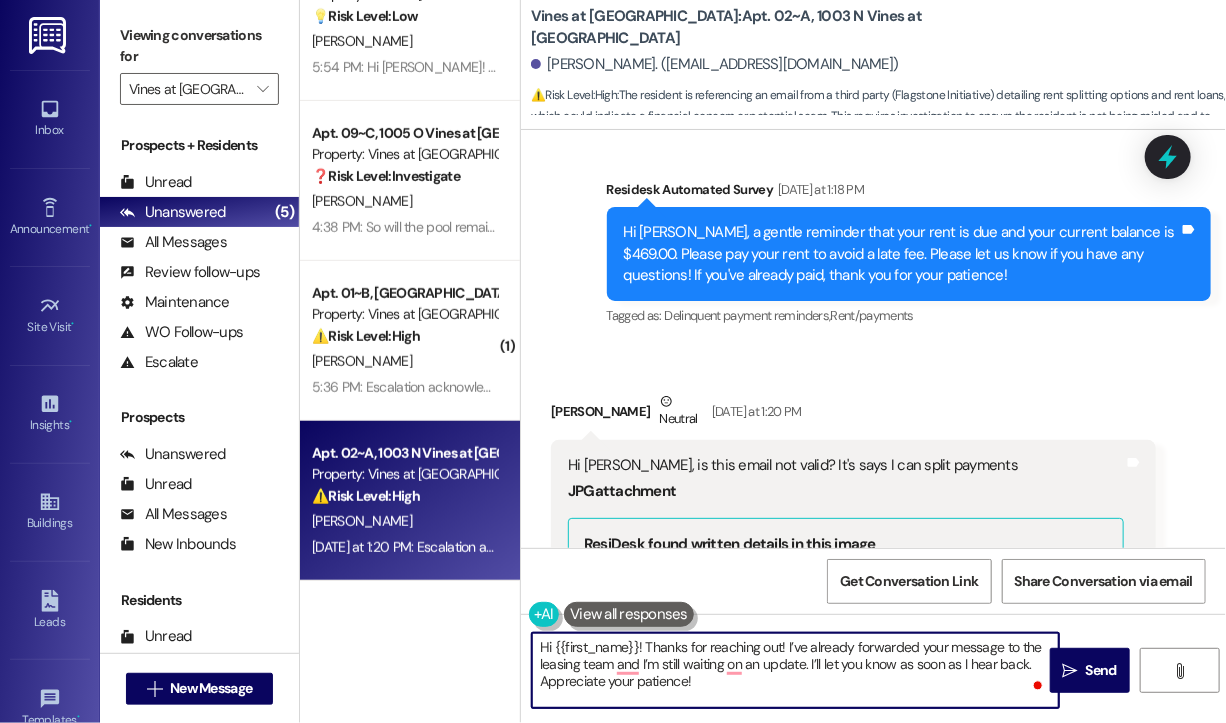 click on "Hi {{first_name}}! Thanks for reaching out! I’ve already forwarded your message to the leasing team and I’m still waiting on an update. I’ll let you know as soon as I hear back. Appreciate your patience!" at bounding box center [795, 670] 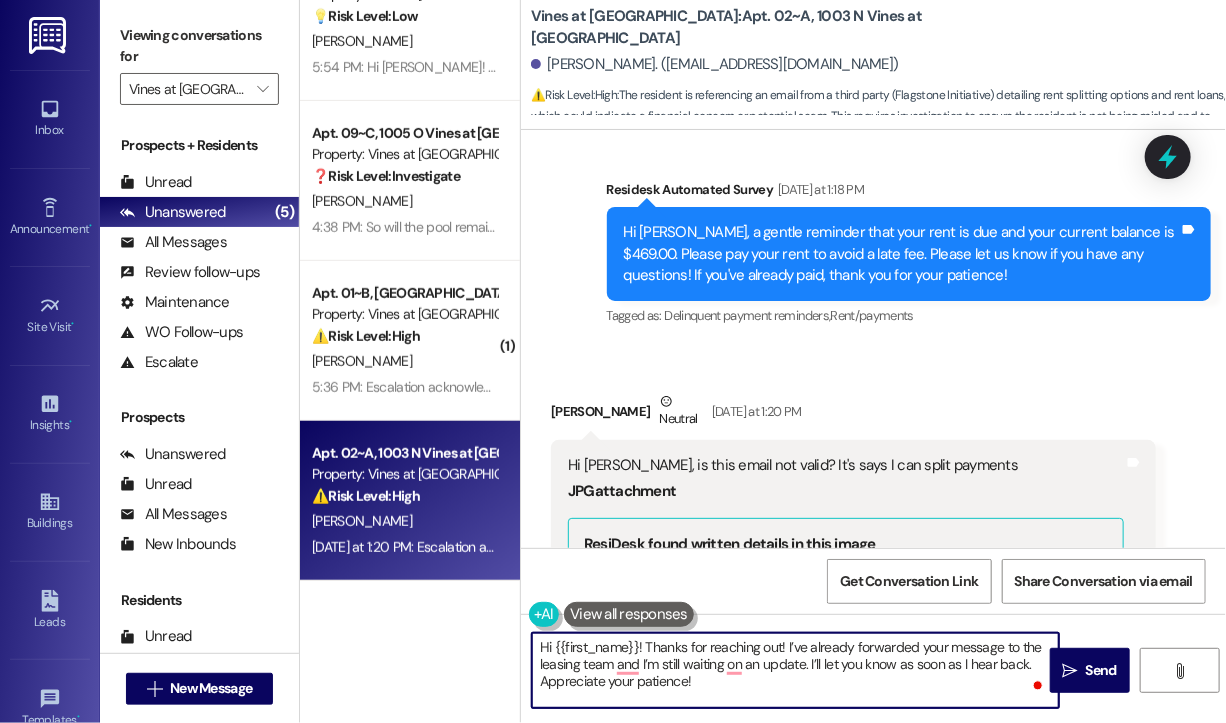click on "Hi {{first_name}}! Thanks for reaching out! I’ve already forwarded your message to the leasing team and I’m still waiting on an update. I’ll let you know as soon as I hear back. Appreciate your patience!" at bounding box center (795, 670) 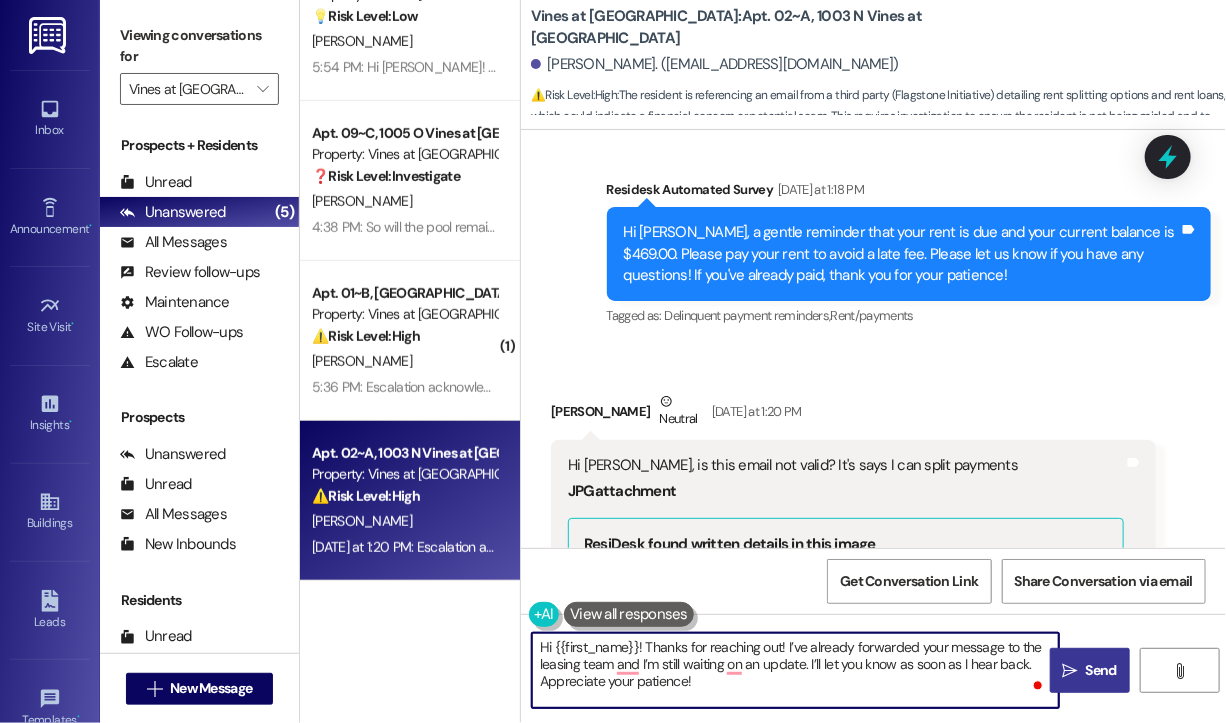 type on "Hi {{first_name}}! Thanks for reaching out! I’ve already forwarded your message to the leasing team and I’m still waiting on an update. I’ll let you know as soon as I hear back. Appreciate your patience!" 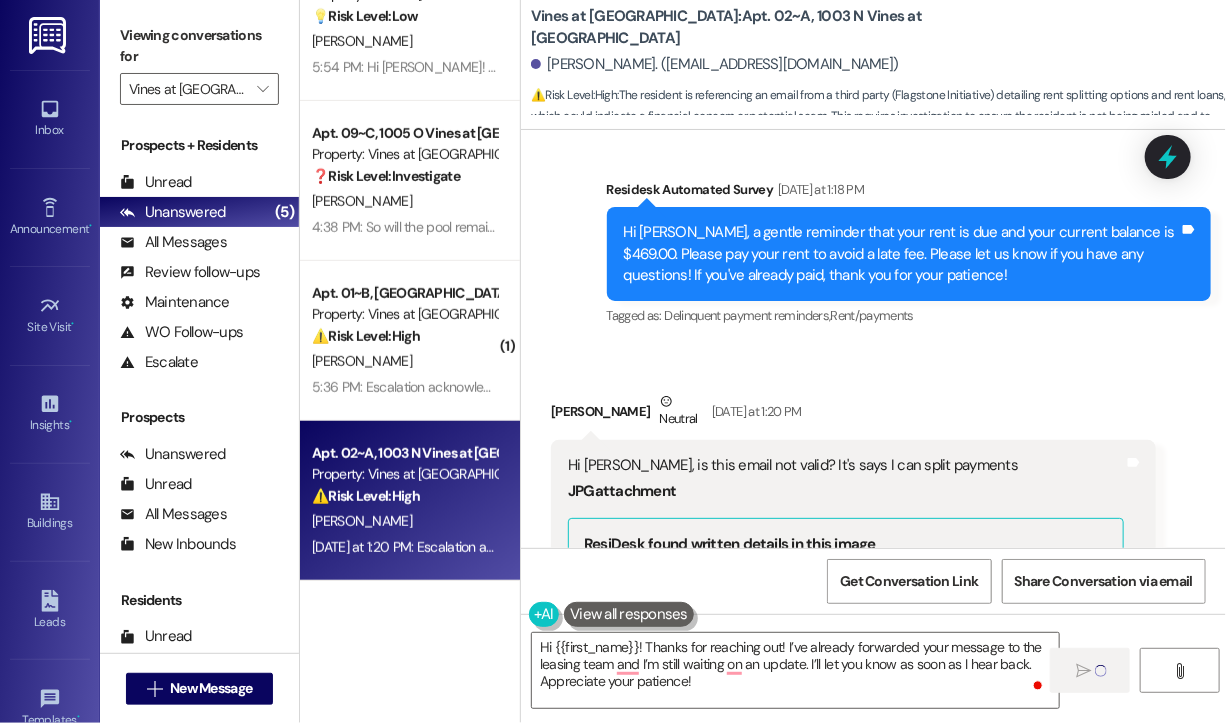 type 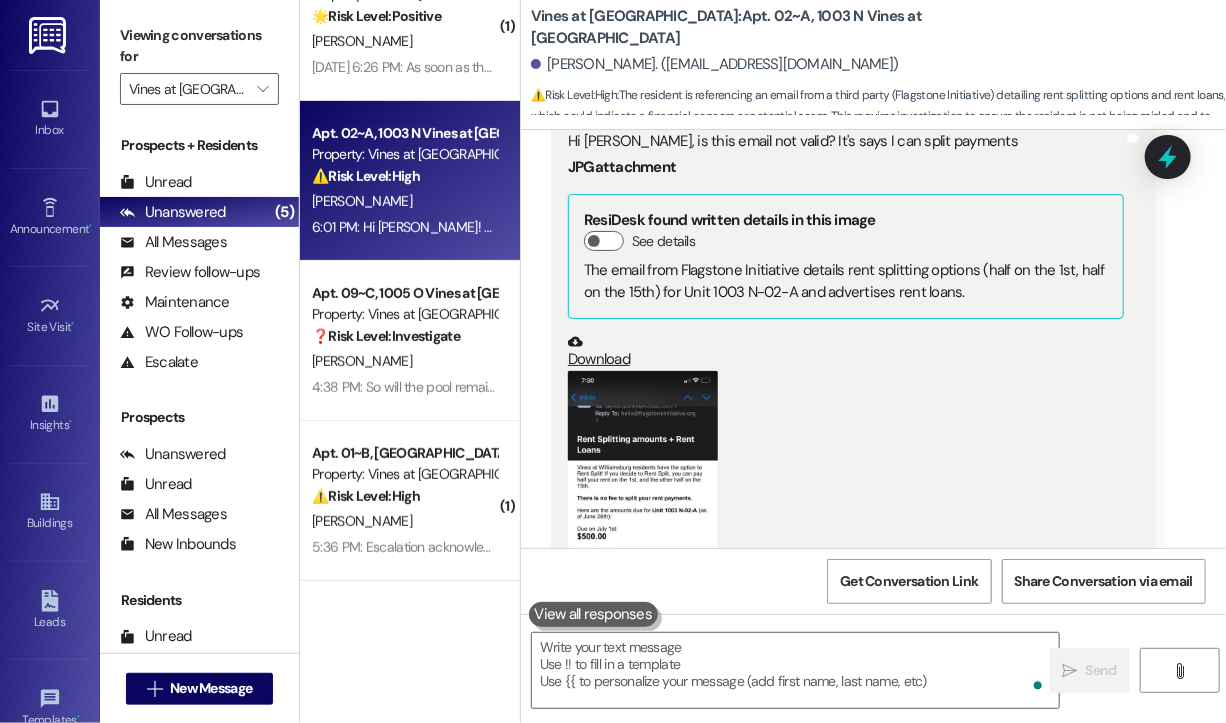 scroll, scrollTop: 6017, scrollLeft: 0, axis: vertical 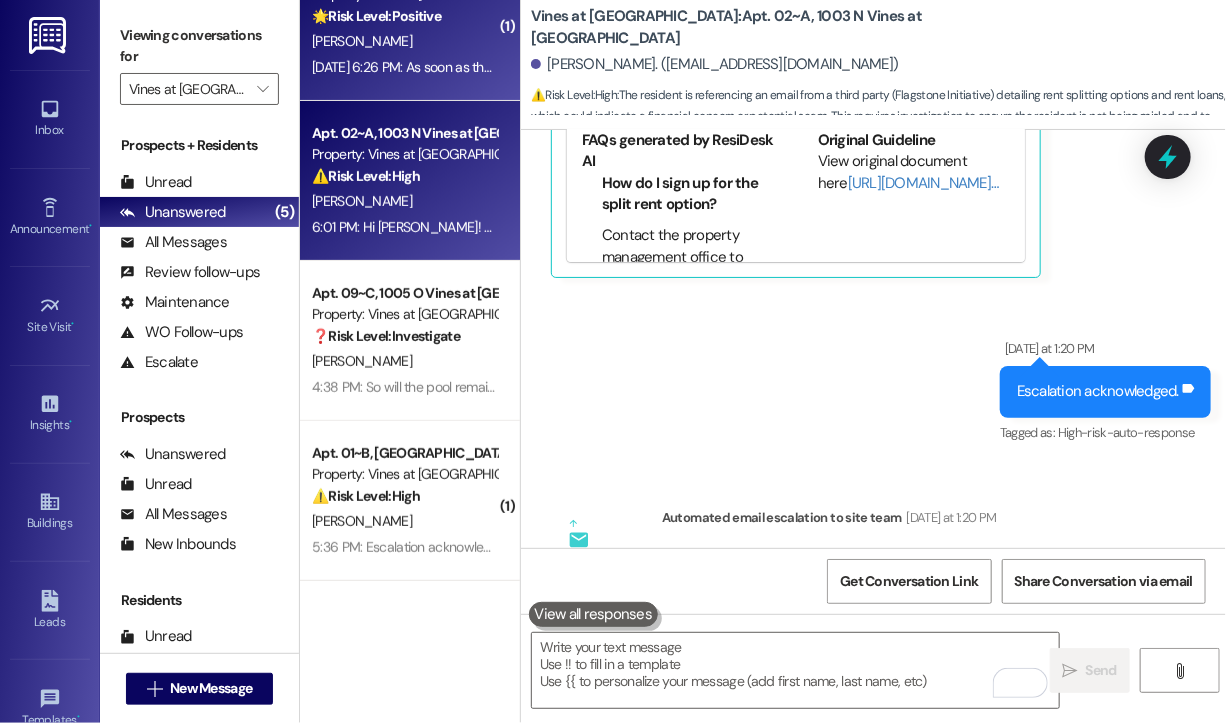 click on "[DATE] 6:26 PM: As soon as the pool opens, I'm ready to give a stellar review [DATE] 6:26 PM: As soon as the pool opens, I'm ready to give a stellar review" at bounding box center (530, 67) 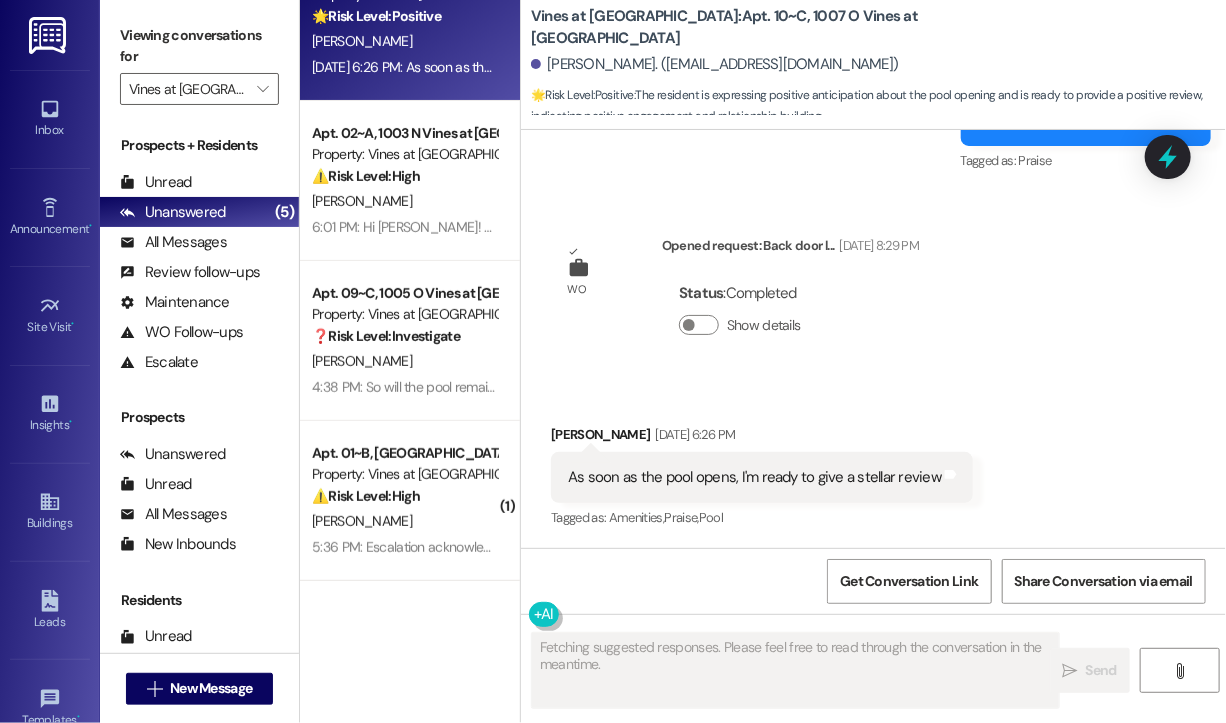 scroll, scrollTop: 2028, scrollLeft: 0, axis: vertical 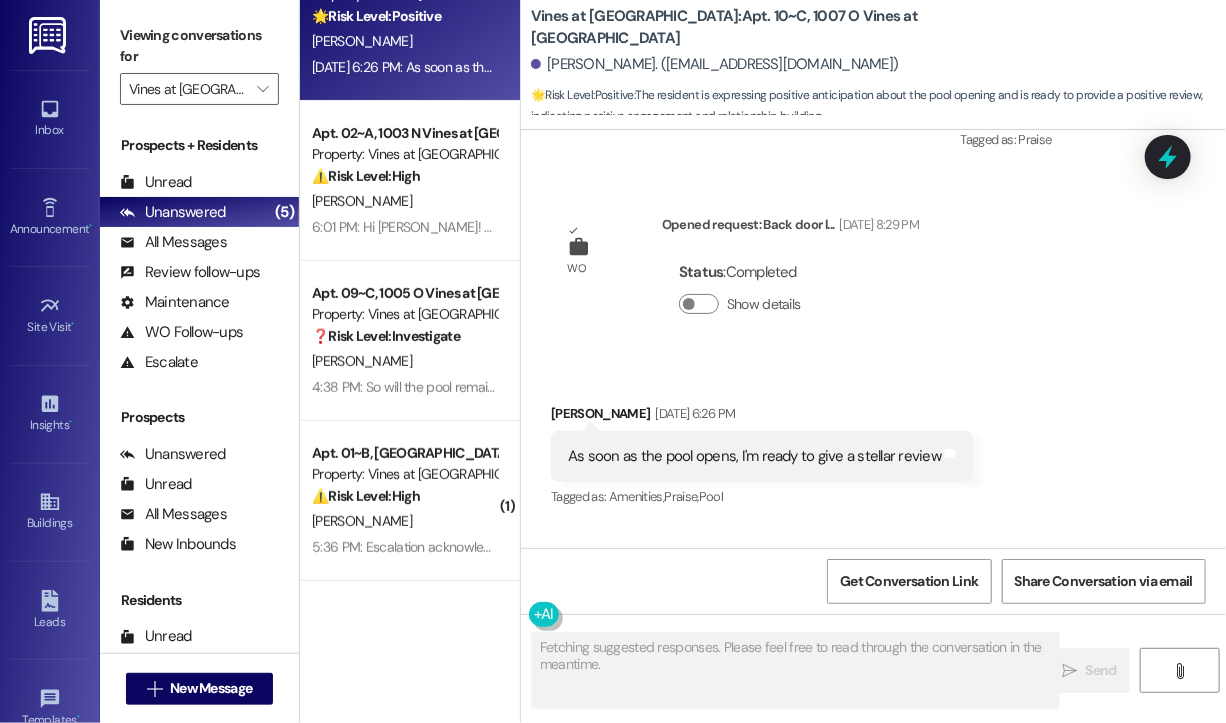 click on "Received via SMS [PERSON_NAME] [DATE] 6:26 PM As soon as the pool opens, I'm ready to give a stellar review Tags and notes Tagged as:   Amenities ,  Click to highlight conversations about Amenities Praise ,  Click to highlight conversations about Praise Pool Click to highlight conversations about Pool" at bounding box center (873, 442) 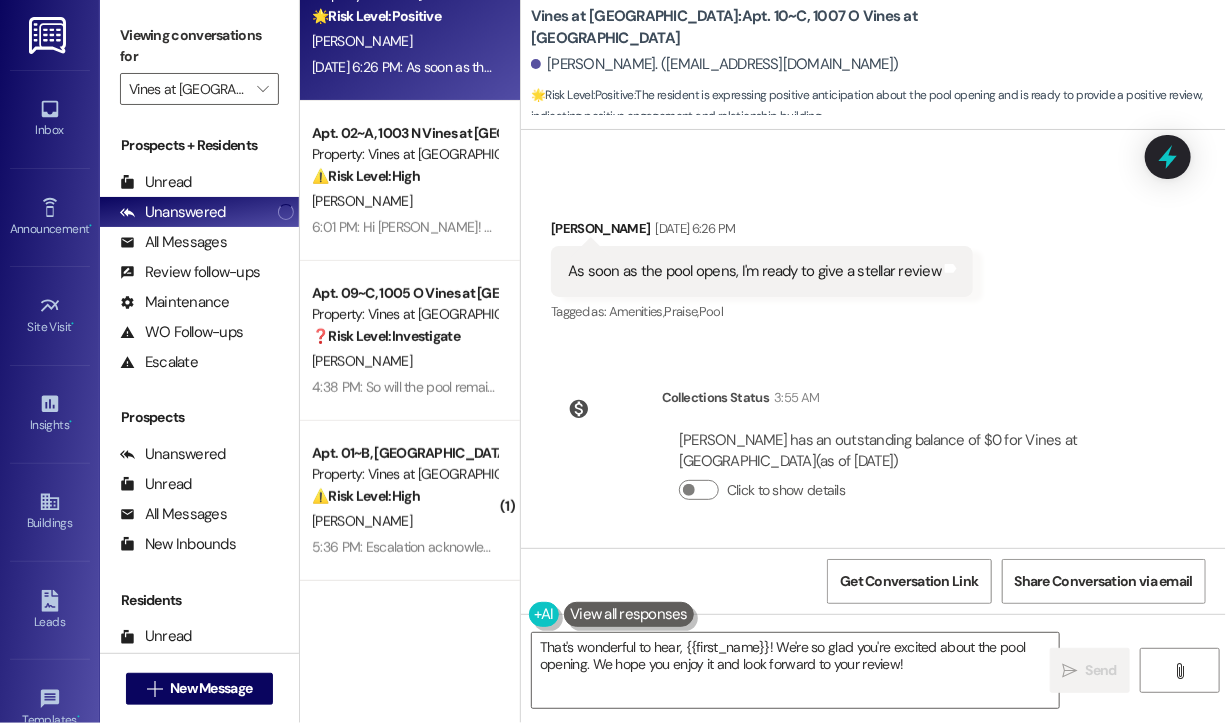 scroll, scrollTop: 2034, scrollLeft: 0, axis: vertical 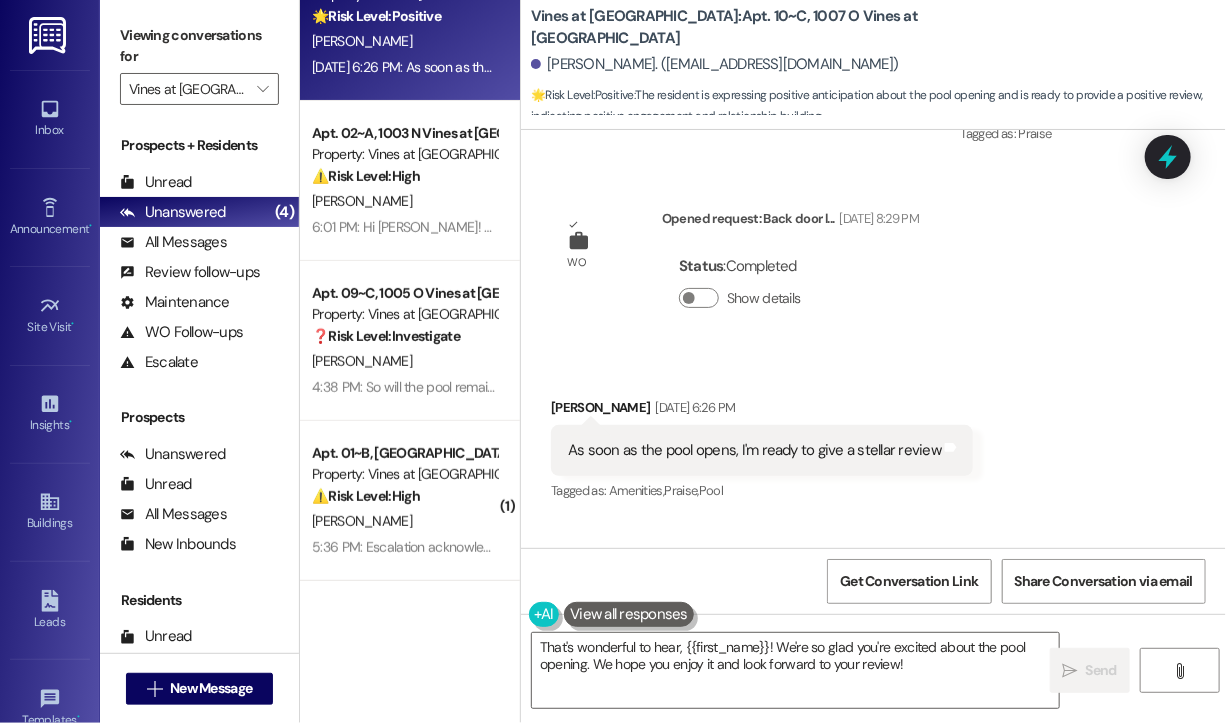 click on "As soon as the pool opens, I'm ready to give a stellar review" at bounding box center (754, 450) 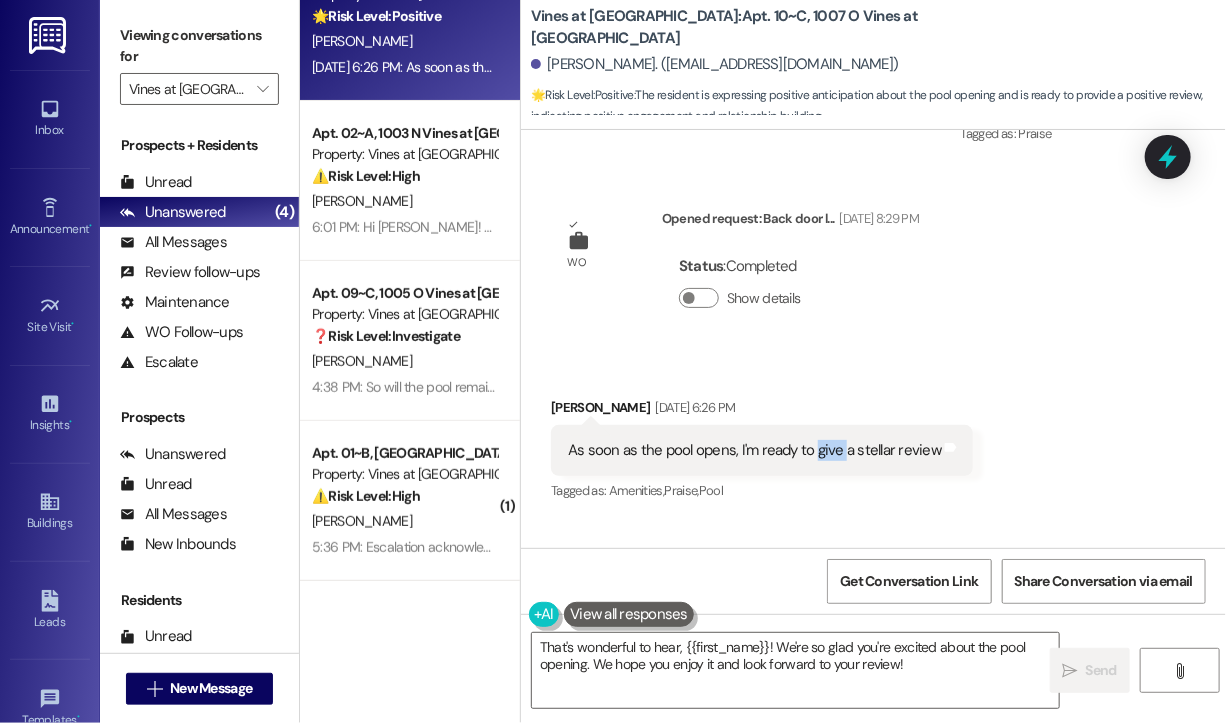 click on "As soon as the pool opens, I'm ready to give a stellar review" at bounding box center [754, 450] 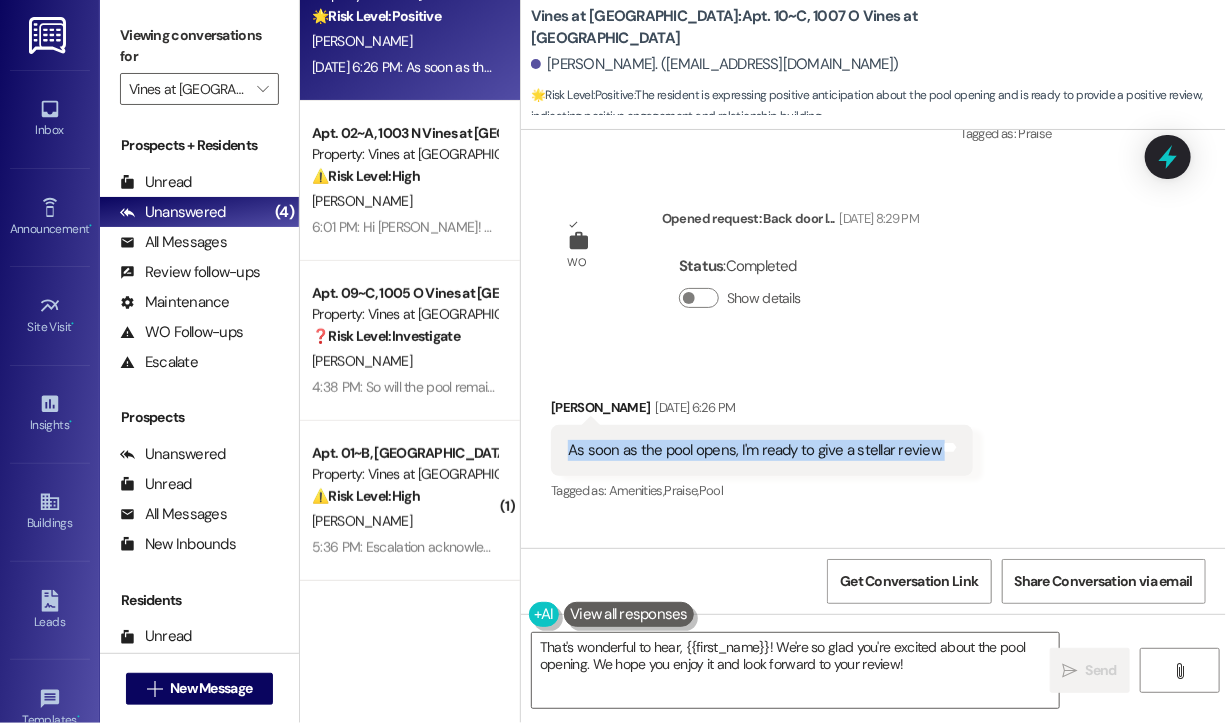 click on "As soon as the pool opens, I'm ready to give a stellar review" at bounding box center (754, 450) 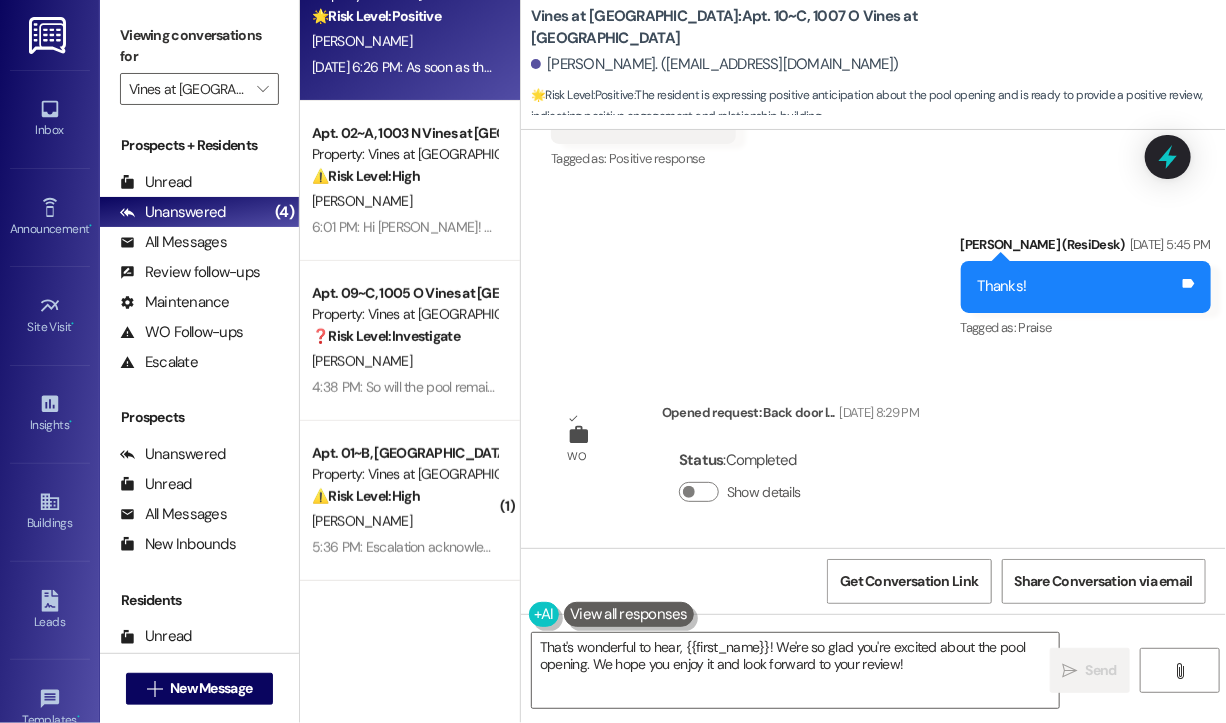 scroll, scrollTop: 1834, scrollLeft: 0, axis: vertical 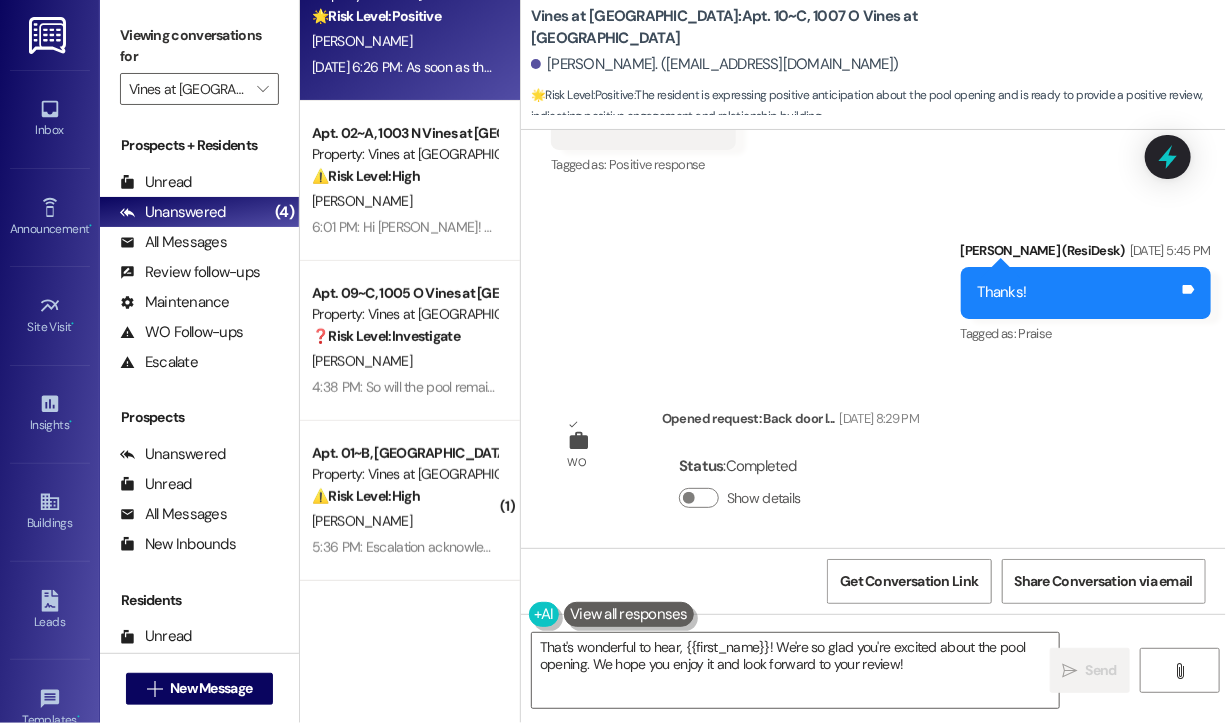 click on "Received via SMS [PERSON_NAME] [DATE] 5:44 PM Sure will Tags and notes Tagged as:   Positive response Click to highlight conversations about Positive response" at bounding box center (873, 110) 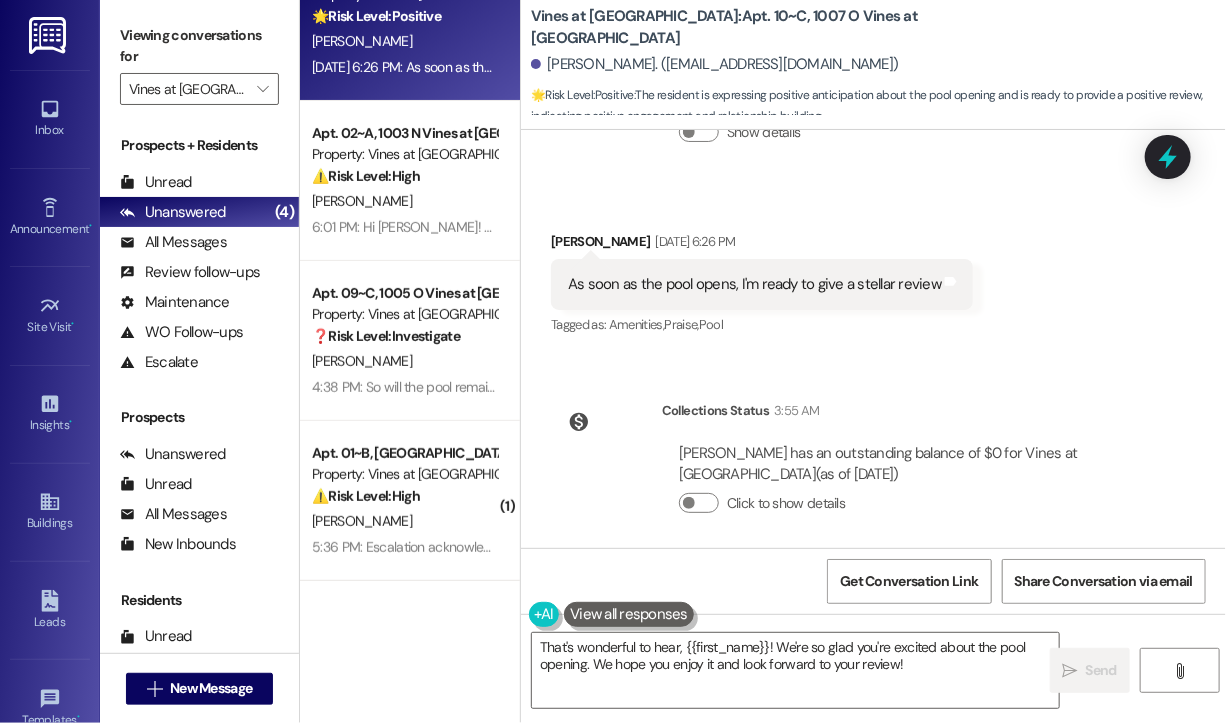 scroll, scrollTop: 2234, scrollLeft: 0, axis: vertical 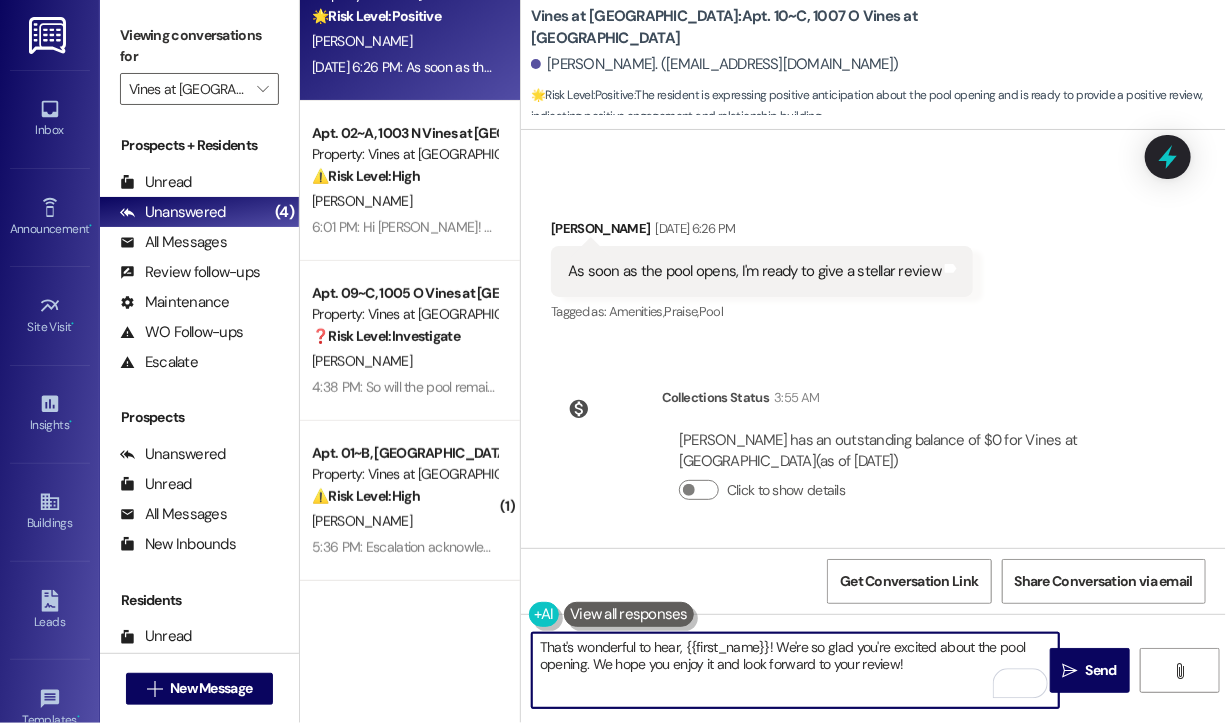 drag, startPoint x: 952, startPoint y: 662, endPoint x: 485, endPoint y: 656, distance: 467.03854 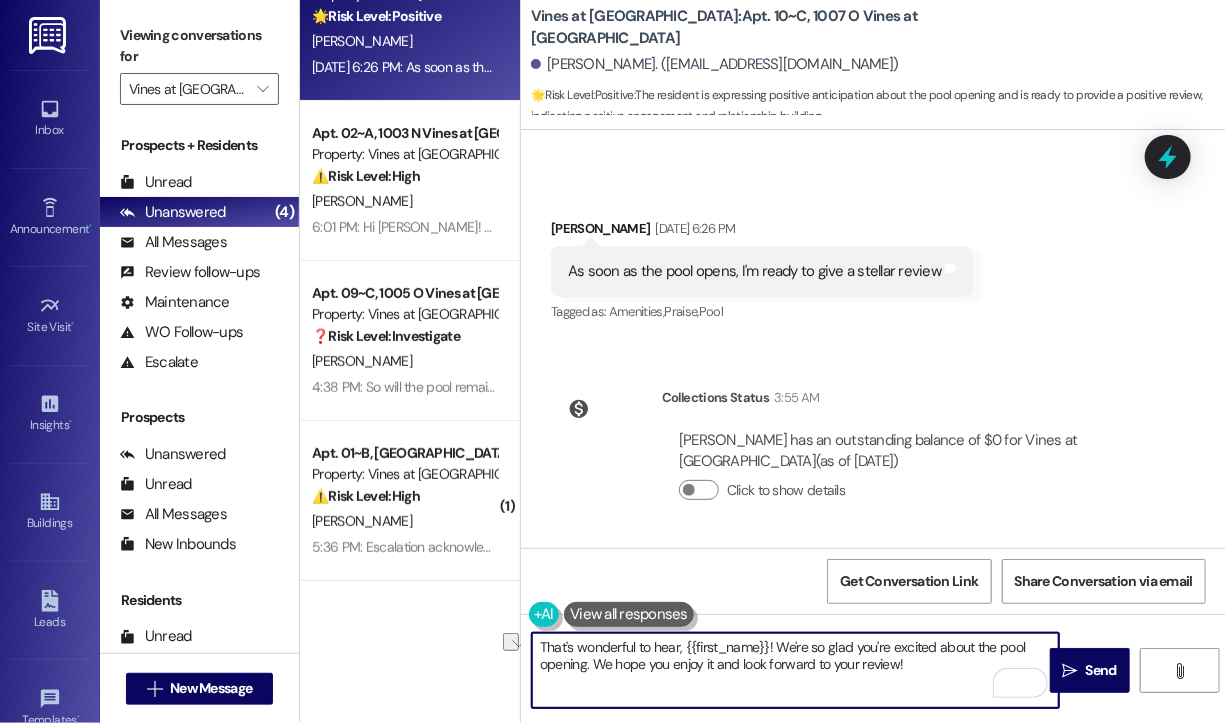 click on "That's wonderful to hear, {{first_name}}! We're so glad you're excited about the pool opening. We hope you enjoy it and look forward to your review!" at bounding box center (795, 670) 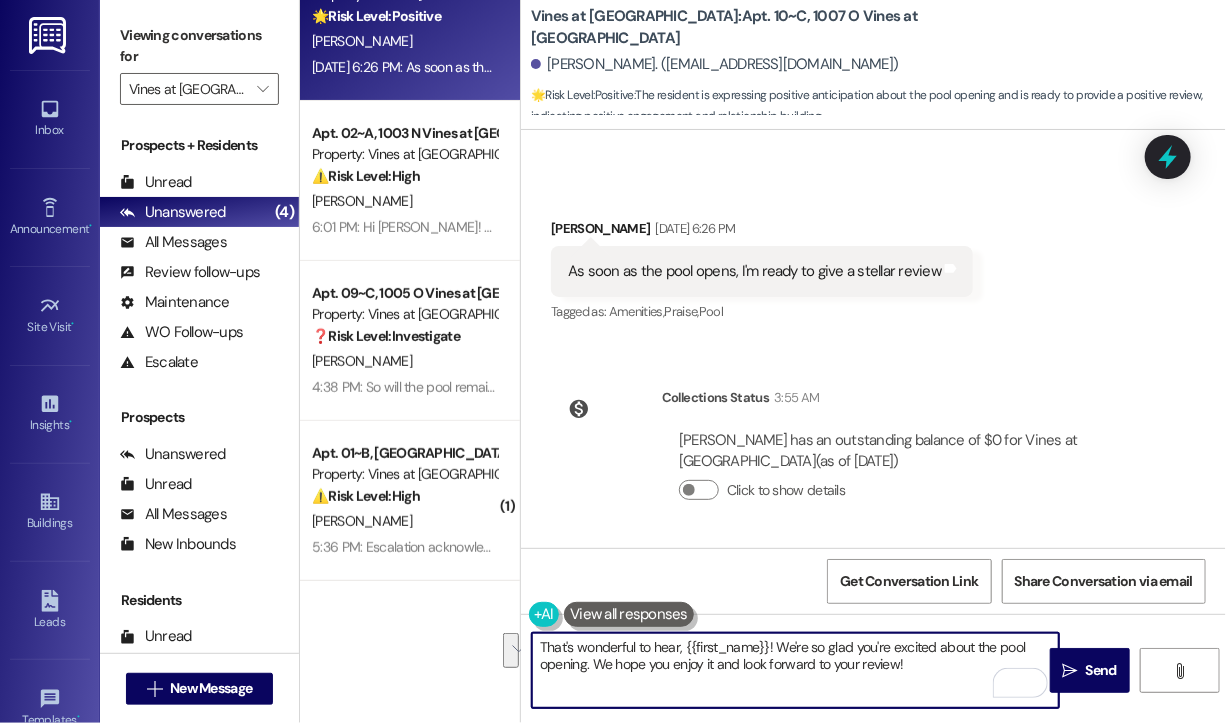 paste on "Thanks for sharing that—we really appreciate your enthusiasm! Just to check, when was the last time you visited the pool area? I want to make sure we have the most up-to-date info for you." 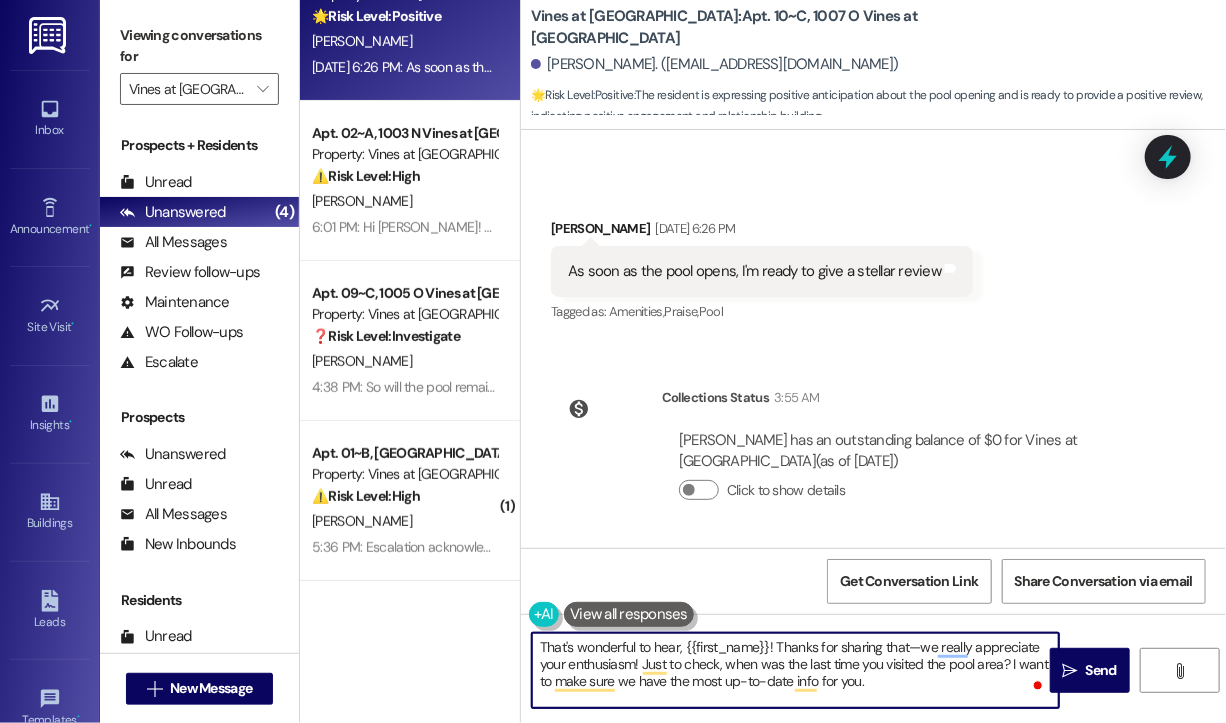 click on "[PERSON_NAME]. ([EMAIL_ADDRESS][DOMAIN_NAME])" at bounding box center (715, 64) 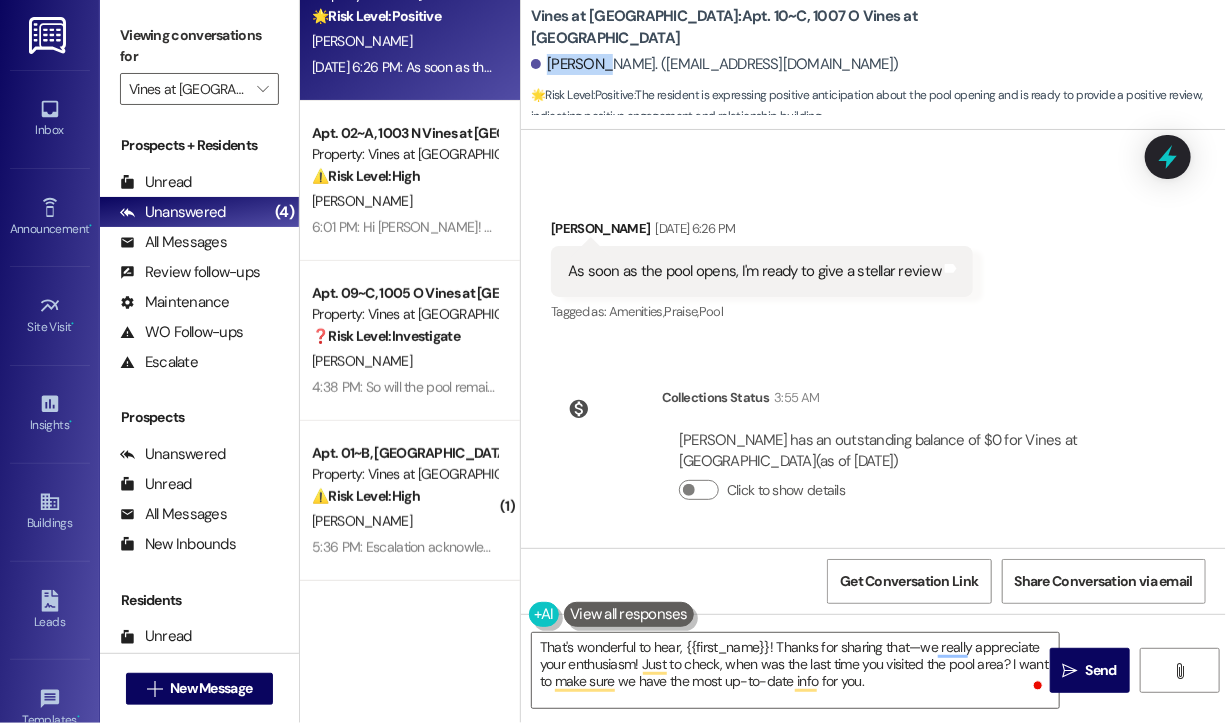 click on "[PERSON_NAME]. ([EMAIL_ADDRESS][DOMAIN_NAME])" at bounding box center [715, 64] 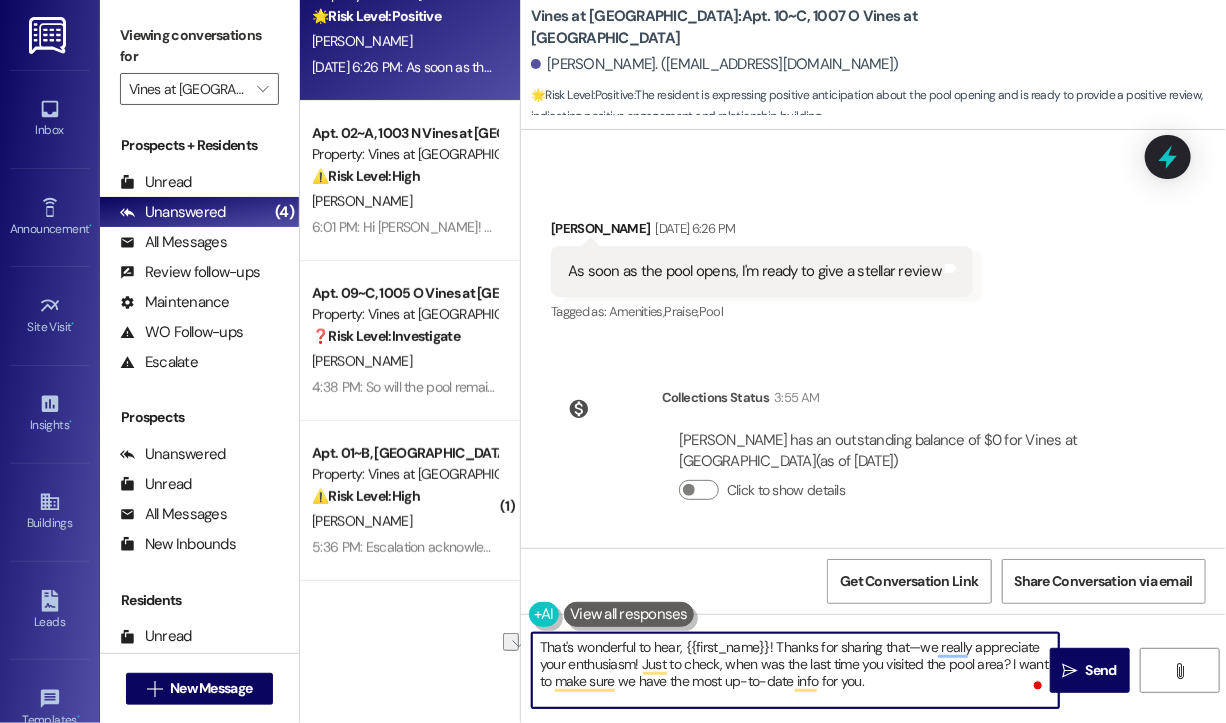 drag, startPoint x: 772, startPoint y: 646, endPoint x: 498, endPoint y: 643, distance: 274.01642 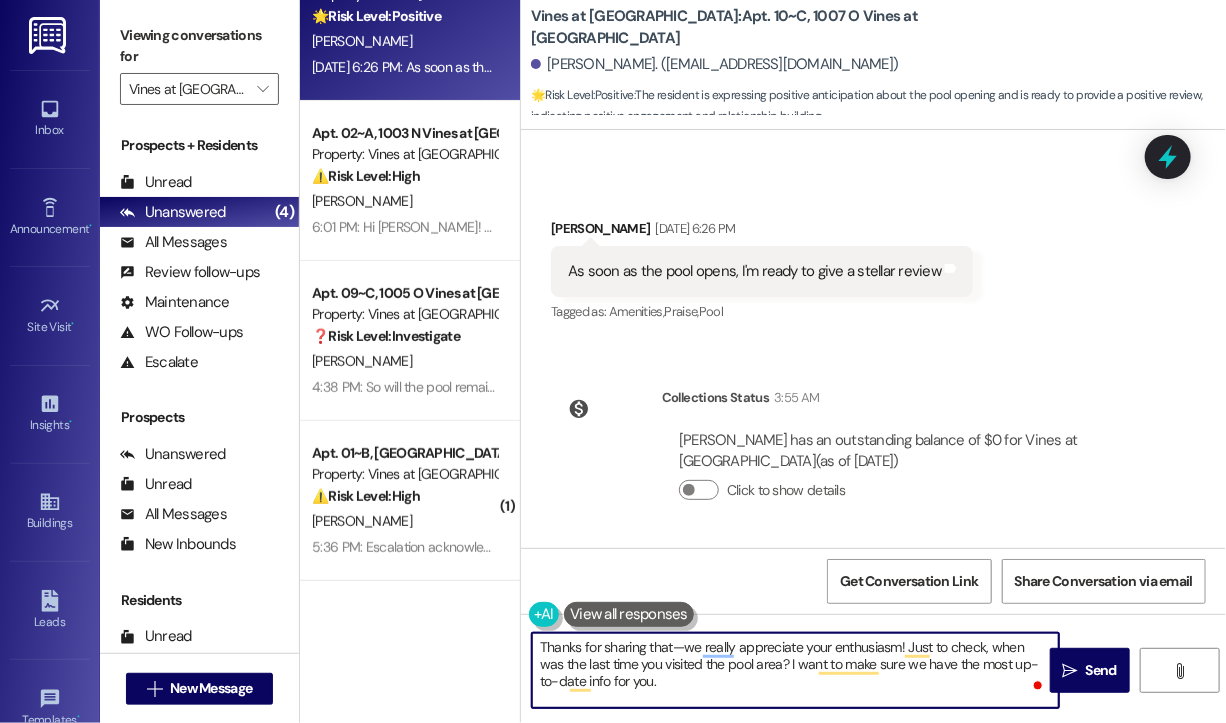 click on "Thanks for sharing that—we really appreciate your enthusiasm! Just to check, when was the last time you visited the pool area? I want to make sure we have the most up-to-date info for you." at bounding box center [795, 670] 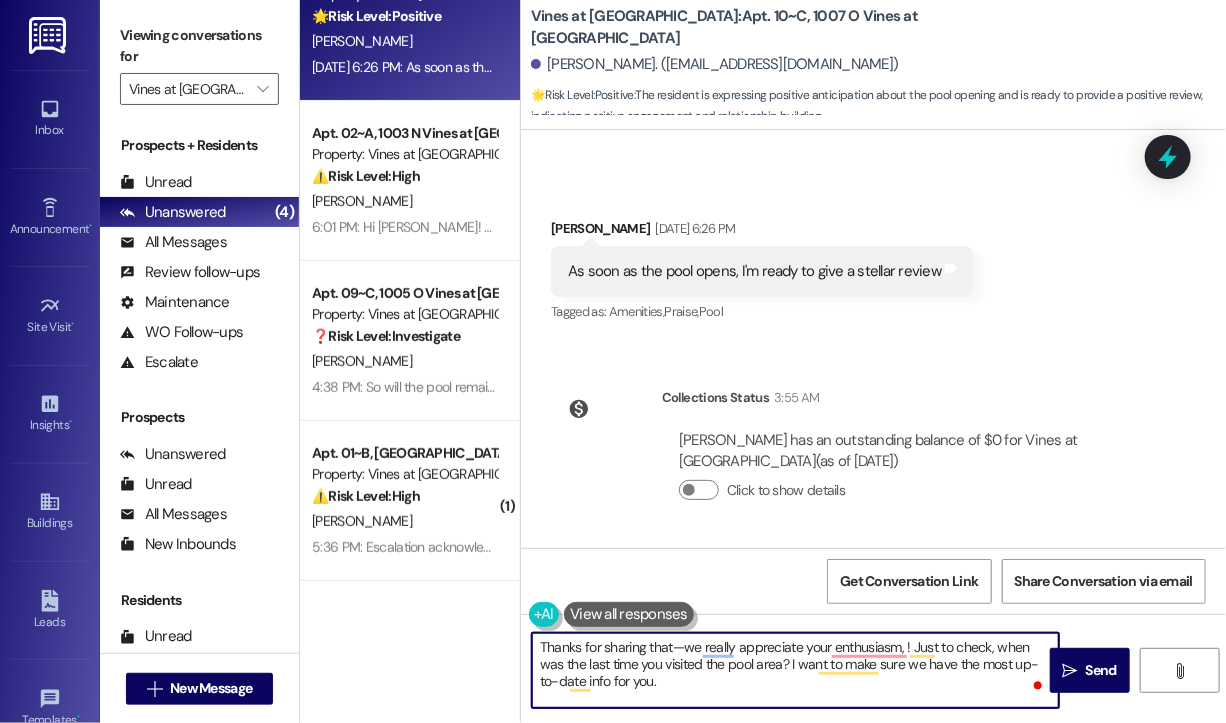 paste on "[PERSON_NAME]" 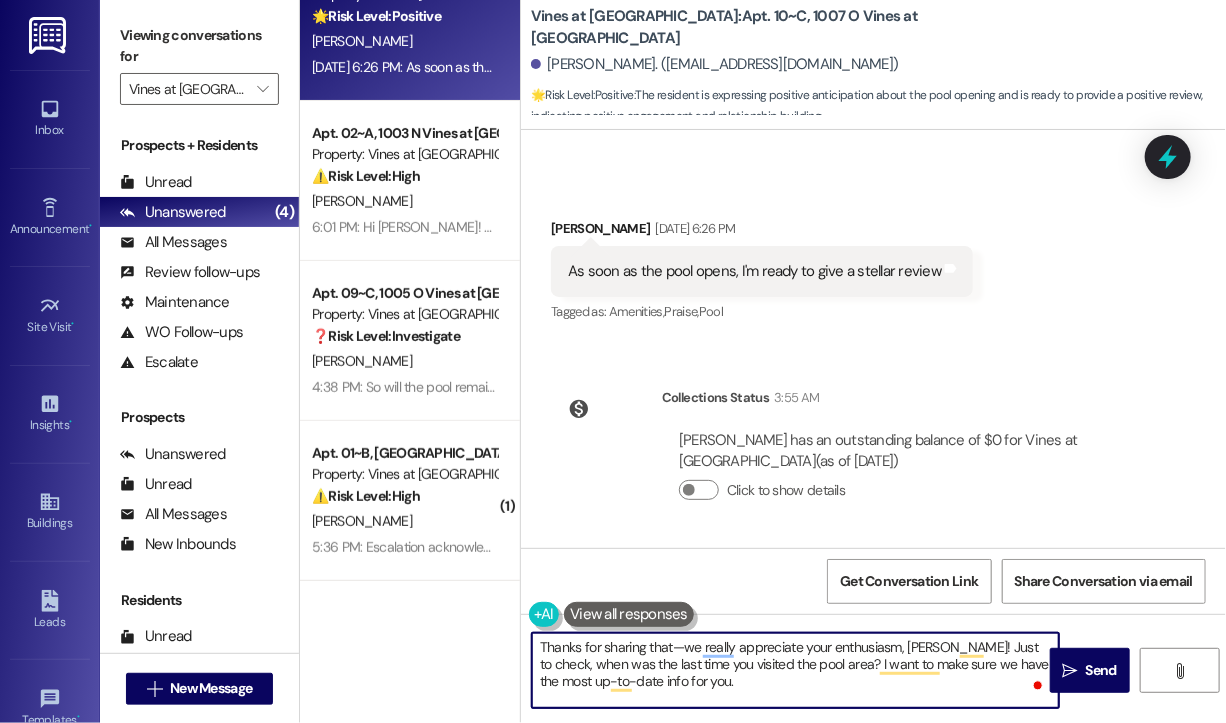 type on "Thanks for sharing that—we really appreciate your enthusiasm, [PERSON_NAME]! Just to check, when was the last time you visited the pool area? I want to make sure we have the most up-to-date info for you." 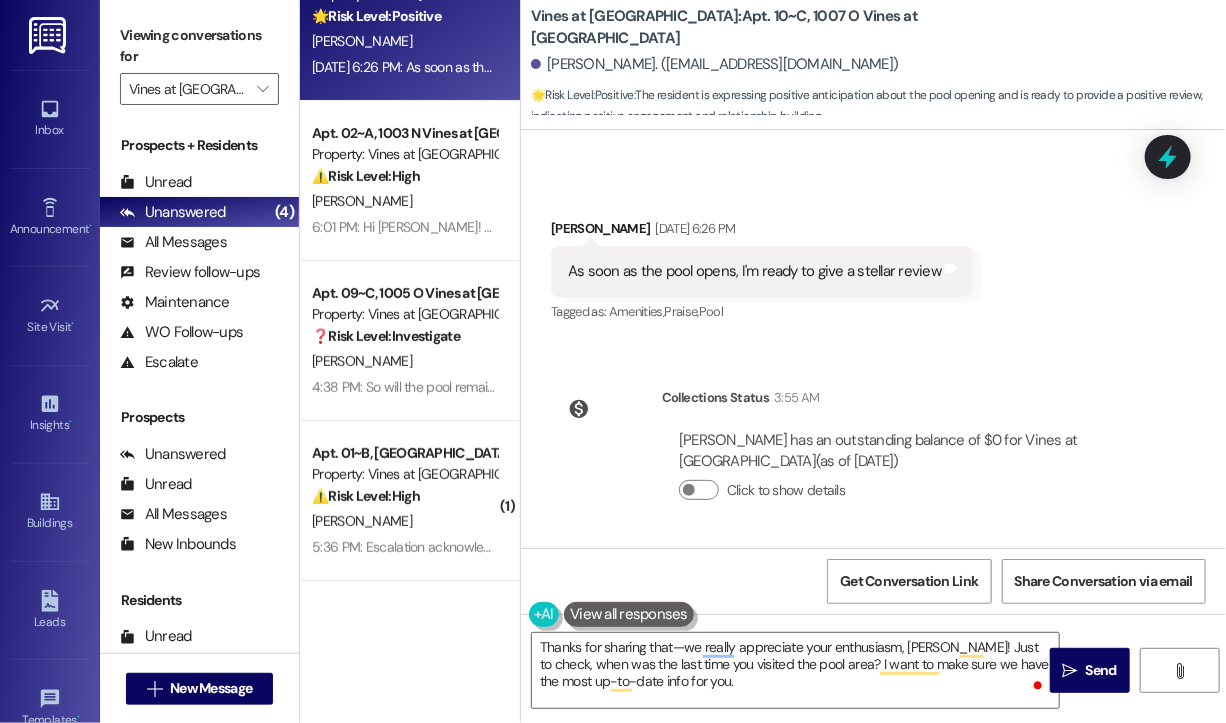 click on "WO Lease started [DATE] 7:00 PM Show details Survey, sent via SMS Residesk Automated Survey [DATE] 12:37 PM Hi [PERSON_NAME]! I'm checking in on your latest work order (The door on my storage unit..., ID: 6870299). Was everything completed to your satisfaction? You can answer with a quick (Y/N) (You can always reply STOP to opt out of future messages) Tags and notes Tagged as:   Service request review Click to highlight conversations about Service request review WO Closed request: Faucet is l... [DATE] 4:03 PM Status :  Completed Show details Survey, sent via SMS Residesk Automated Survey [DATE] 1:45 PM Hi there [PERSON_NAME]! I just wanted to check in and ask if you are happy with your home.  Feel free to answer with a quick (y/n) Tags and notes Tagged as:   Quarterly check-in Click to highlight conversations about Quarterly check-in Received via SMS [PERSON_NAME] [DATE] 2:02 PM Yes Tags and notes Tagged as:   Positive response Sent via SMS [PERSON_NAME]   (ResiDesk)
Tagged as:" at bounding box center [873, 339] 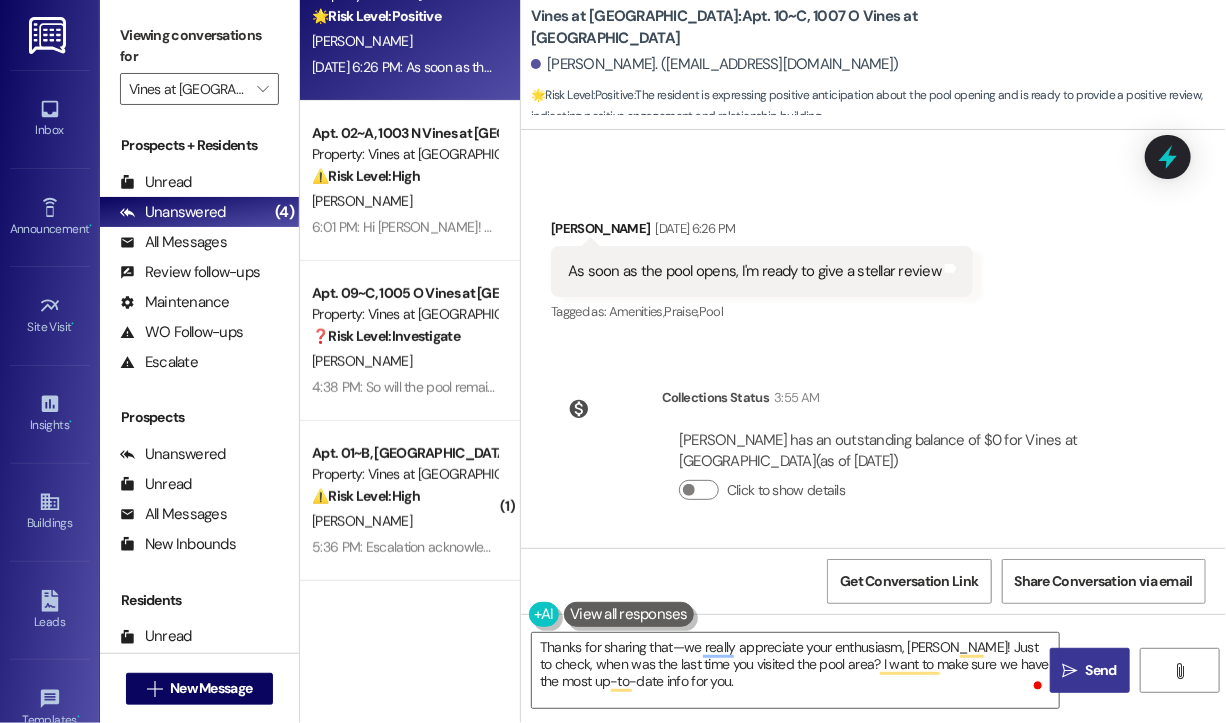 click on "Send" at bounding box center [1101, 670] 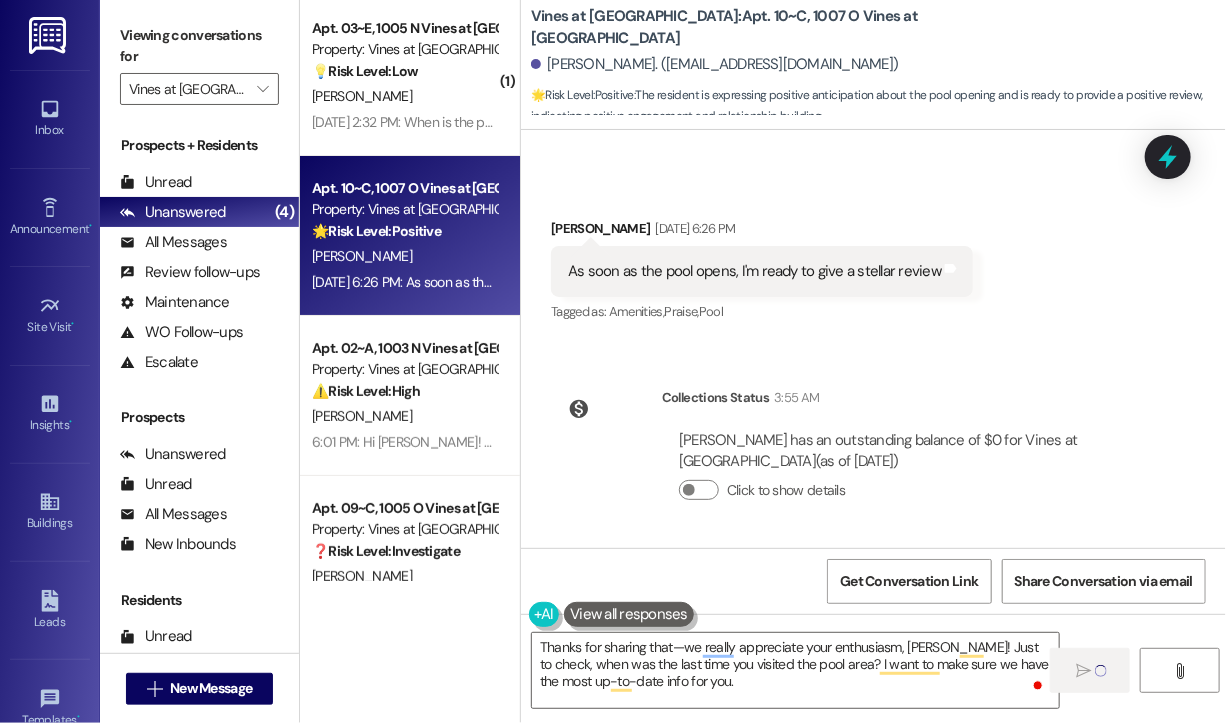 scroll, scrollTop: 0, scrollLeft: 0, axis: both 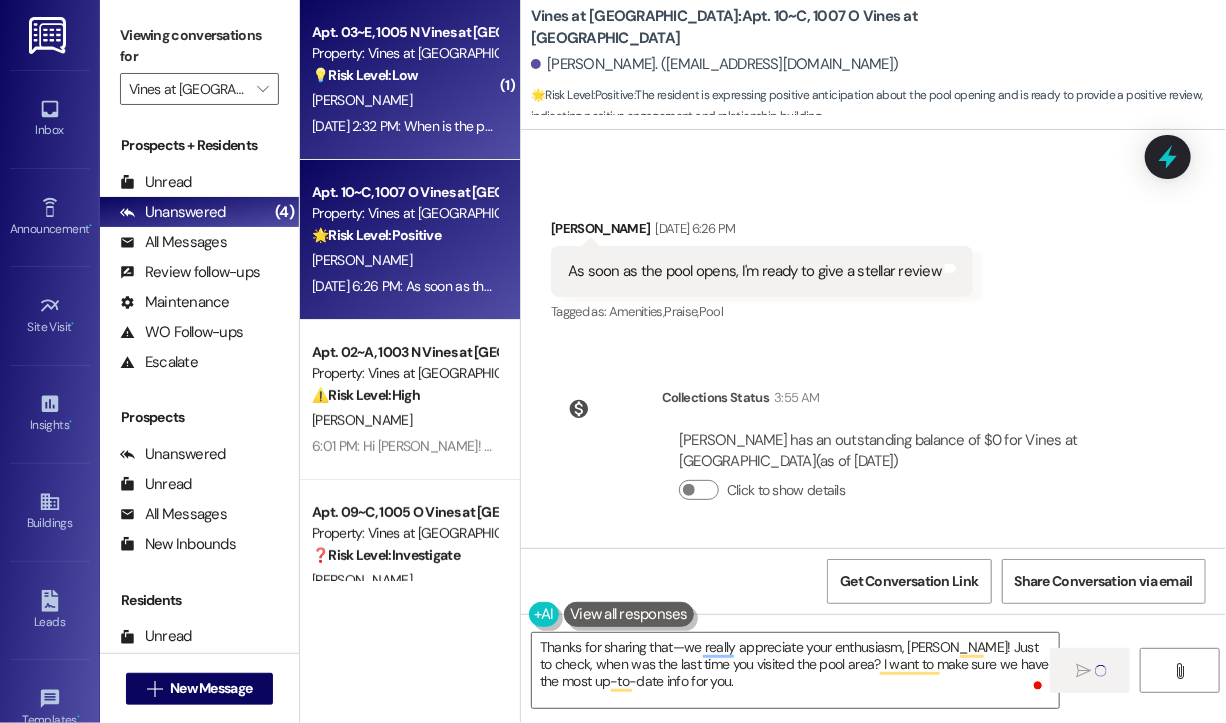 click on "[DATE] 2:32 PM: When is the pool going to open? [DATE] 2:32 PM: When is the pool going to open?" at bounding box center [451, 126] 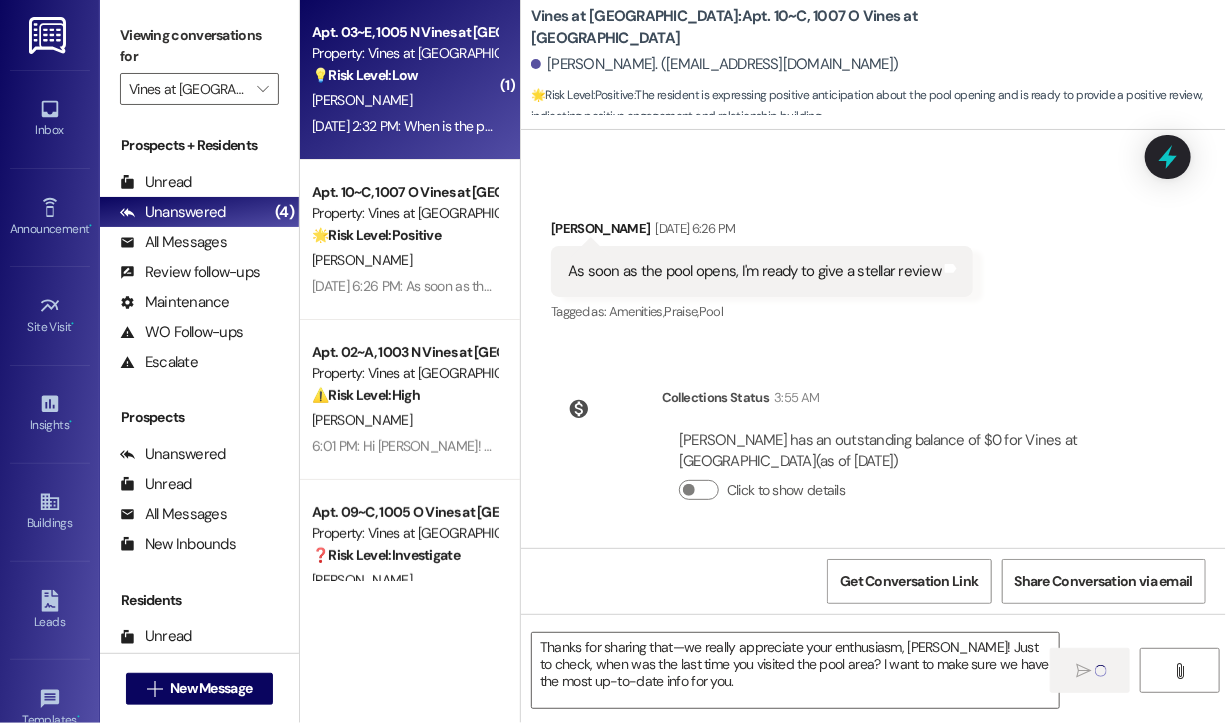 type 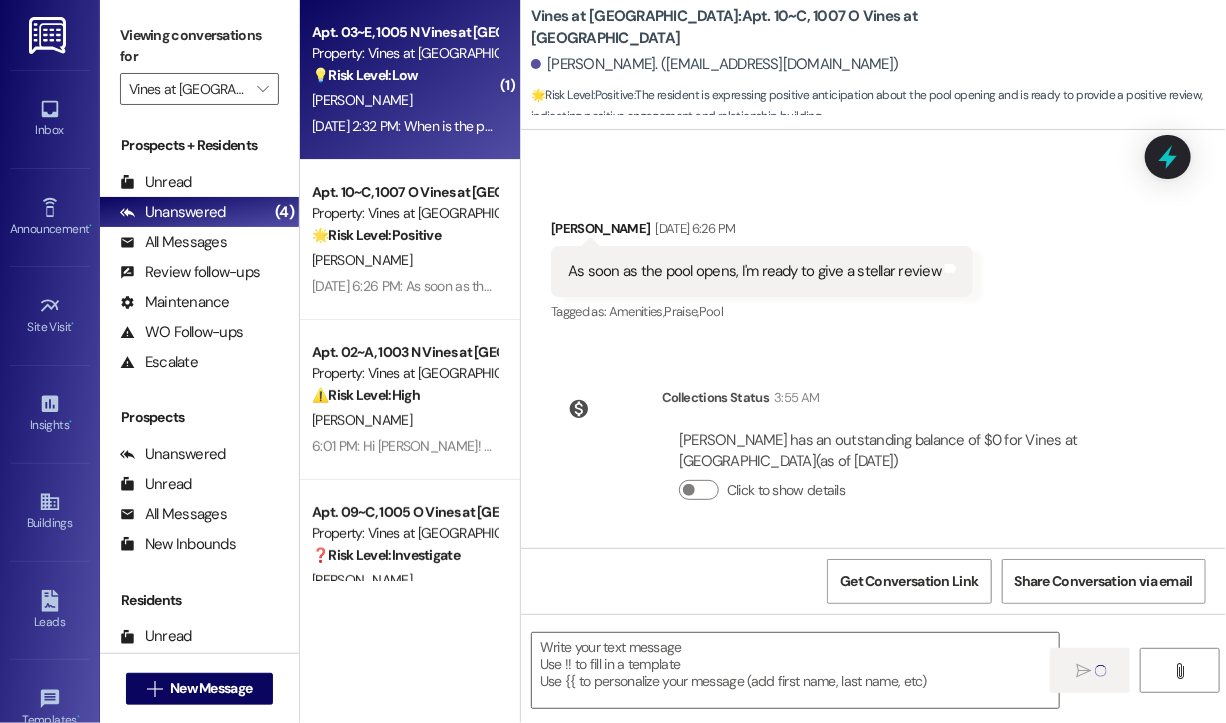 scroll, scrollTop: 0, scrollLeft: 0, axis: both 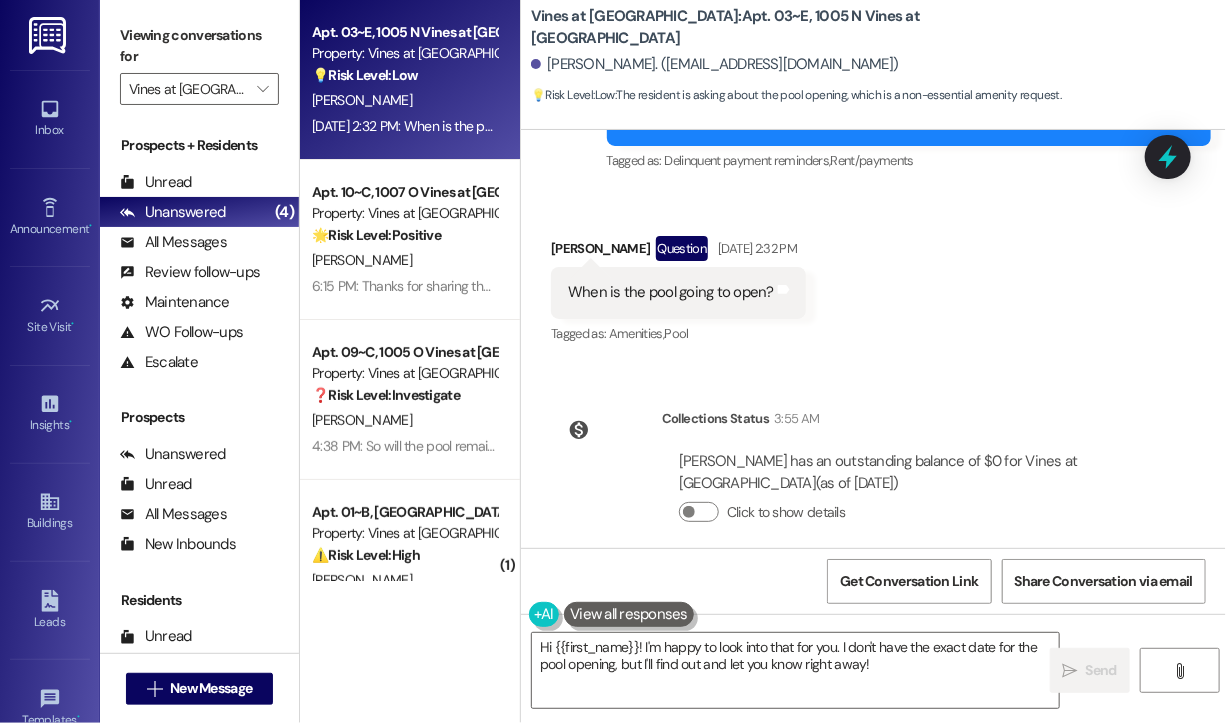 click on "When is the pool going to open? Tags and notes" at bounding box center (678, 292) 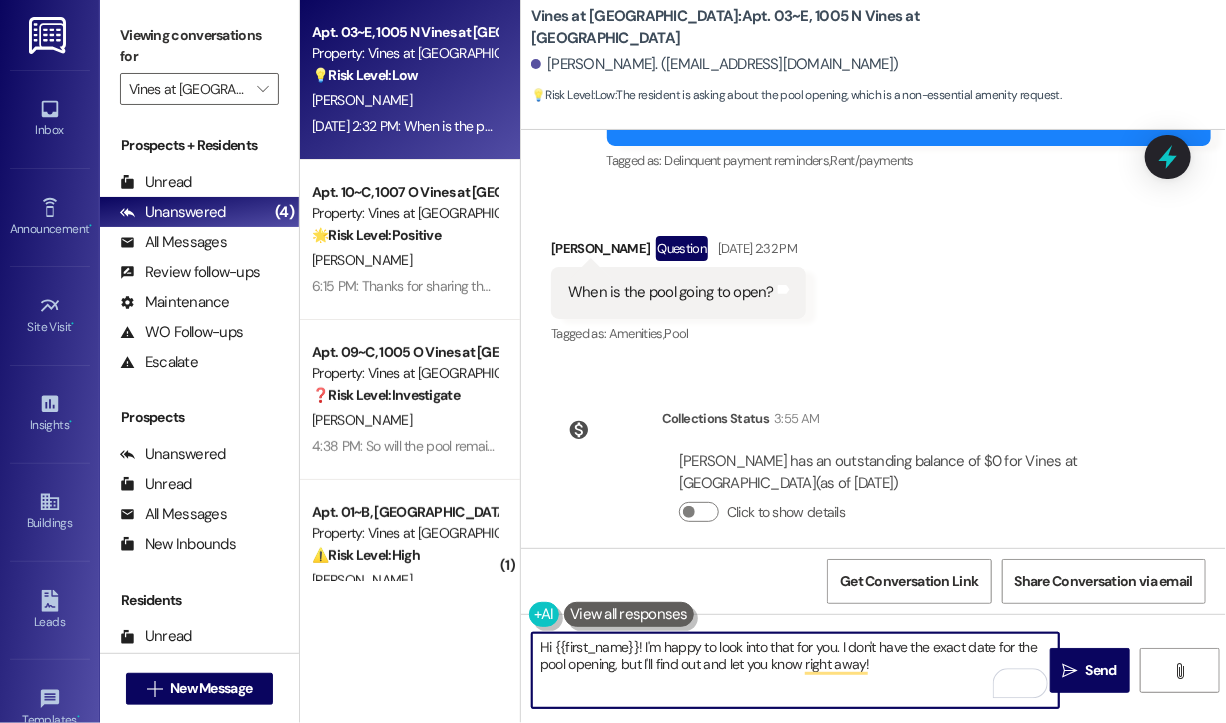 drag, startPoint x: 894, startPoint y: 670, endPoint x: 643, endPoint y: 642, distance: 252.55693 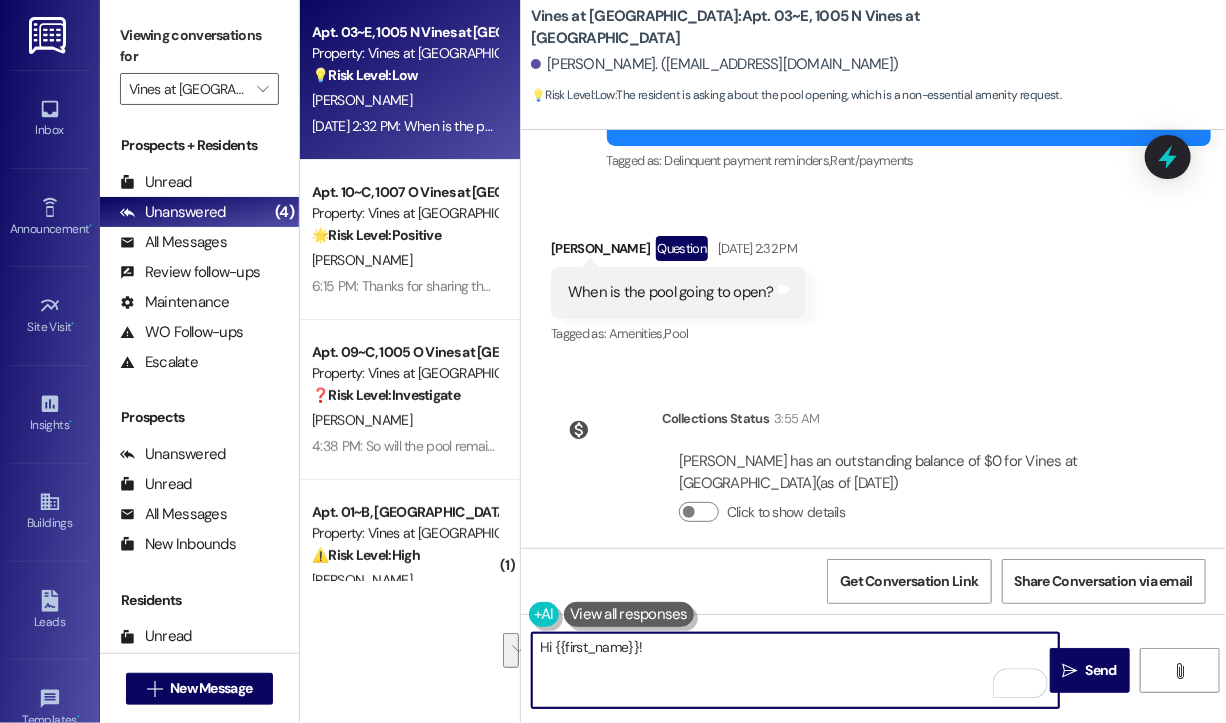 paste on "Thanks for reaching out! When was the last time you checked the pool area? Just want to confirm if it’s still not open so I can follow up with the team for you." 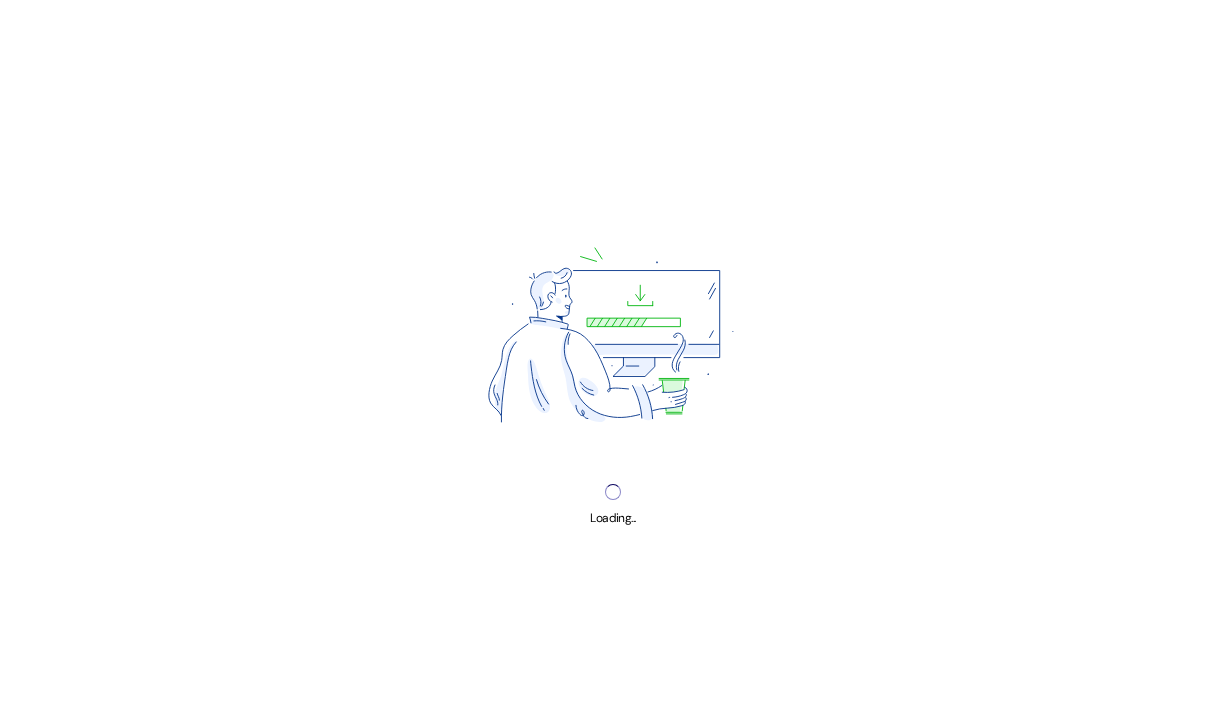 scroll, scrollTop: 0, scrollLeft: 0, axis: both 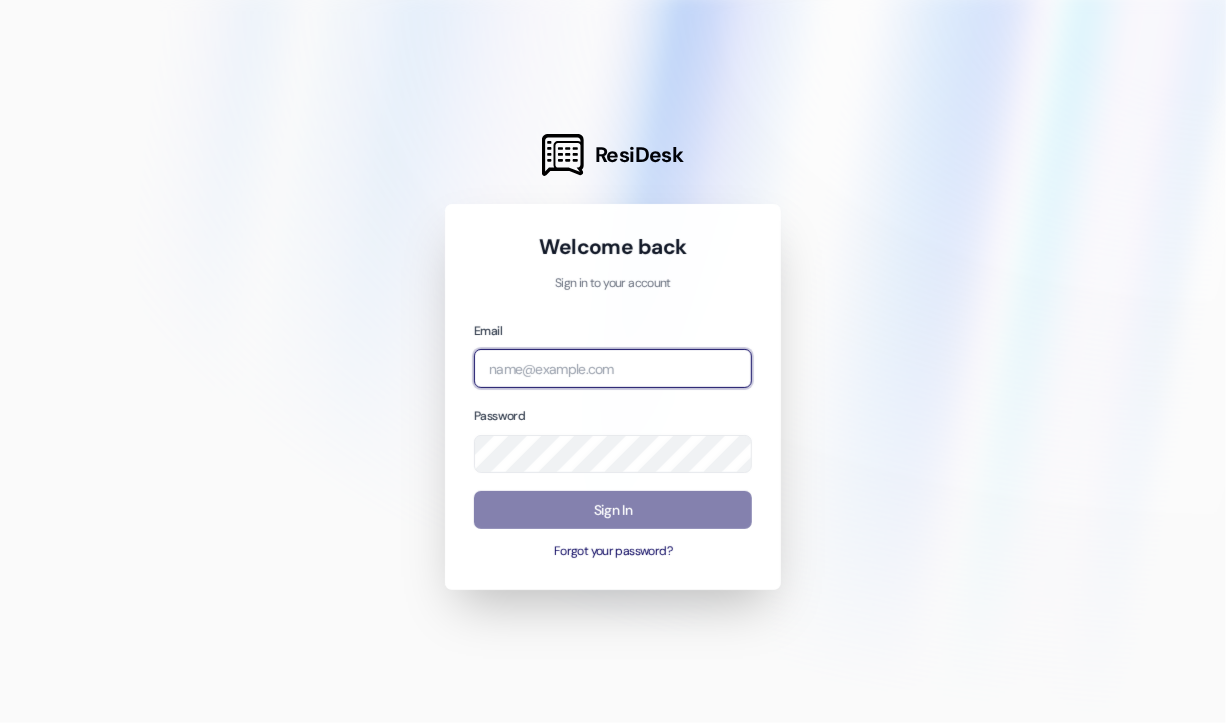 click at bounding box center [613, 368] 